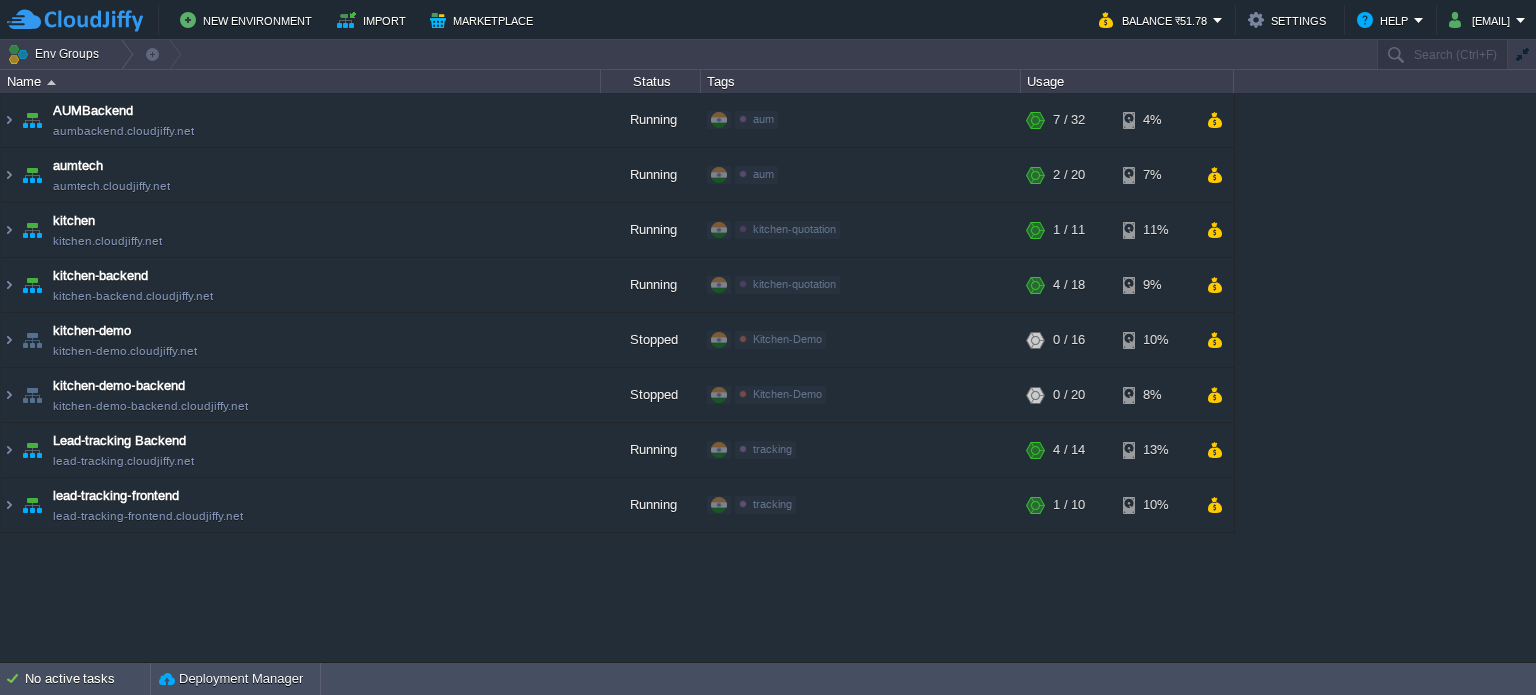 scroll, scrollTop: 0, scrollLeft: 0, axis: both 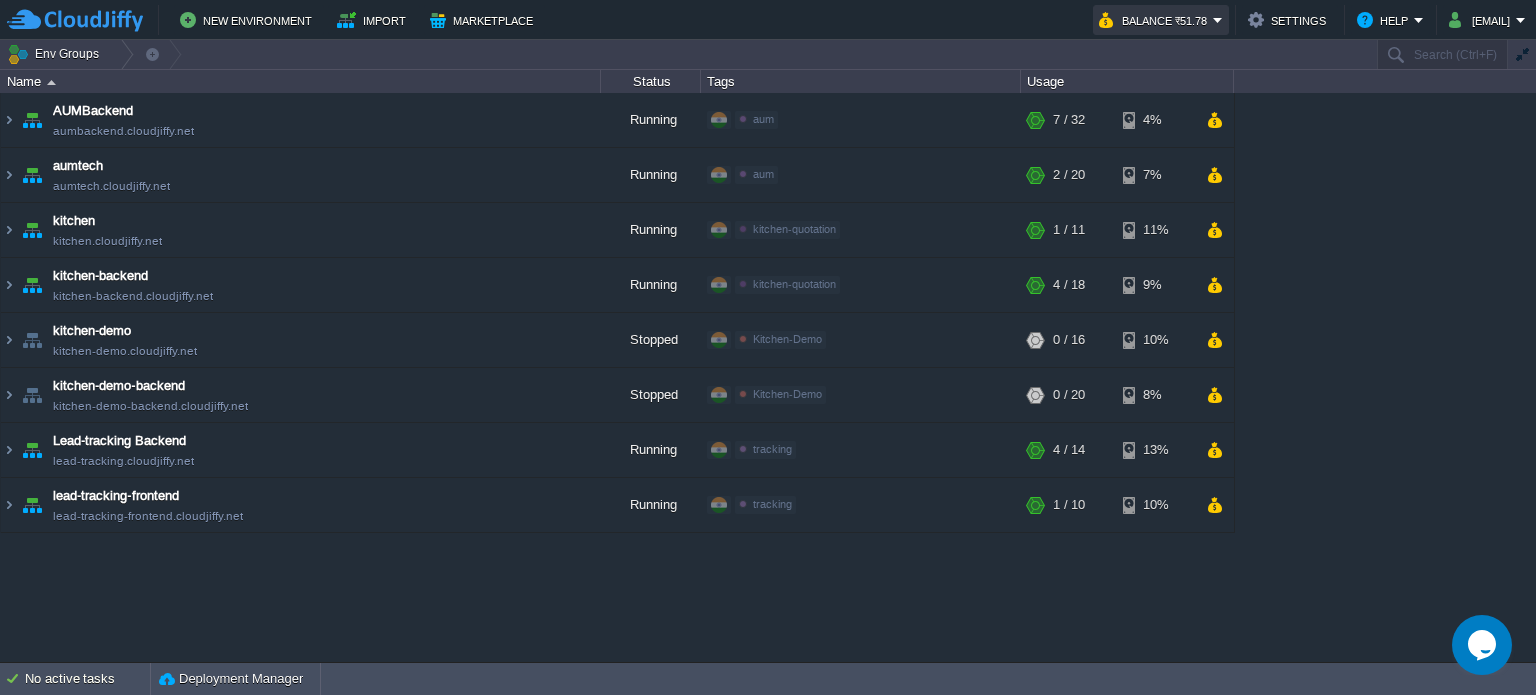 click on "Balance ₹51.78" at bounding box center (1156, 20) 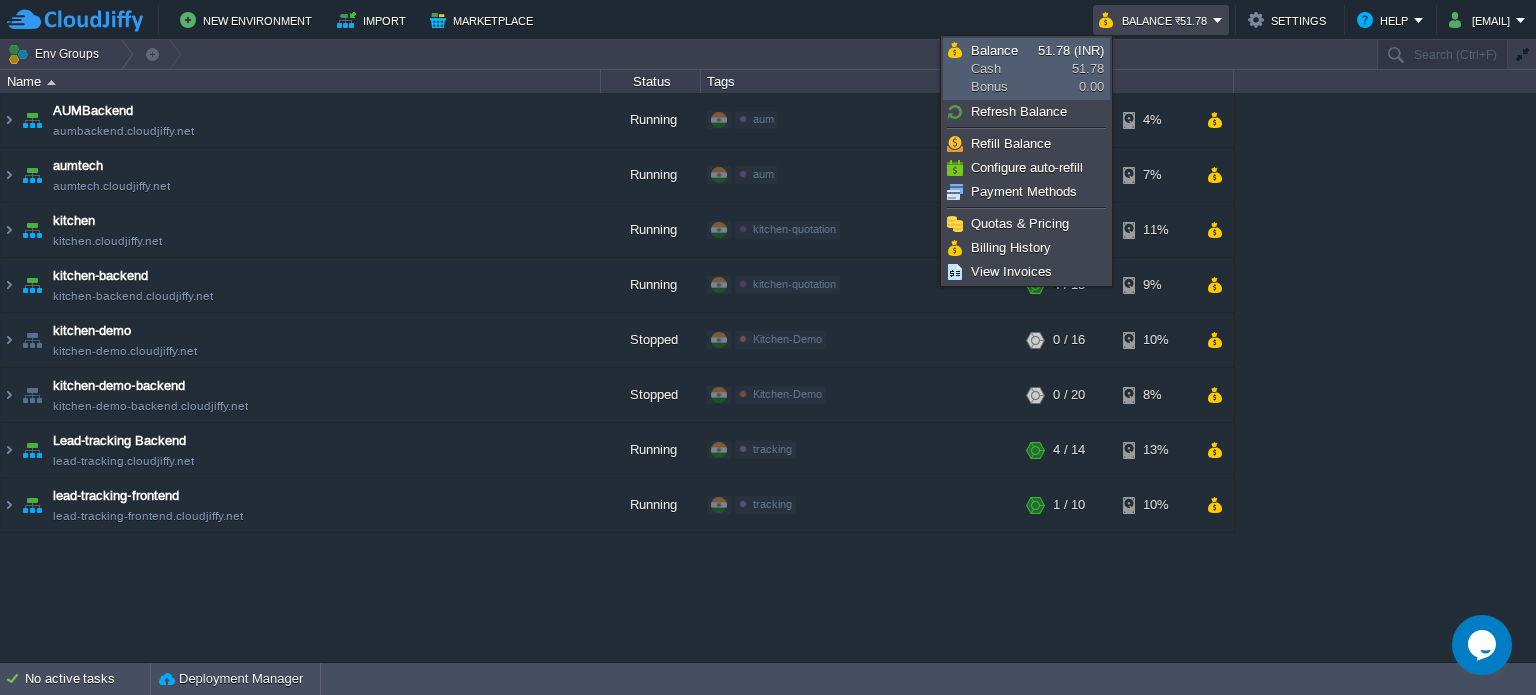 click on "Balance" at bounding box center (994, 50) 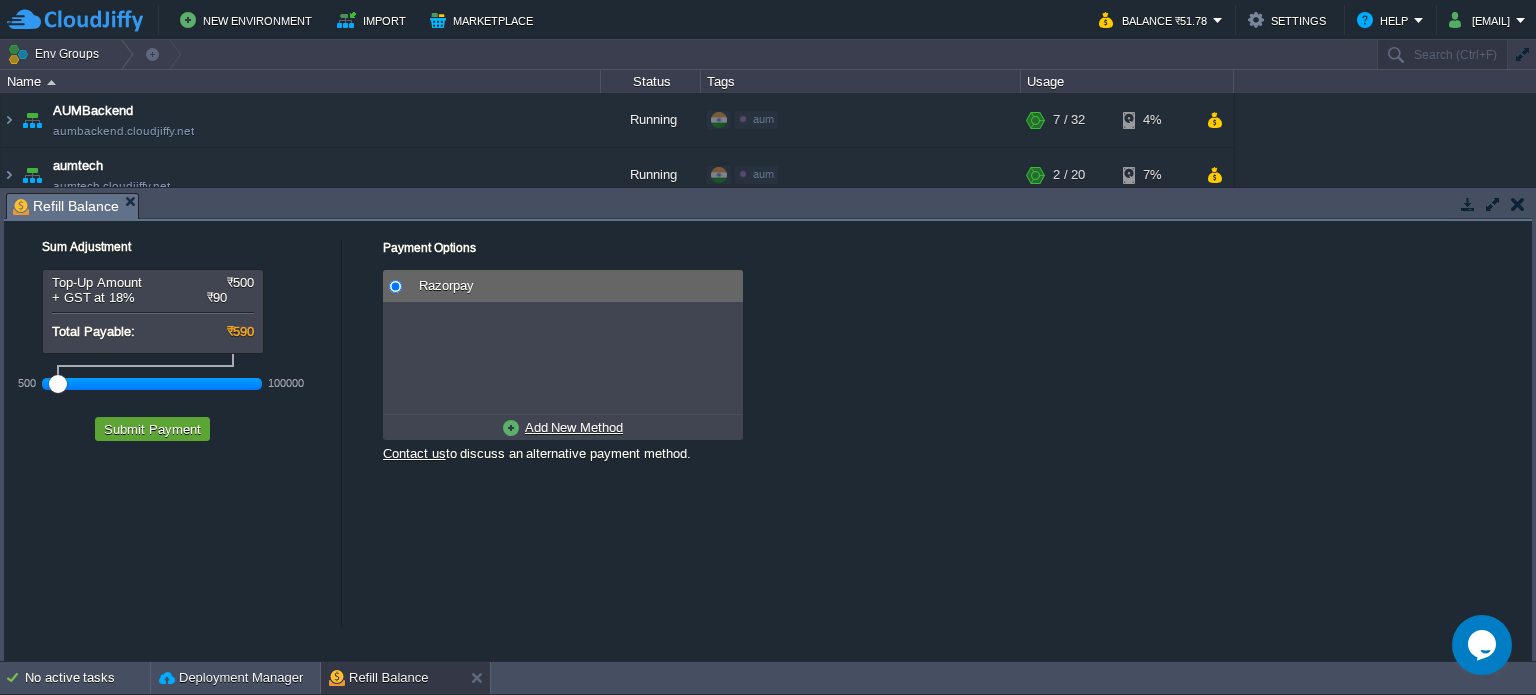 drag, startPoint x: 90, startPoint y: 385, endPoint x: 6, endPoint y: 385, distance: 84 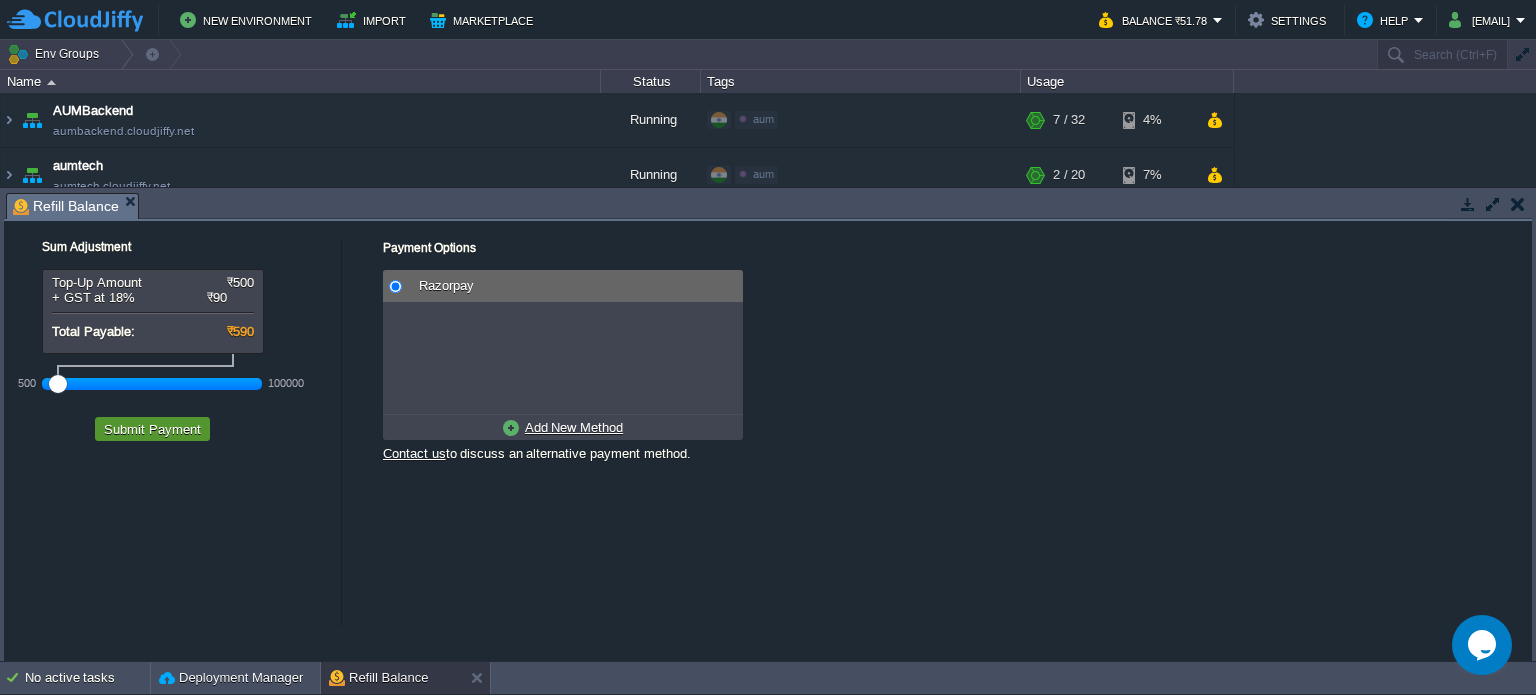 click on "Submit Payment" at bounding box center [152, 429] 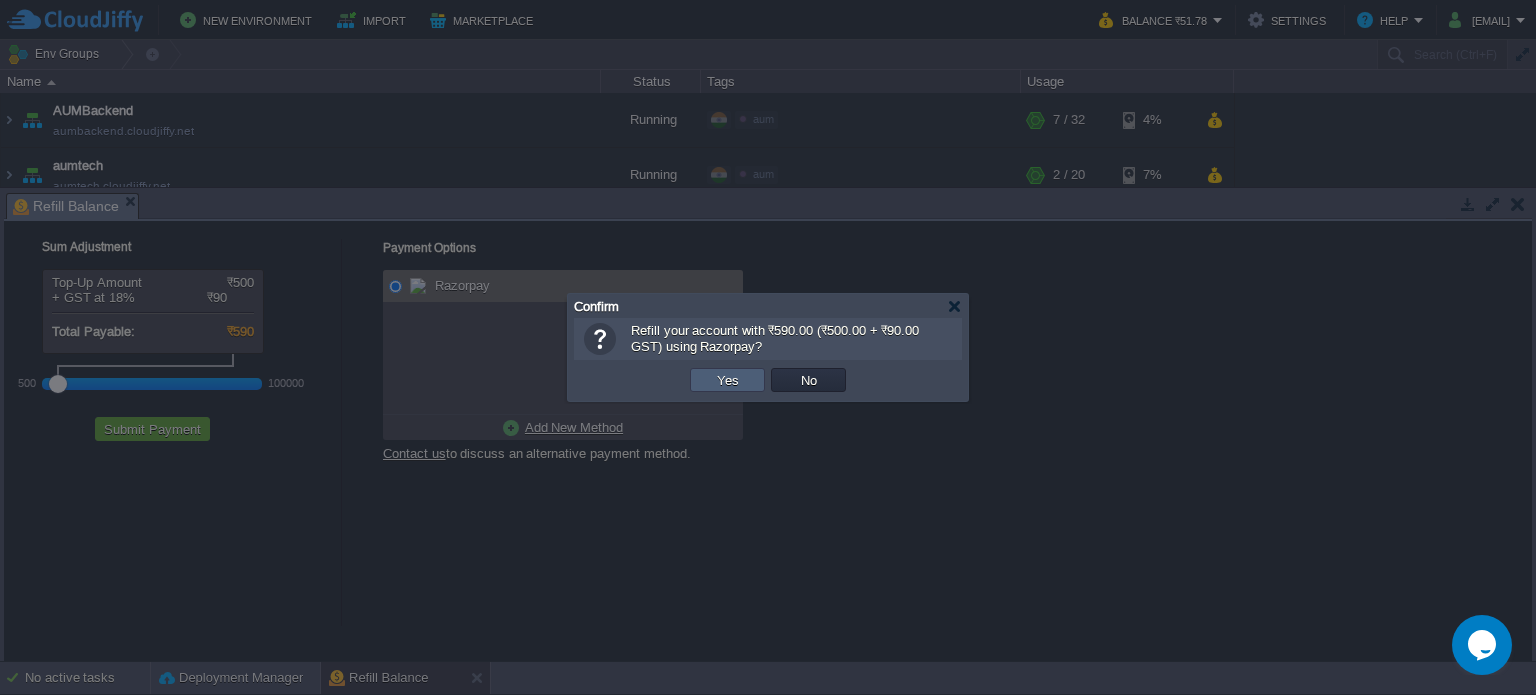 click on "Yes" at bounding box center [728, 380] 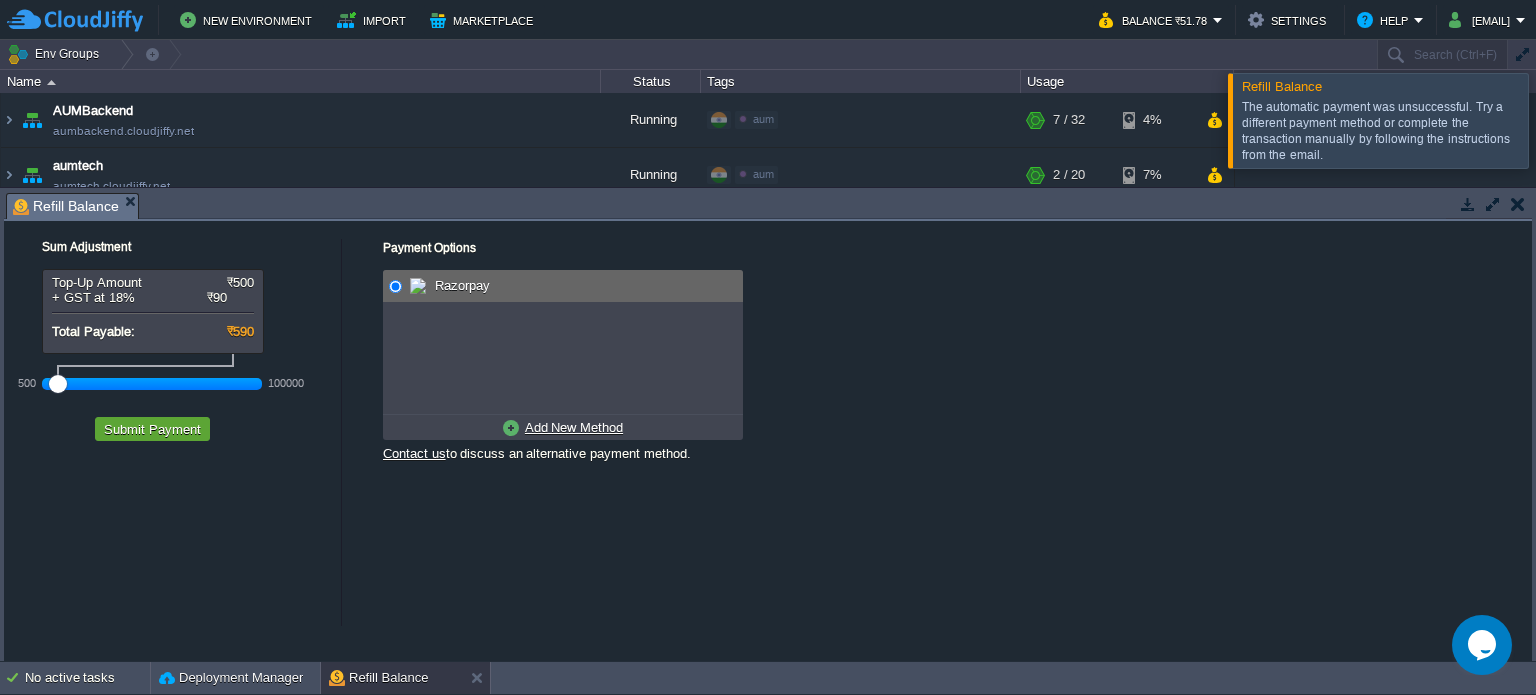 click at bounding box center (1560, 120) 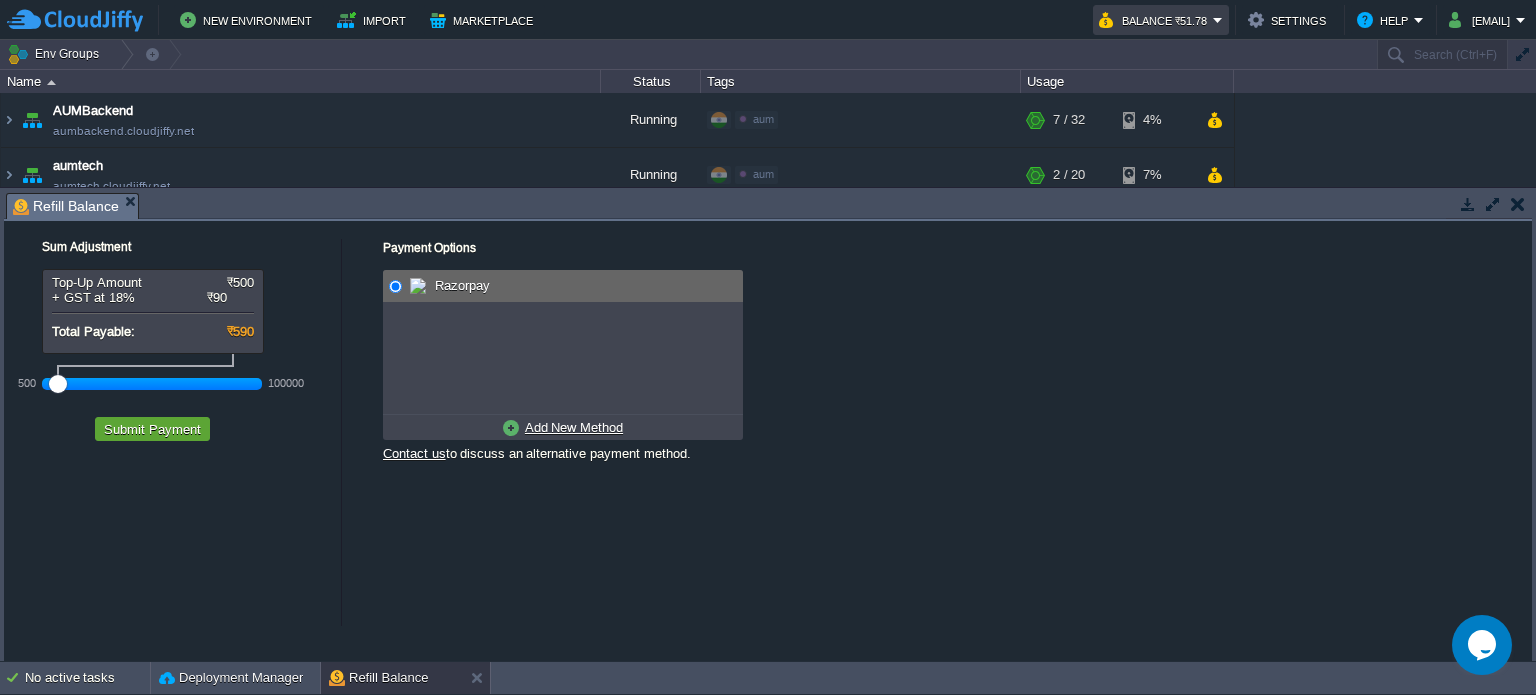 click on "Balance ₹51.78" at bounding box center [1156, 20] 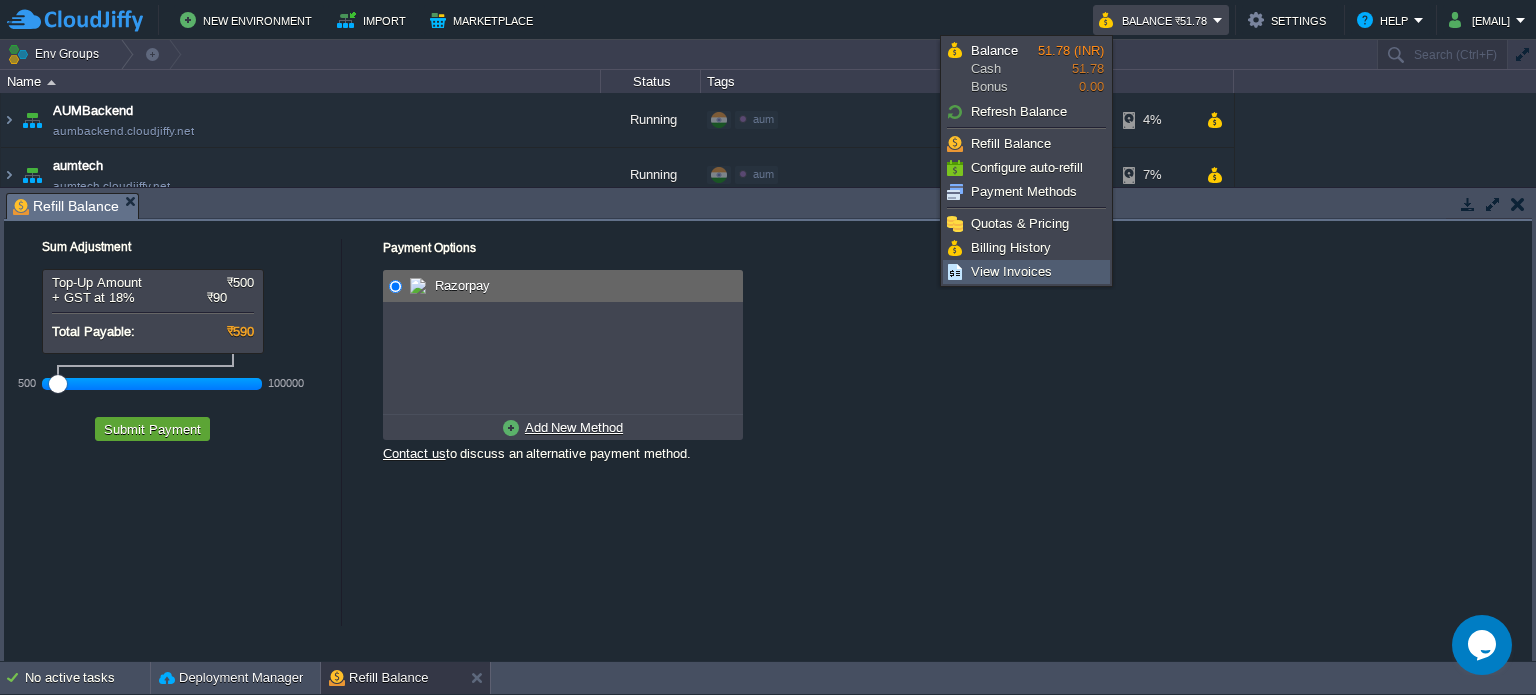 click on "View Invoices" at bounding box center [1011, 271] 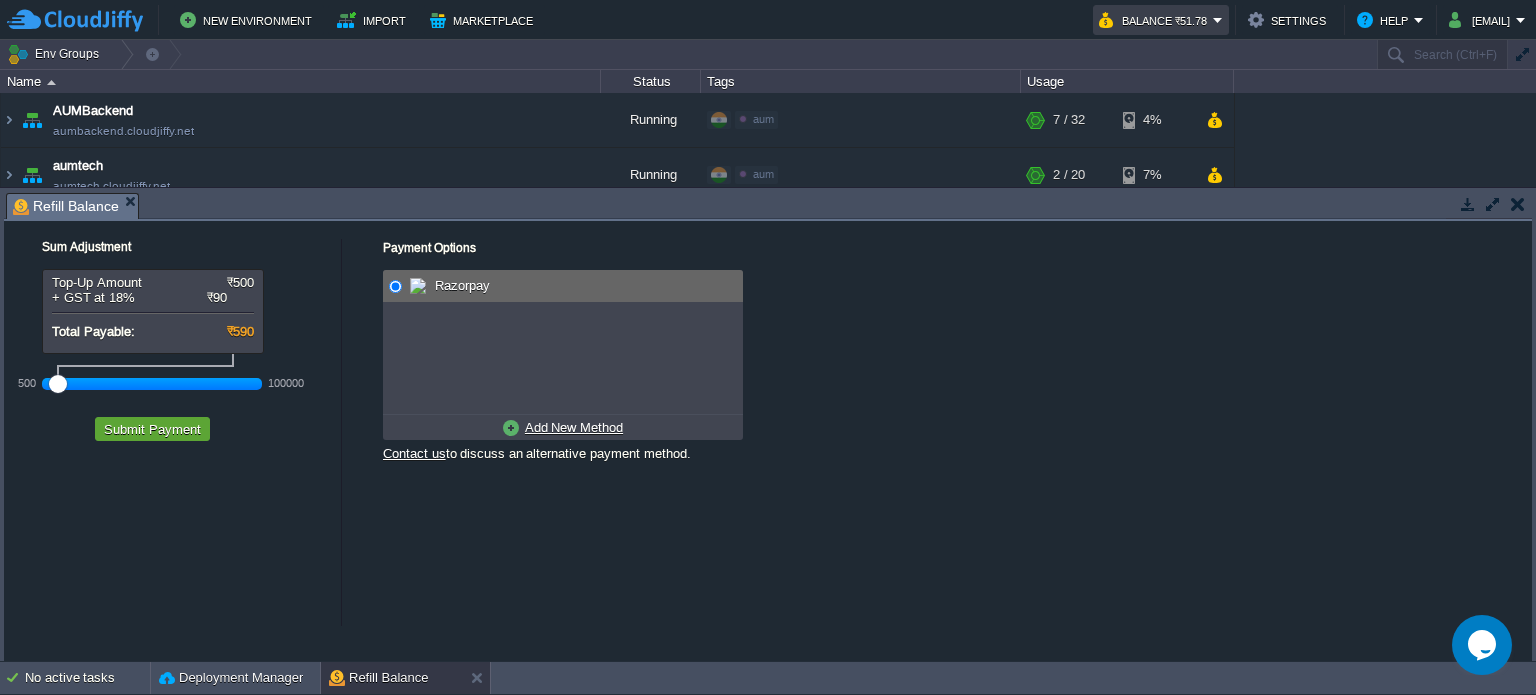 click on "Balance ₹51.78" at bounding box center (1161, 20) 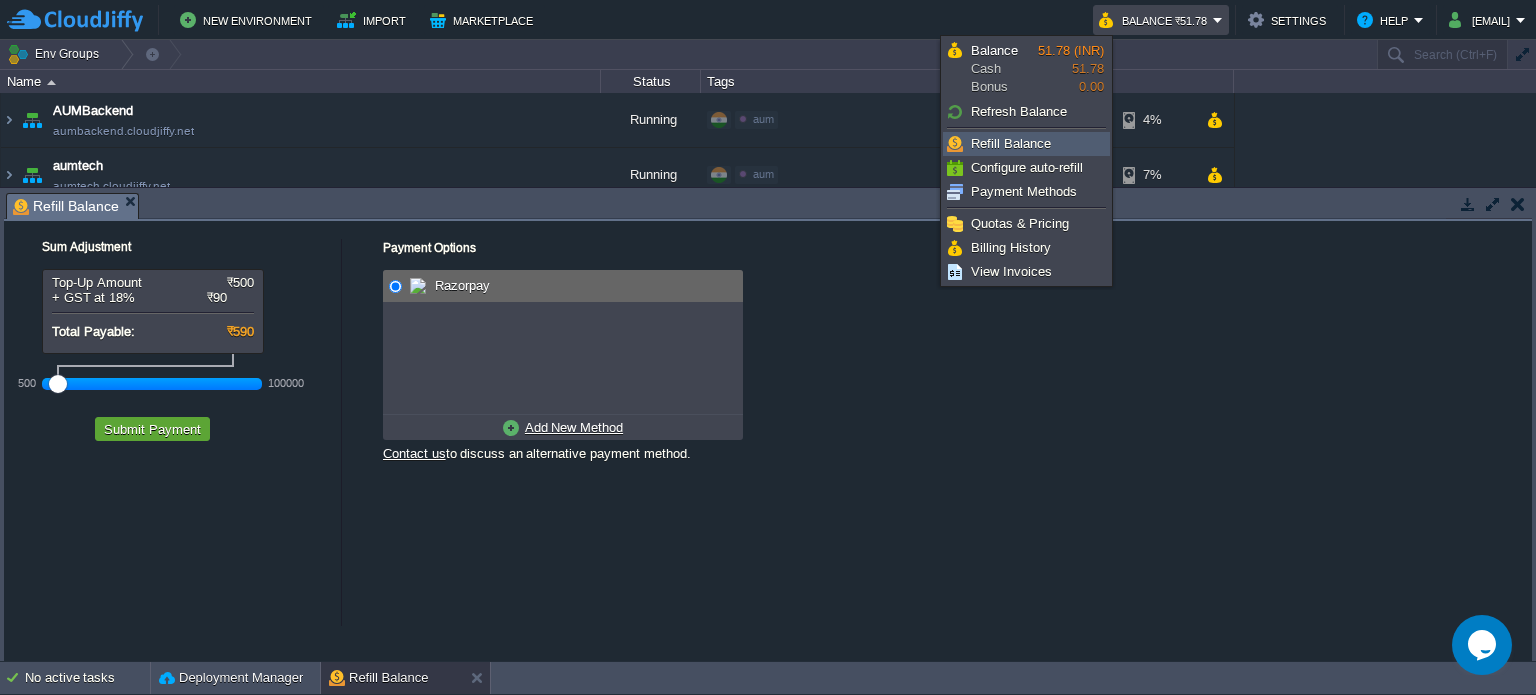 click on "Refill Balance" at bounding box center [1011, 143] 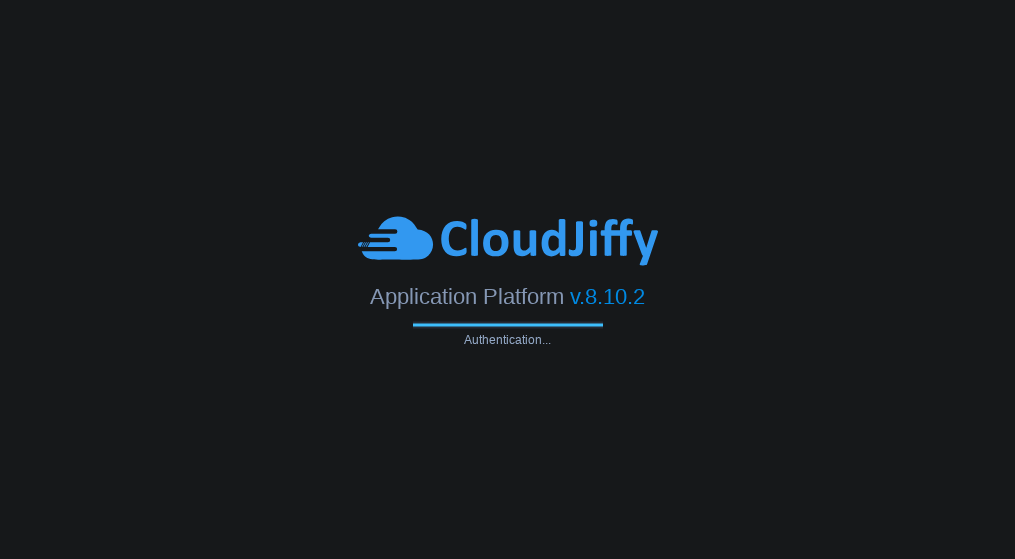 scroll, scrollTop: 0, scrollLeft: 0, axis: both 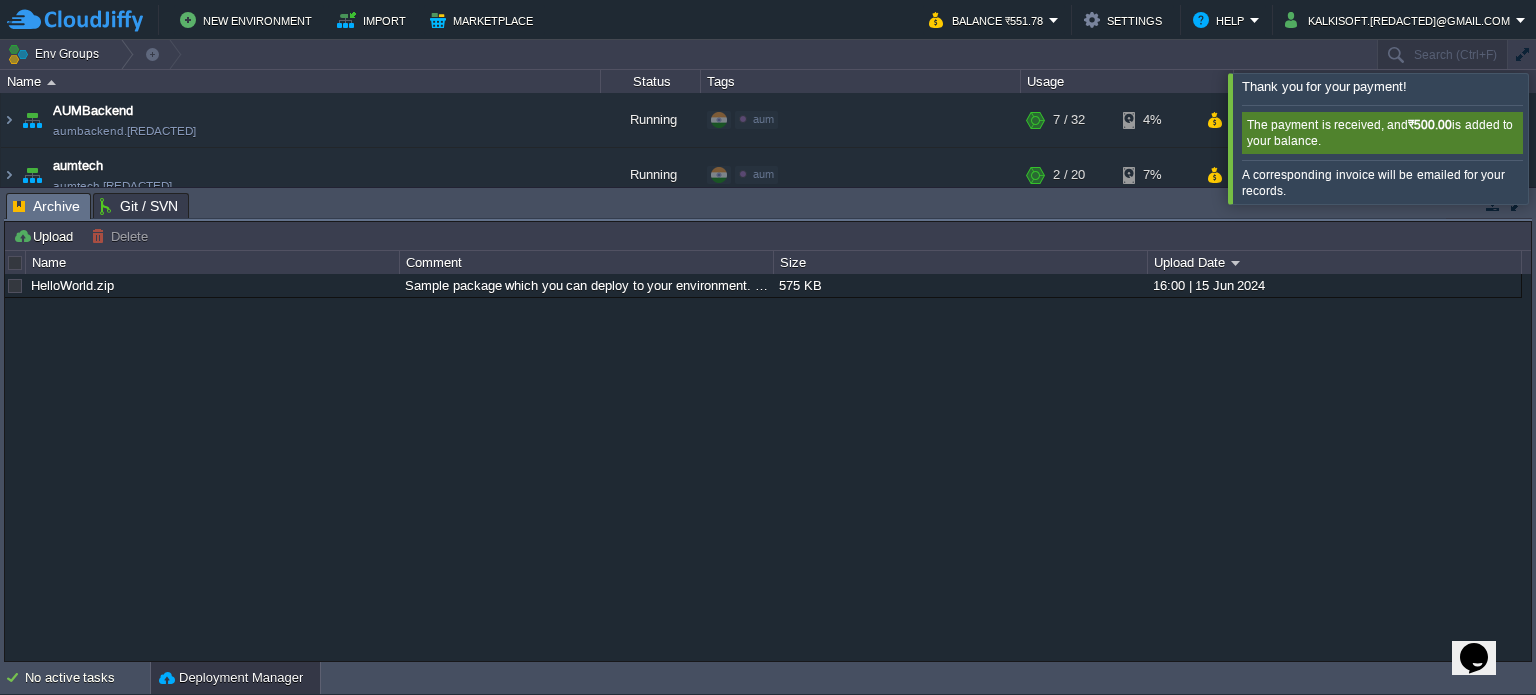 click at bounding box center [1560, 138] 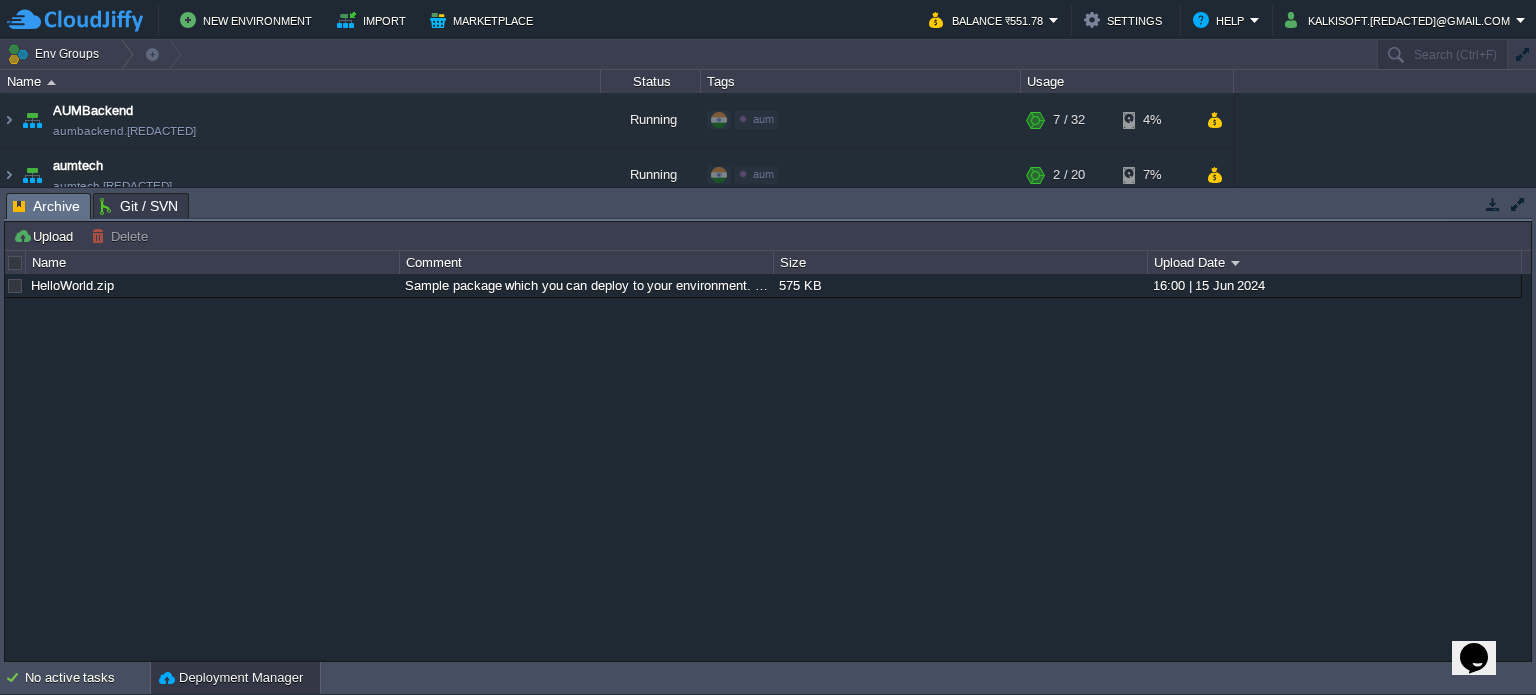 click at bounding box center (1493, 204) 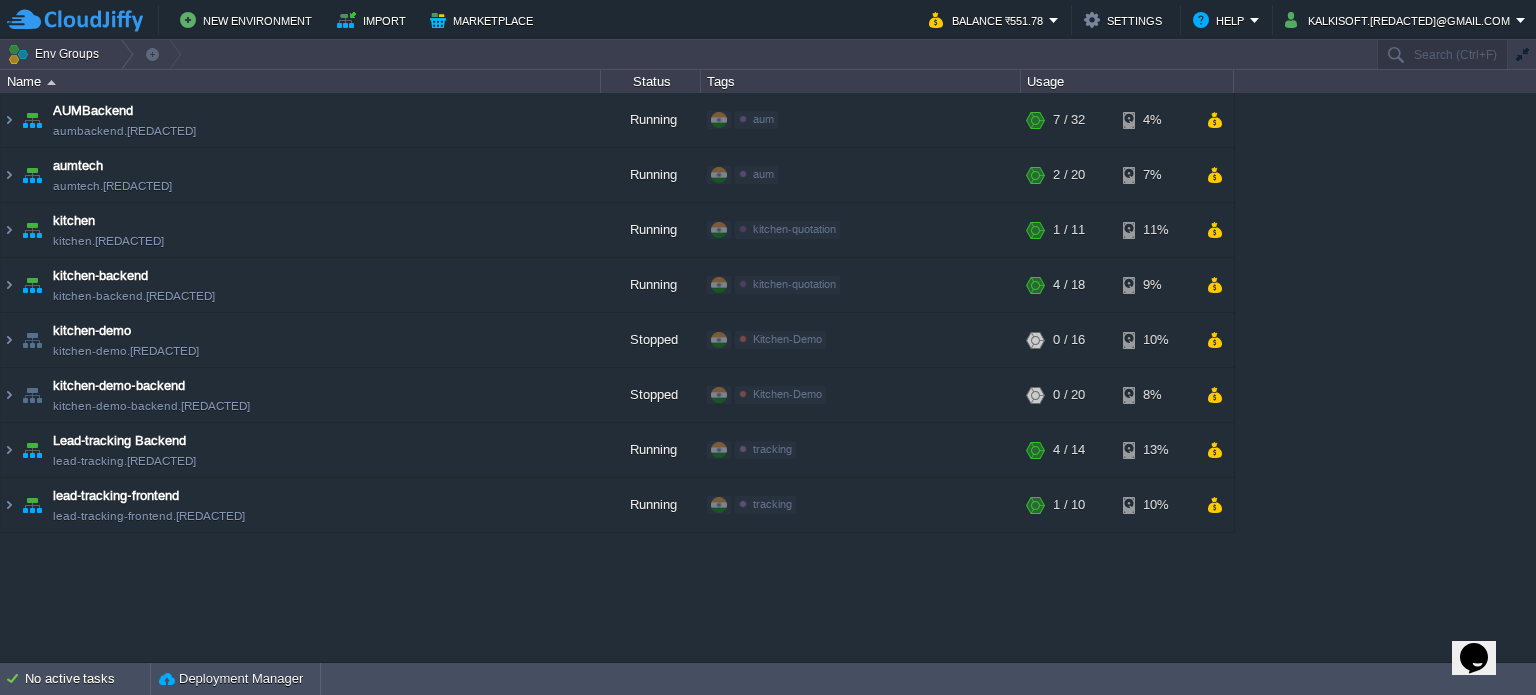 click on "AUMBackend aumbackend.cloudjiffy.net Running                                                                                                                                 aum                           Edit                                                                                                                                                            RAM                 17%                                         CPU                 1%                             7 / 32                    4%       aumtech aumtech.cloudjiffy.net Running                                                                                                                                 aum                           Edit                                                                                                                                                            RAM                 3%                                         CPU                 1%                             2 / 20                    7%" at bounding box center (768, 377) 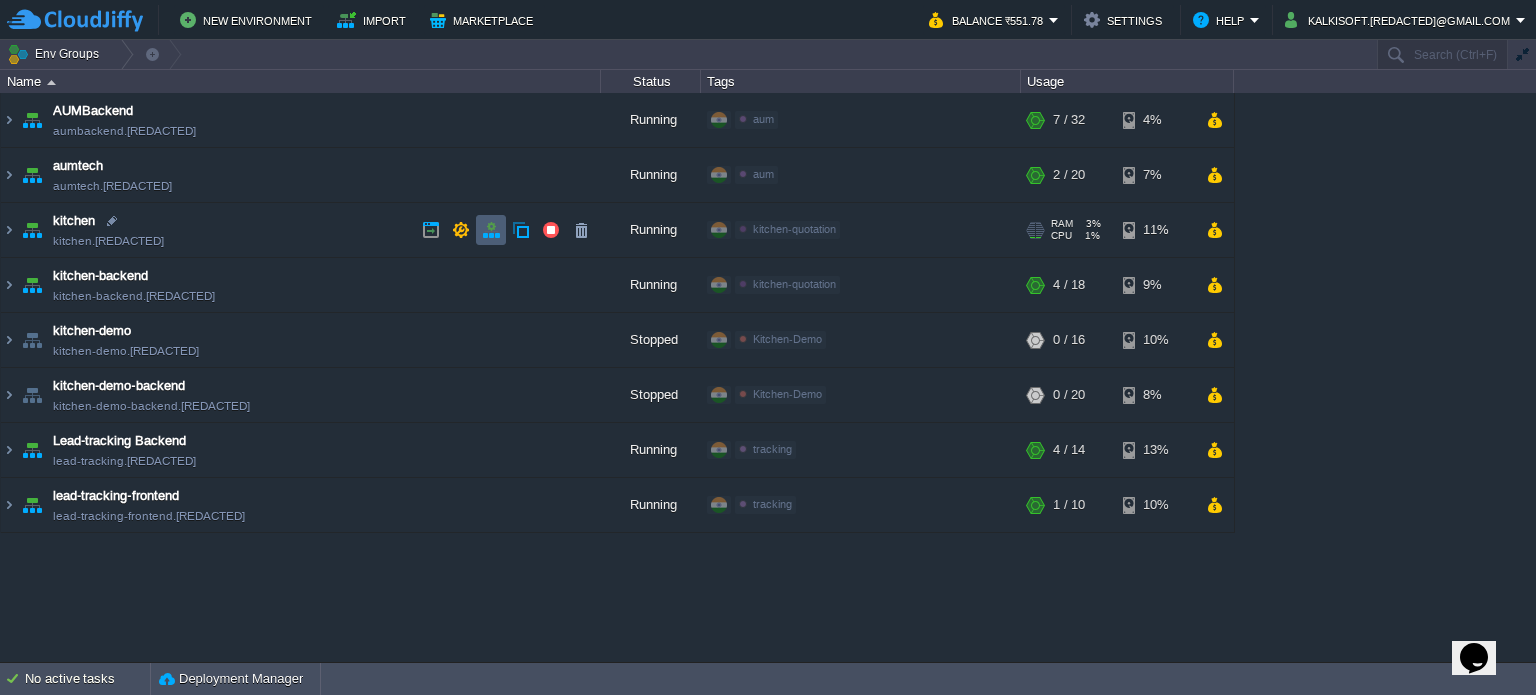 click at bounding box center (491, 230) 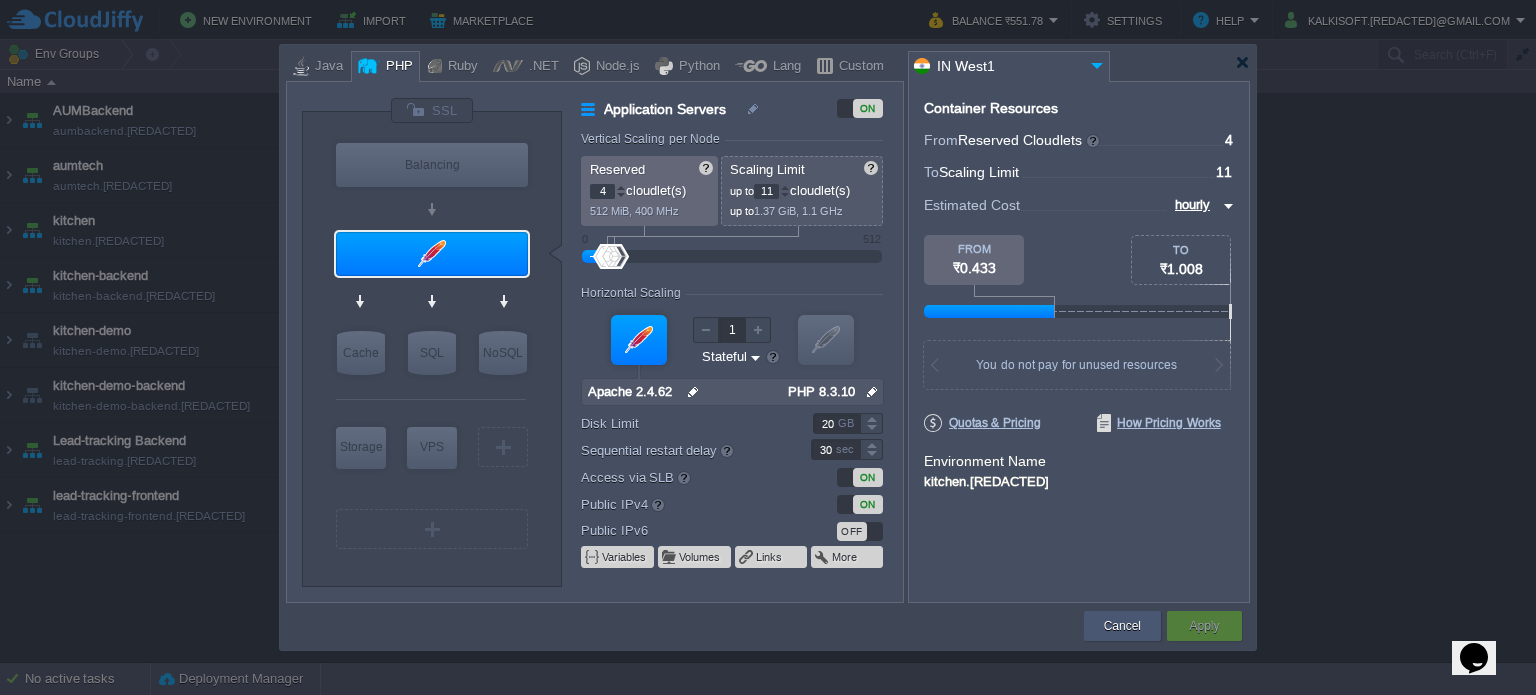 click on "Cancel" at bounding box center [1122, 626] 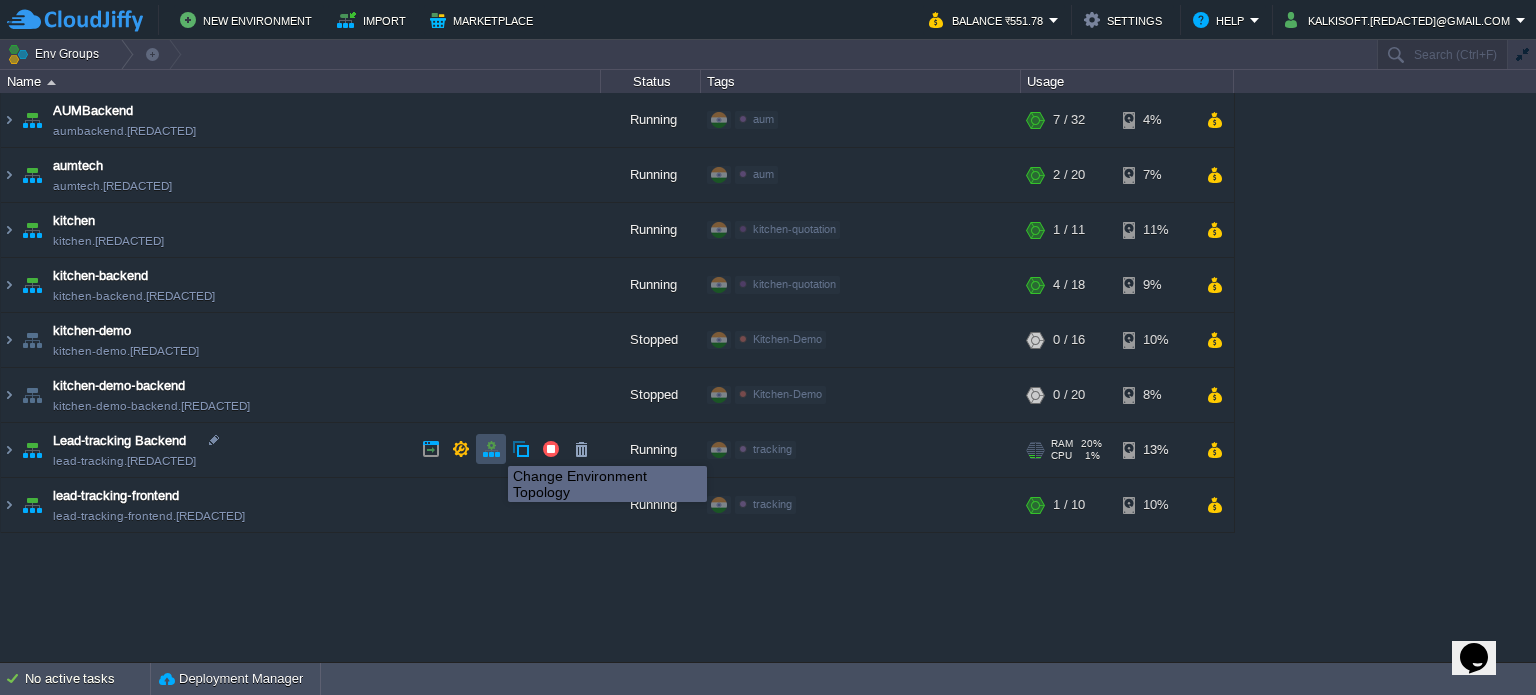 click at bounding box center (491, 449) 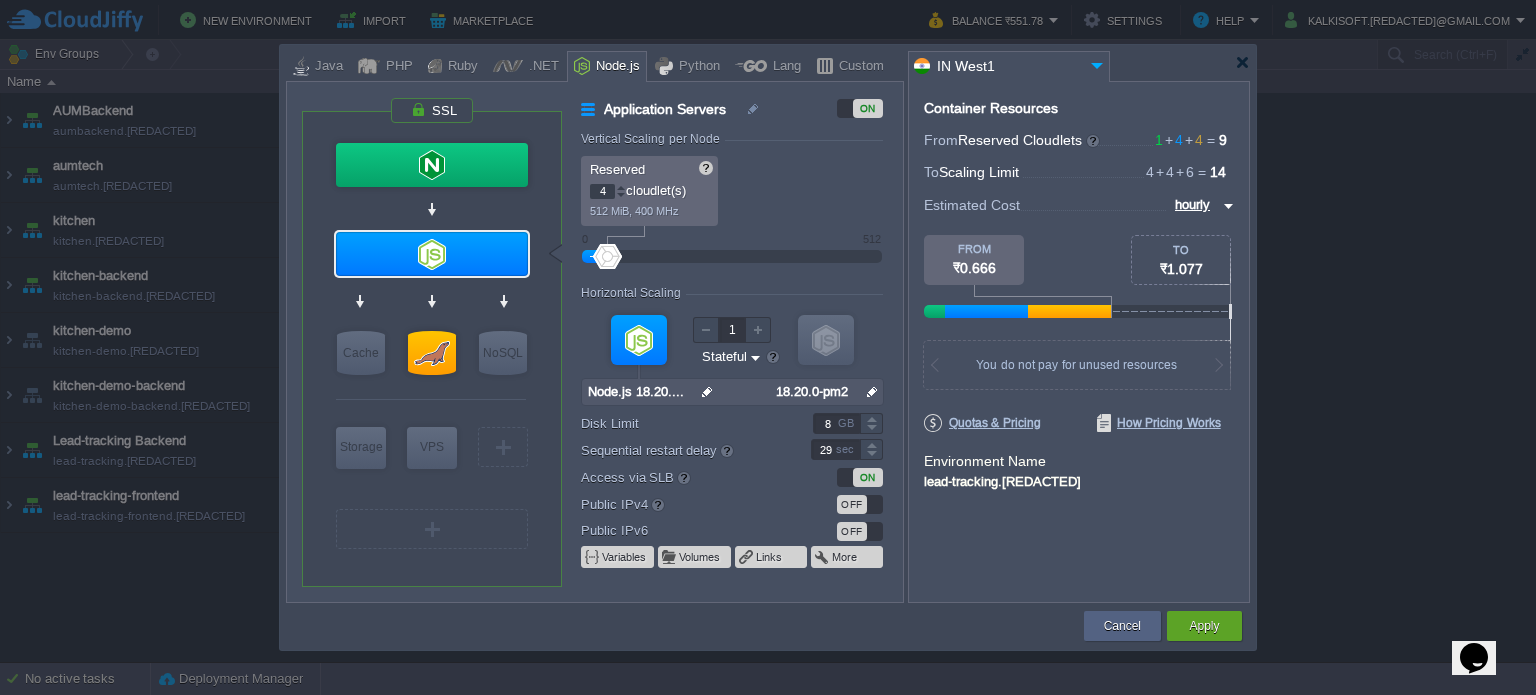 click at bounding box center [871, 455] 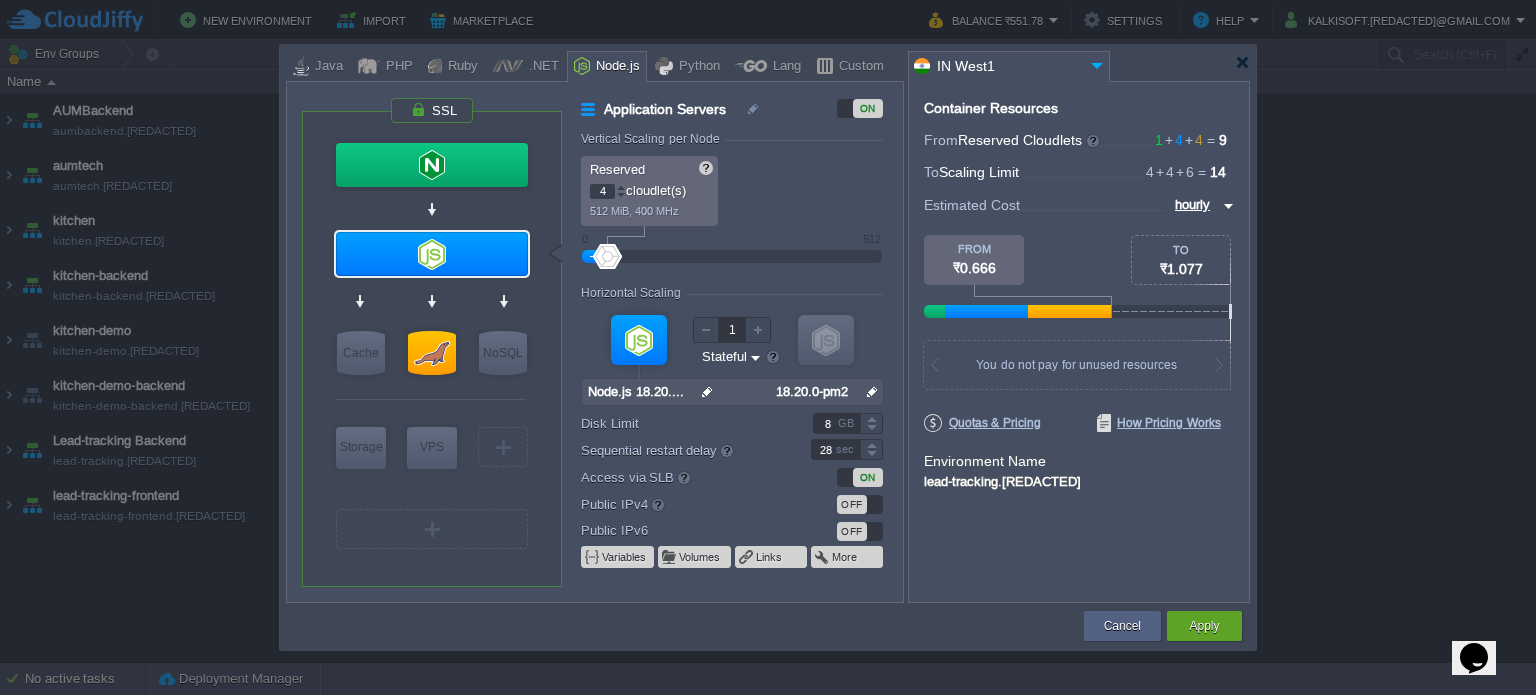 click at bounding box center (871, 455) 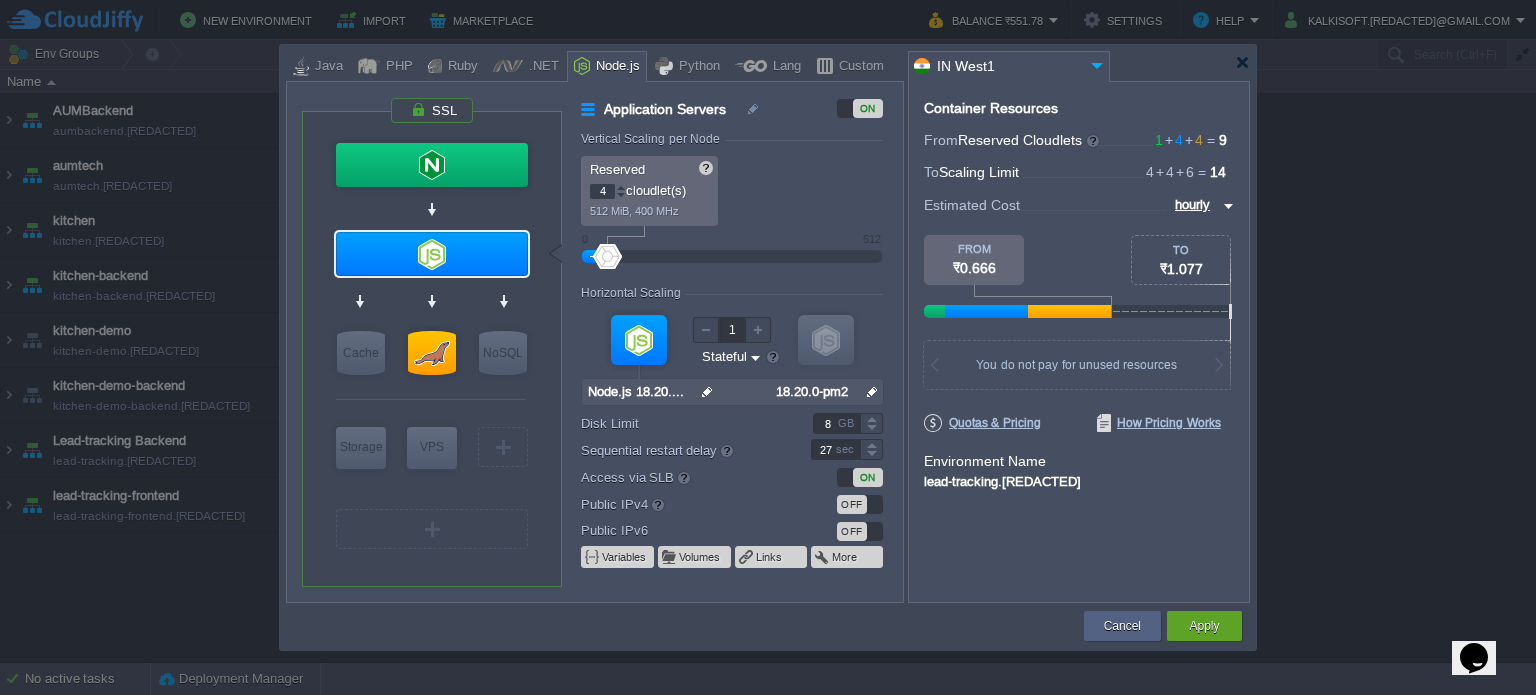 click at bounding box center (871, 455) 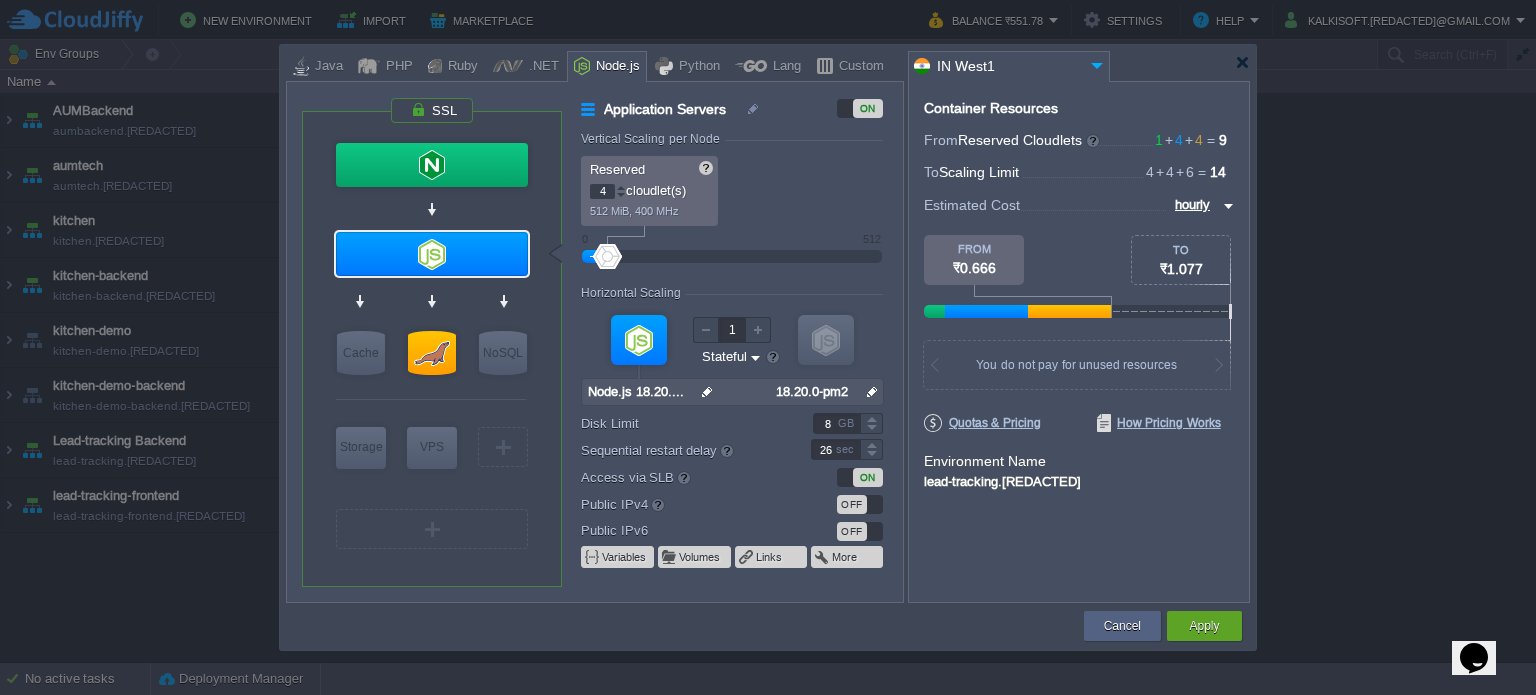 click at bounding box center (871, 455) 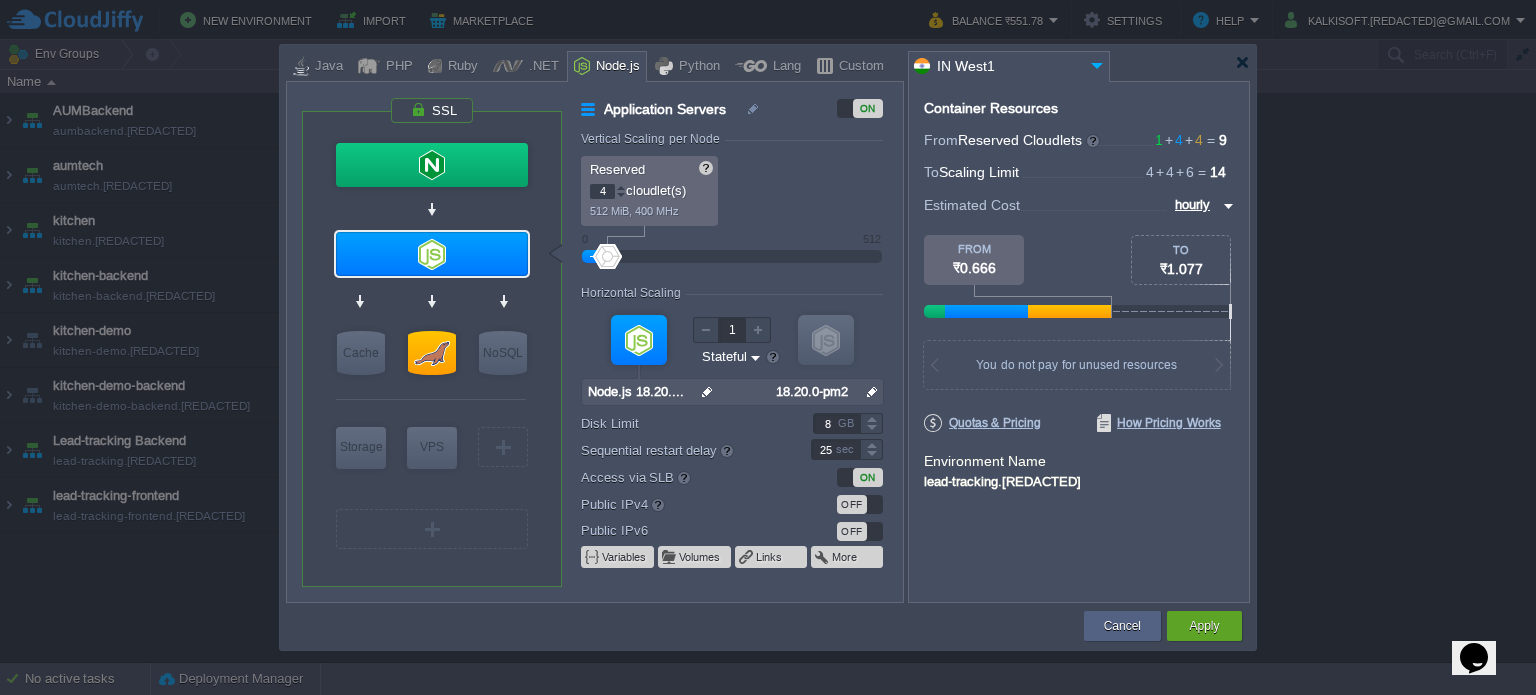 click at bounding box center (871, 455) 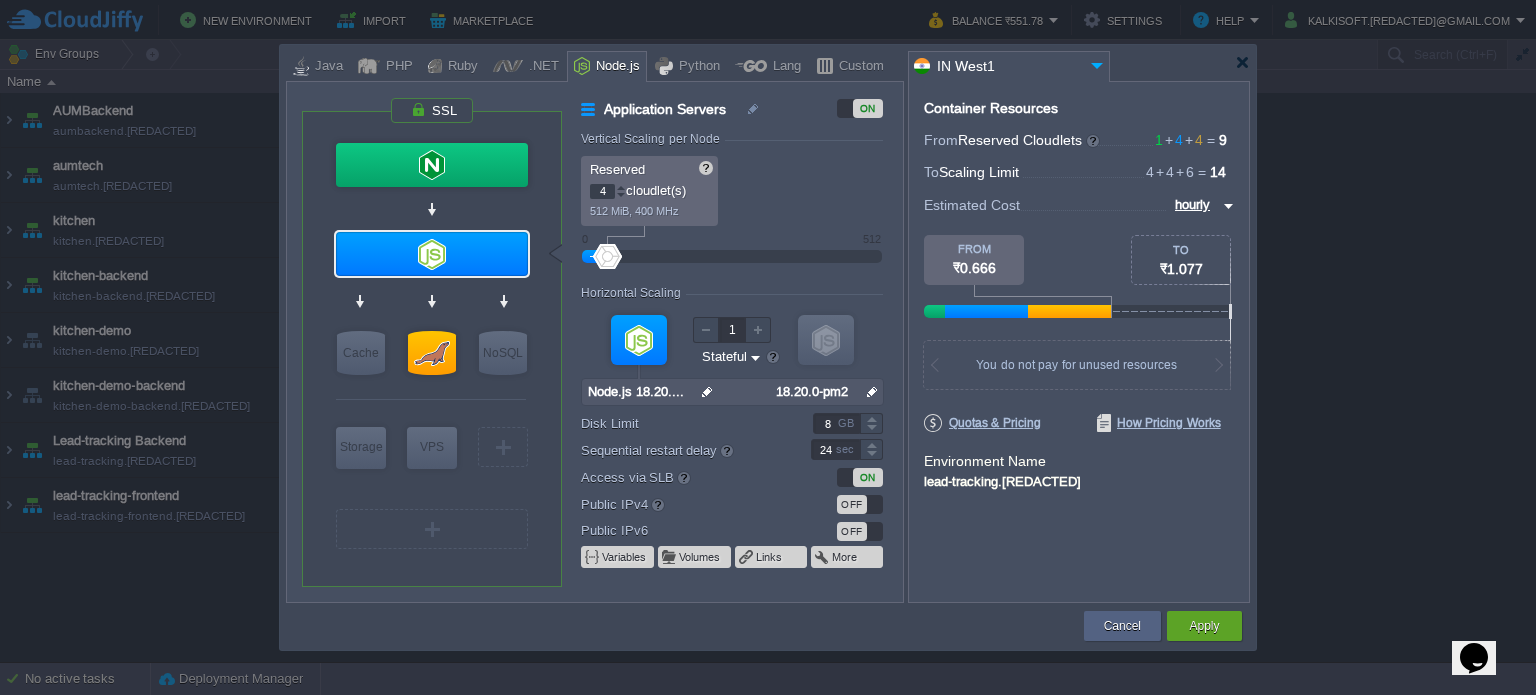 click at bounding box center (871, 455) 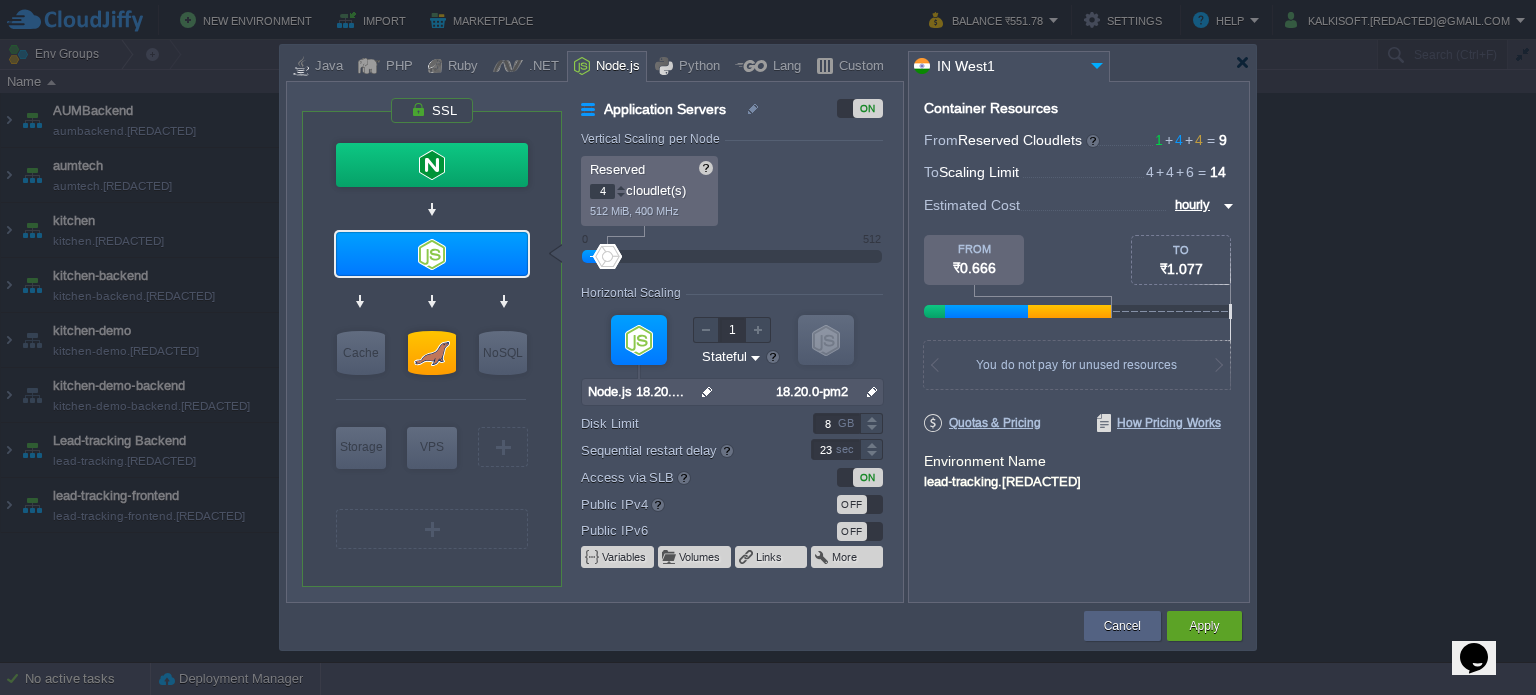 click at bounding box center (871, 455) 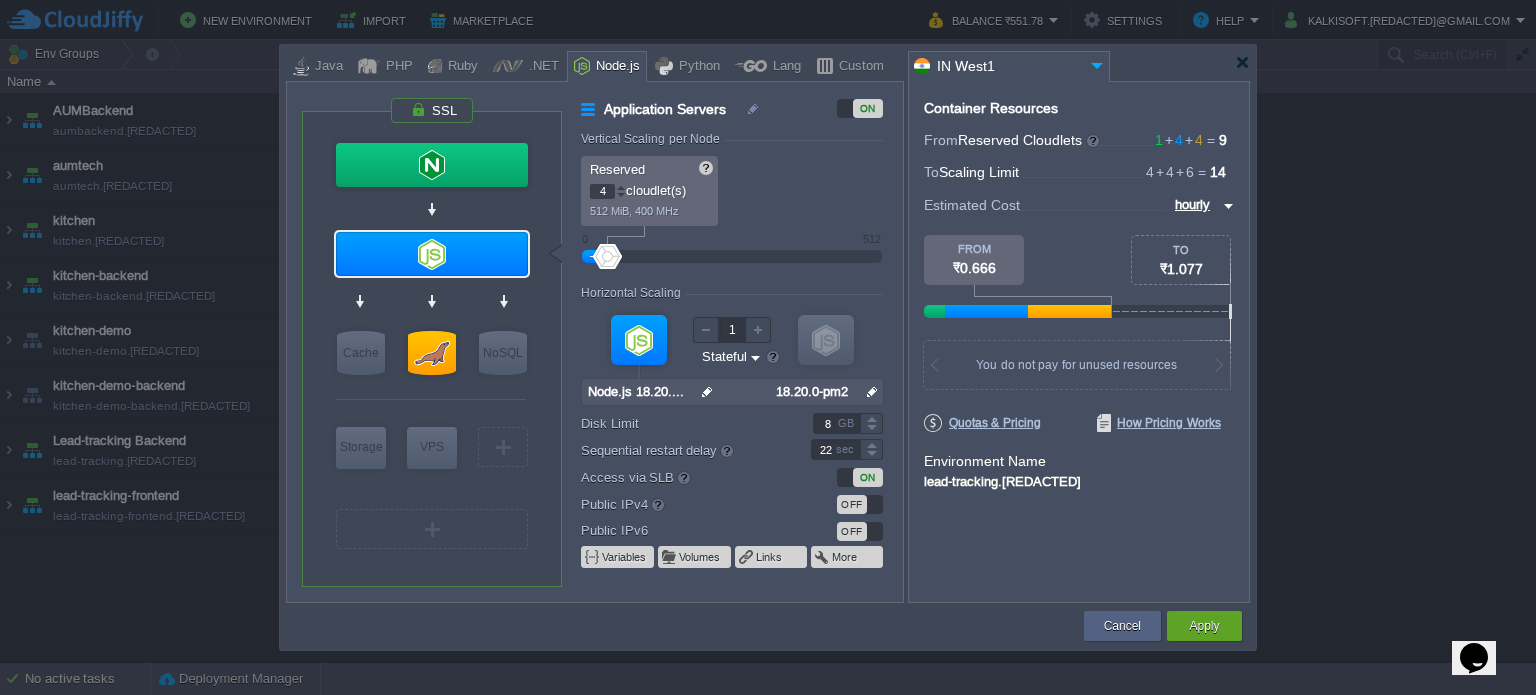 click at bounding box center [871, 455] 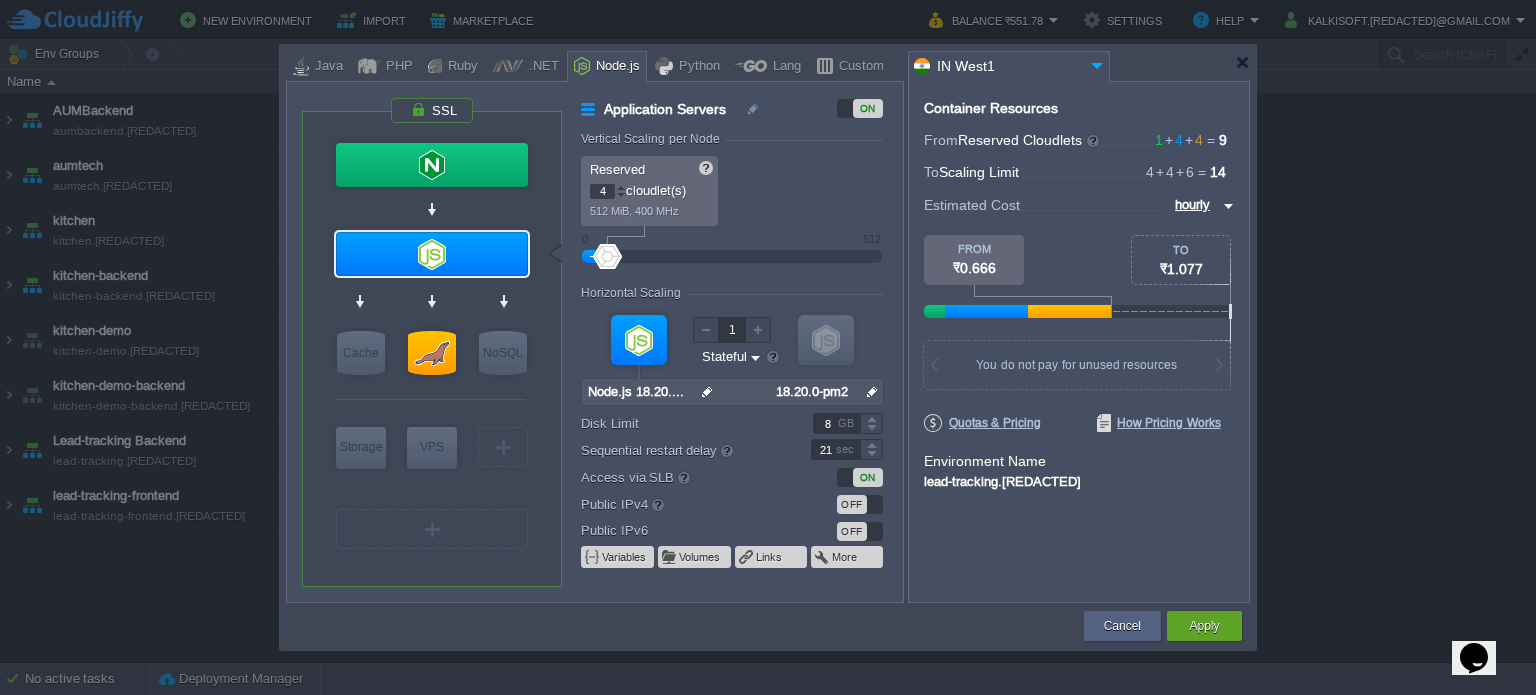 click at bounding box center [871, 455] 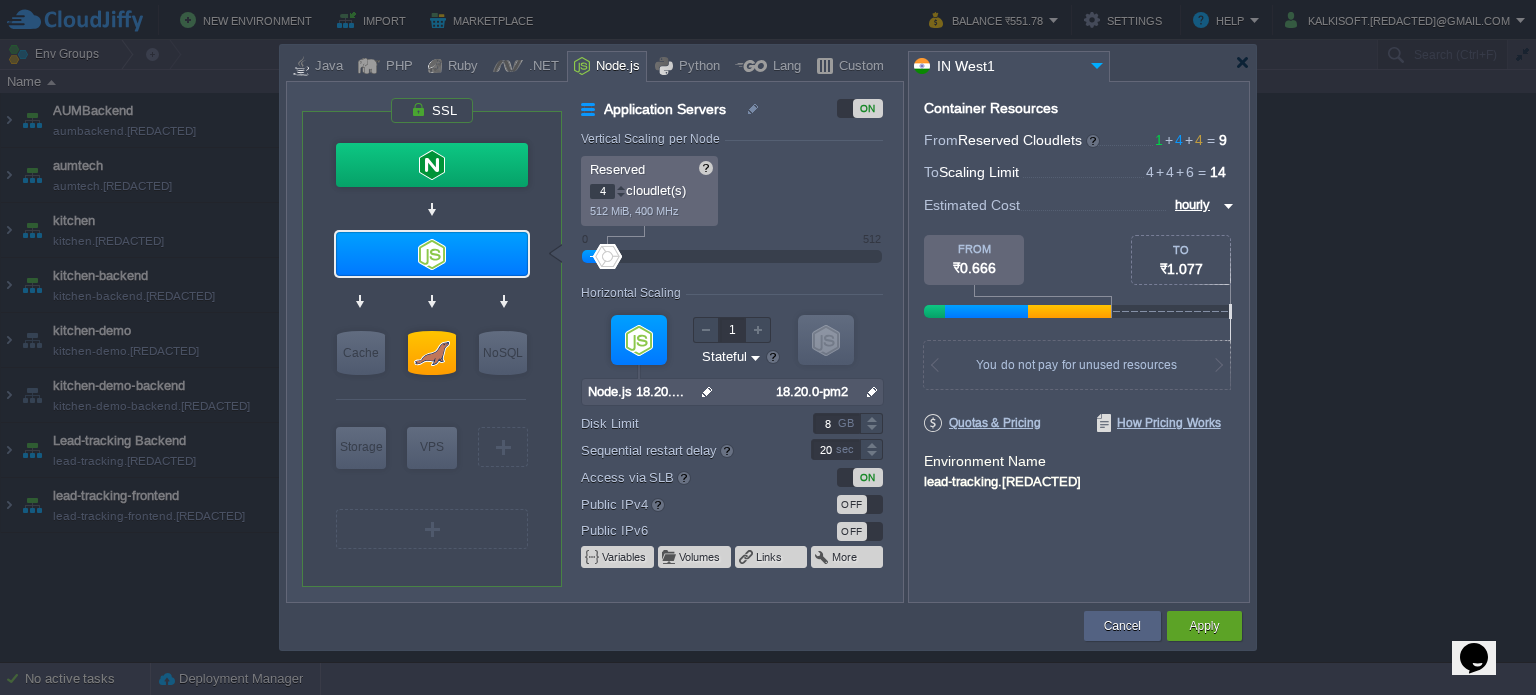 click at bounding box center [871, 455] 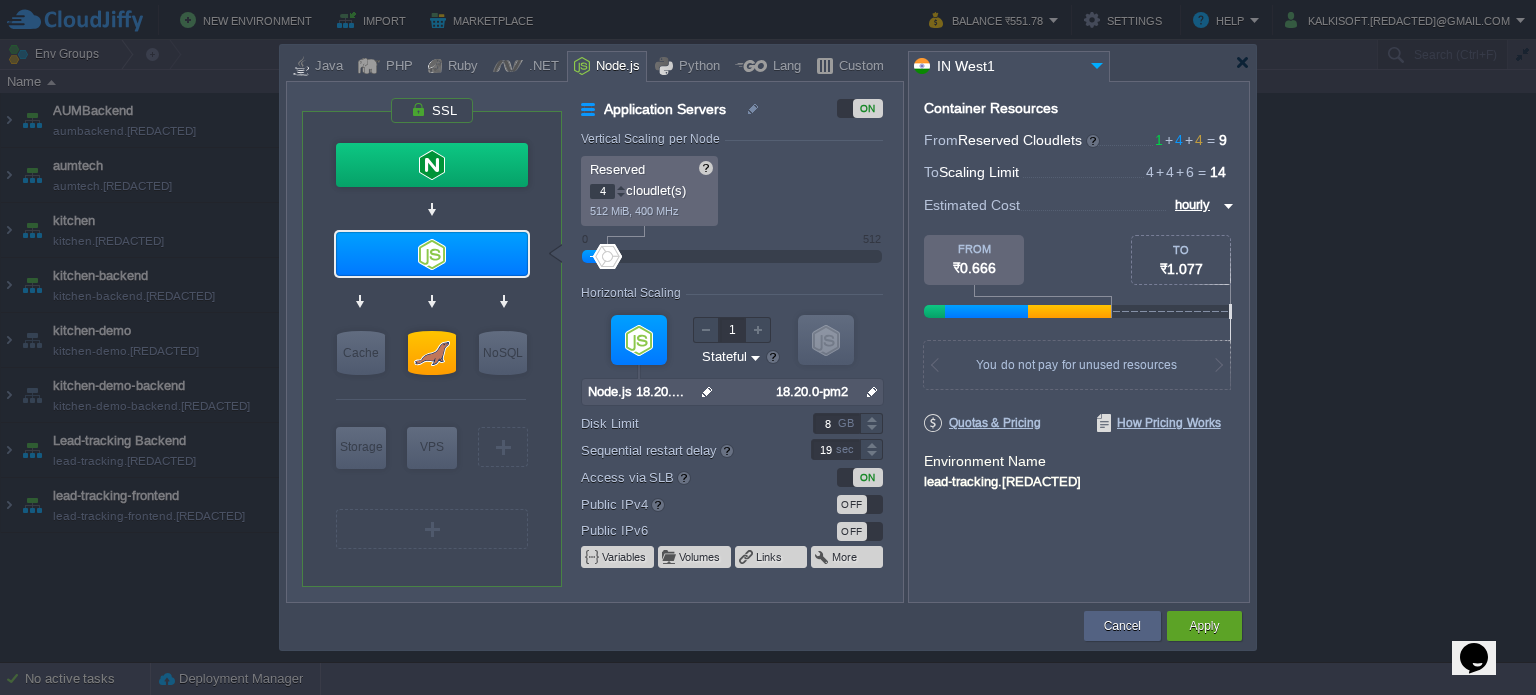 click at bounding box center (871, 455) 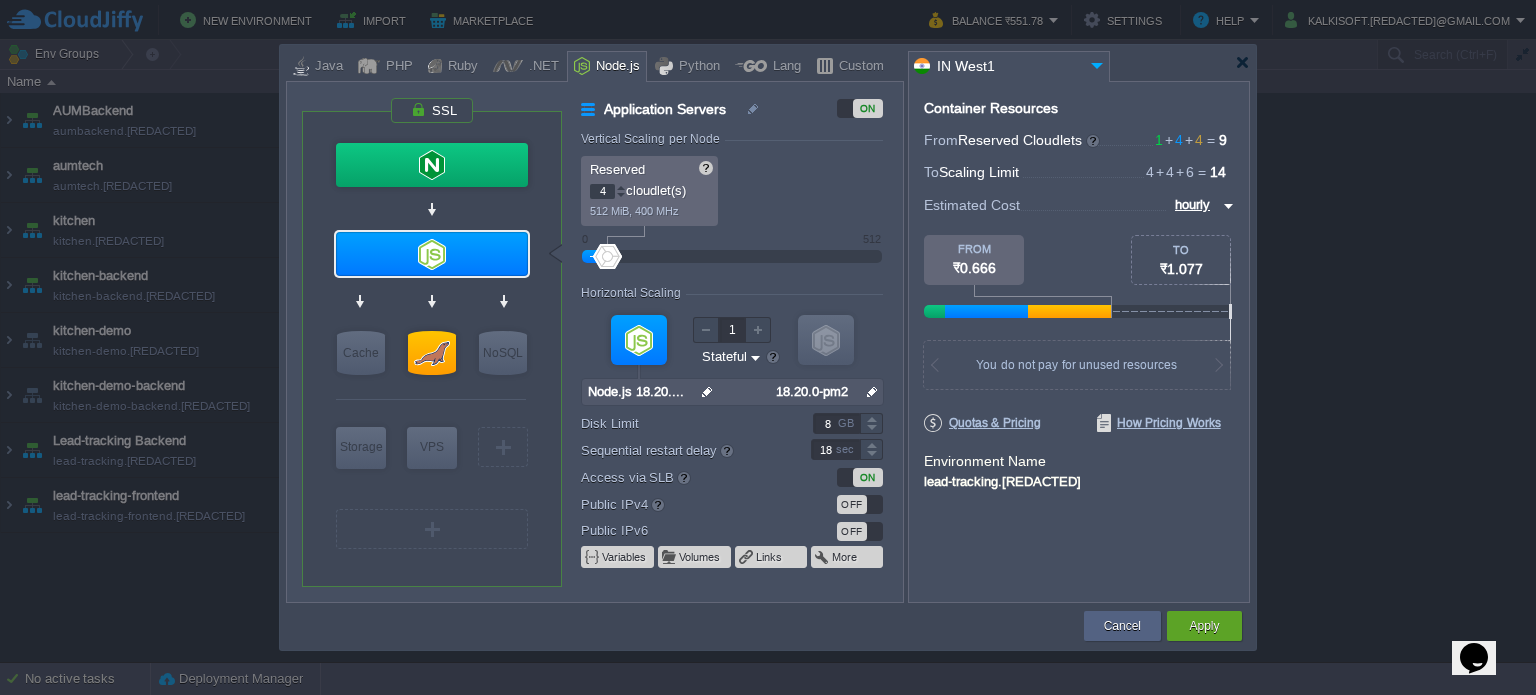 click at bounding box center (871, 455) 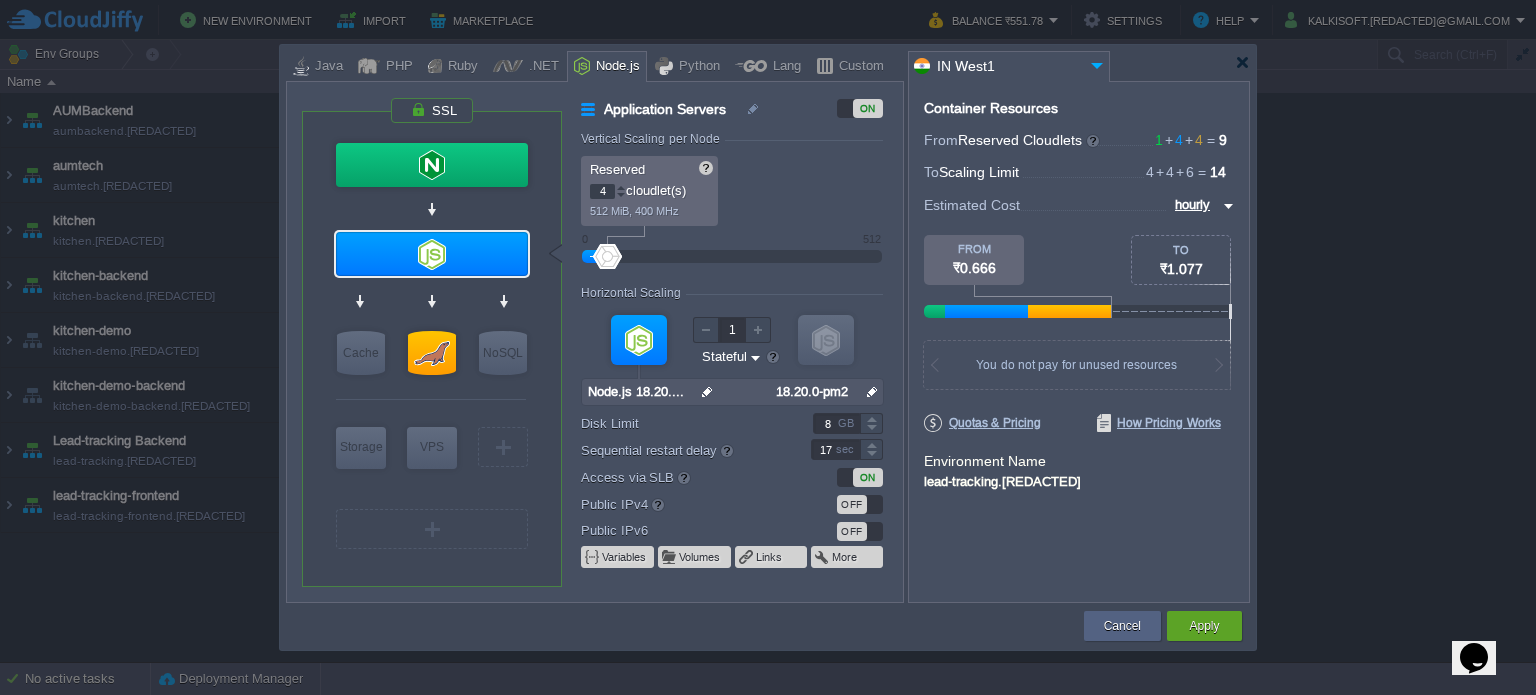 click at bounding box center (871, 455) 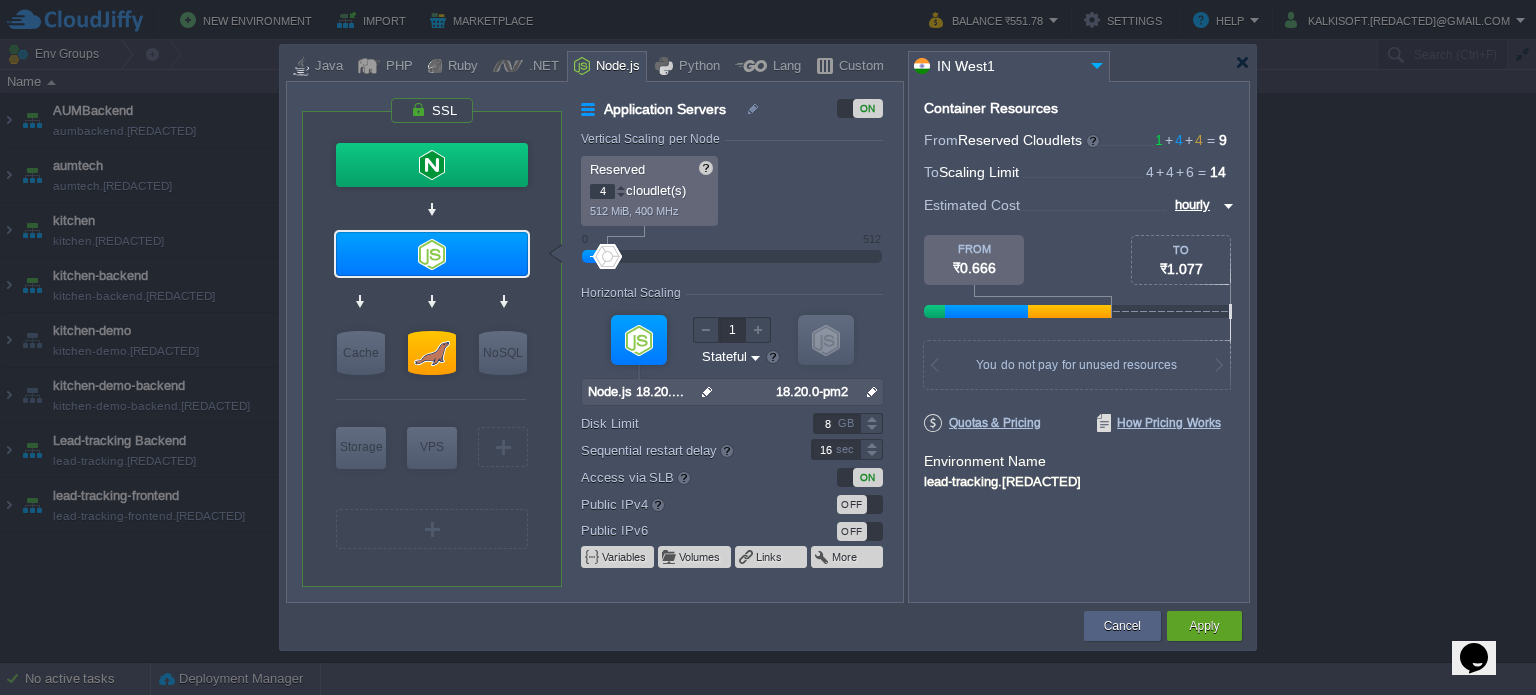 click at bounding box center (871, 455) 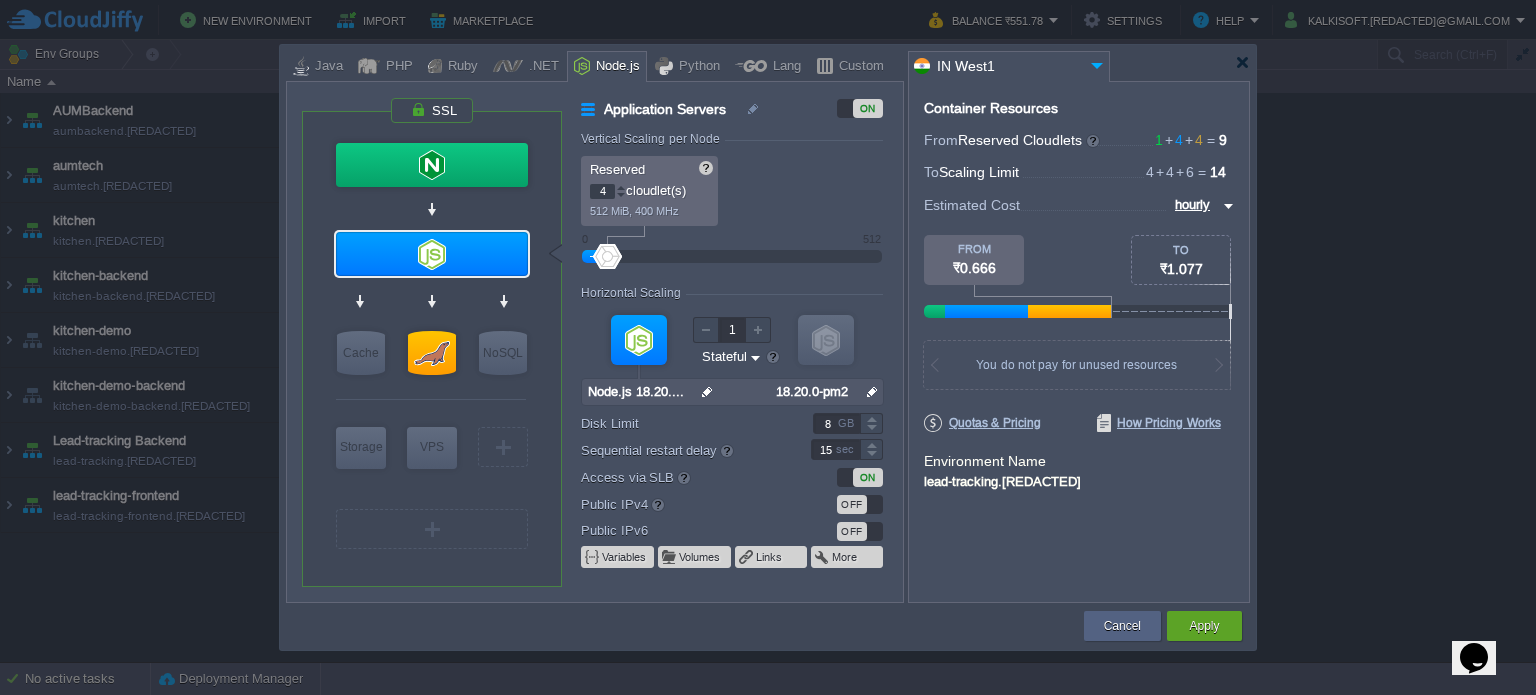 click at bounding box center (871, 455) 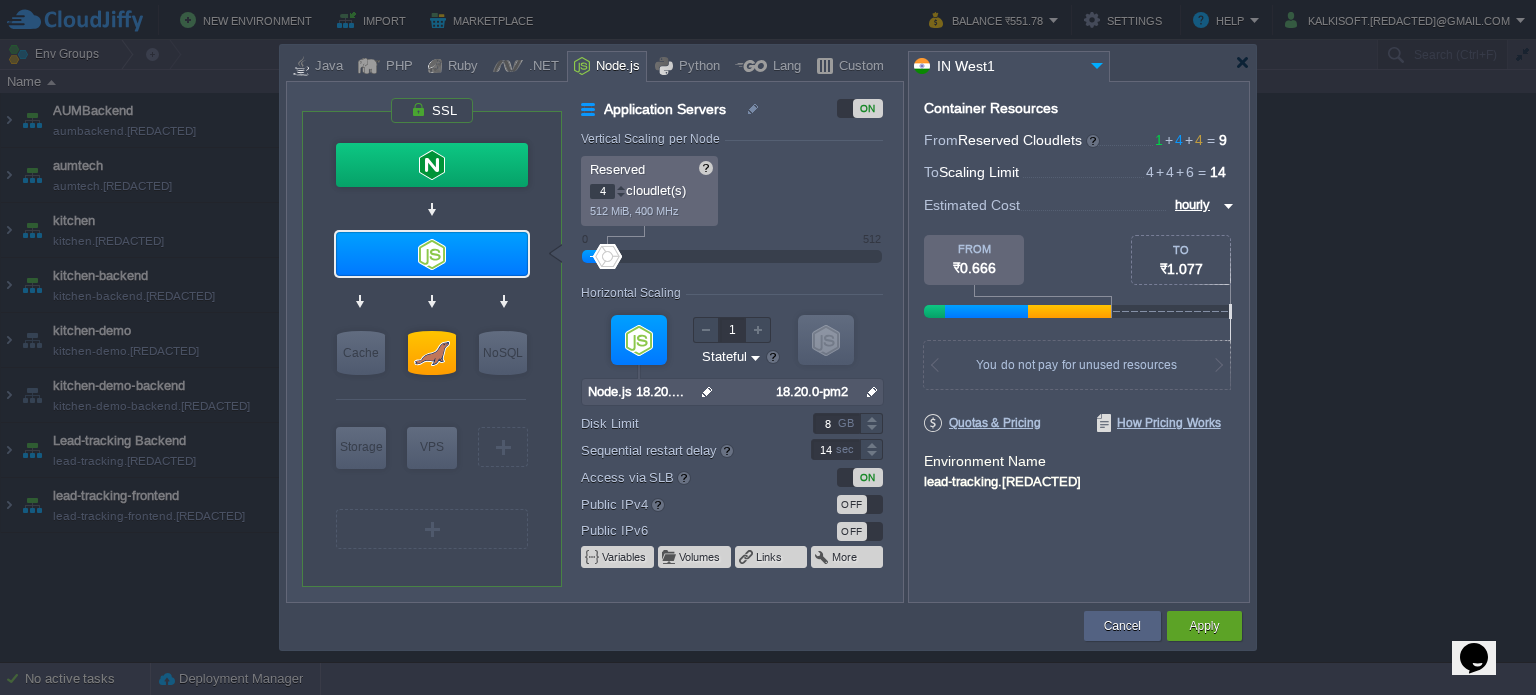 click at bounding box center (871, 455) 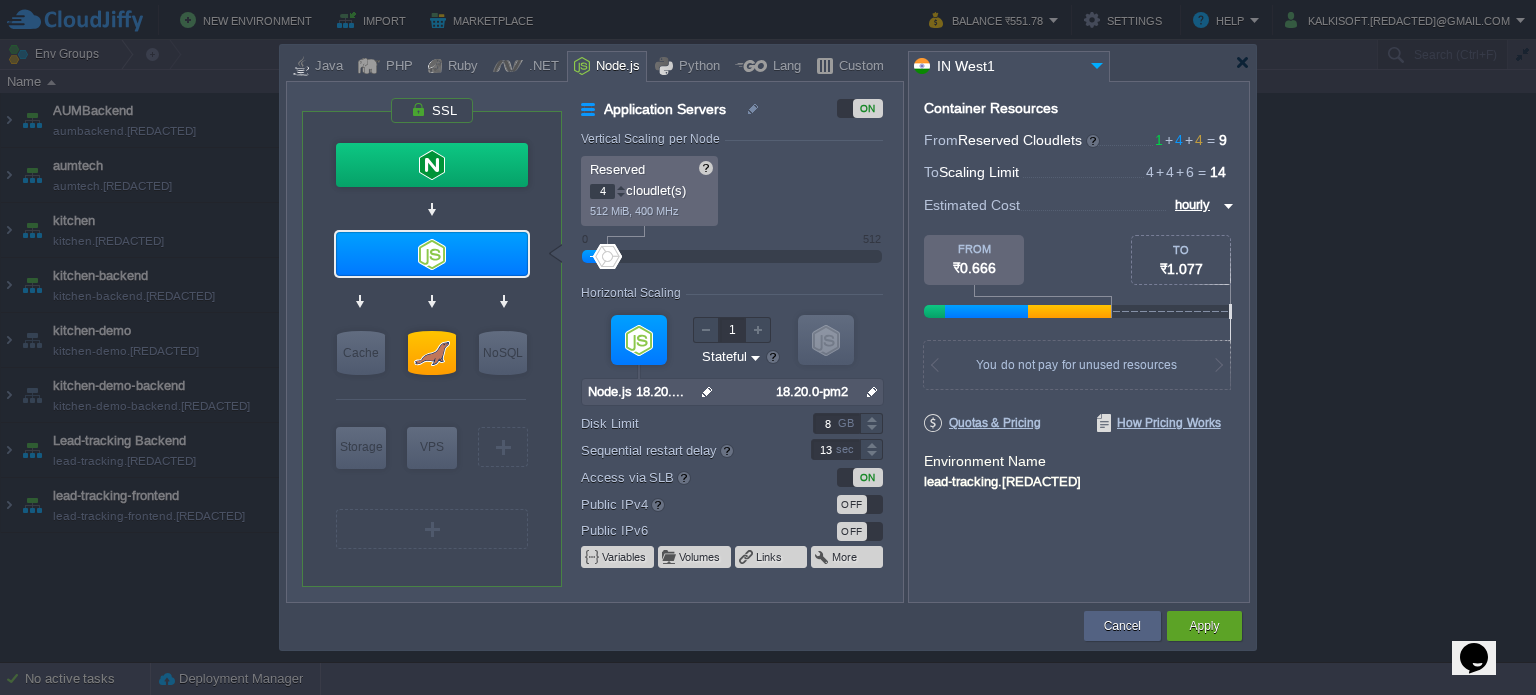 click at bounding box center [871, 455] 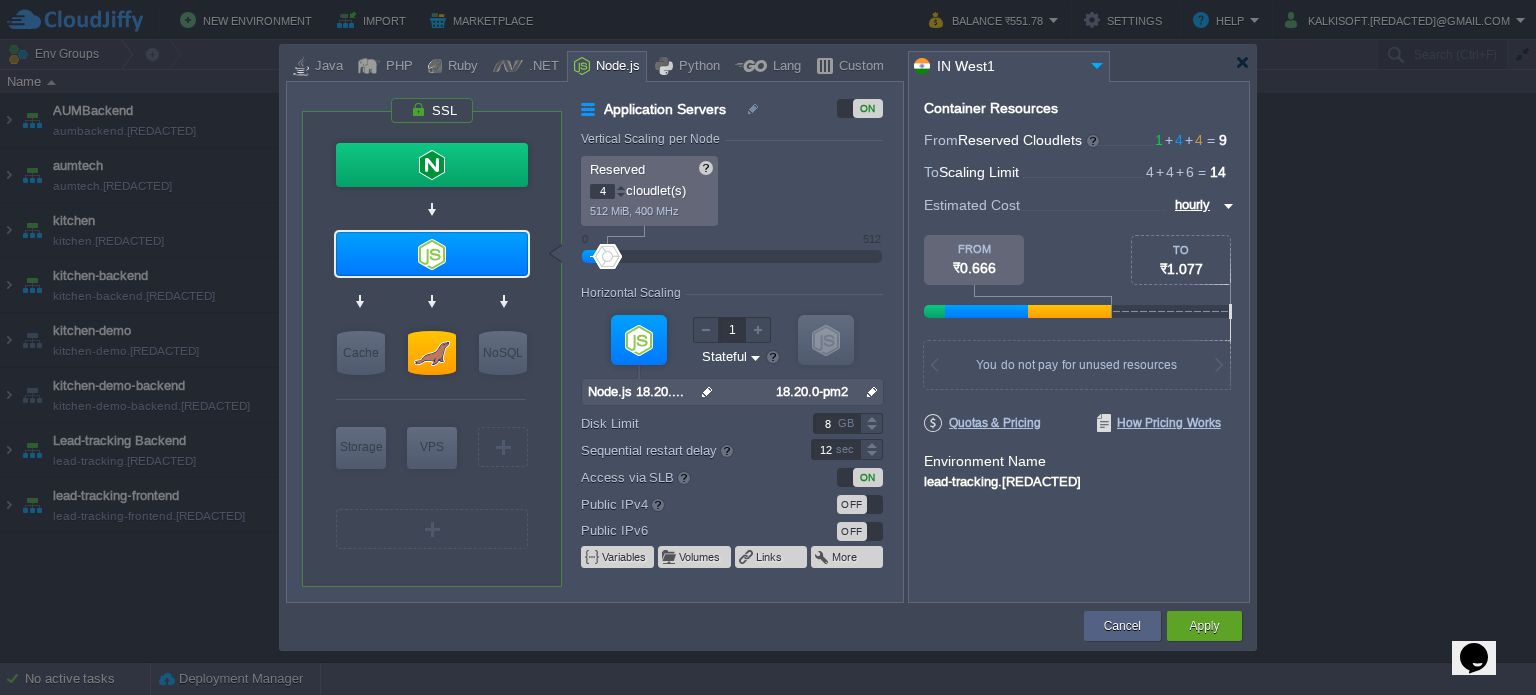click at bounding box center (871, 455) 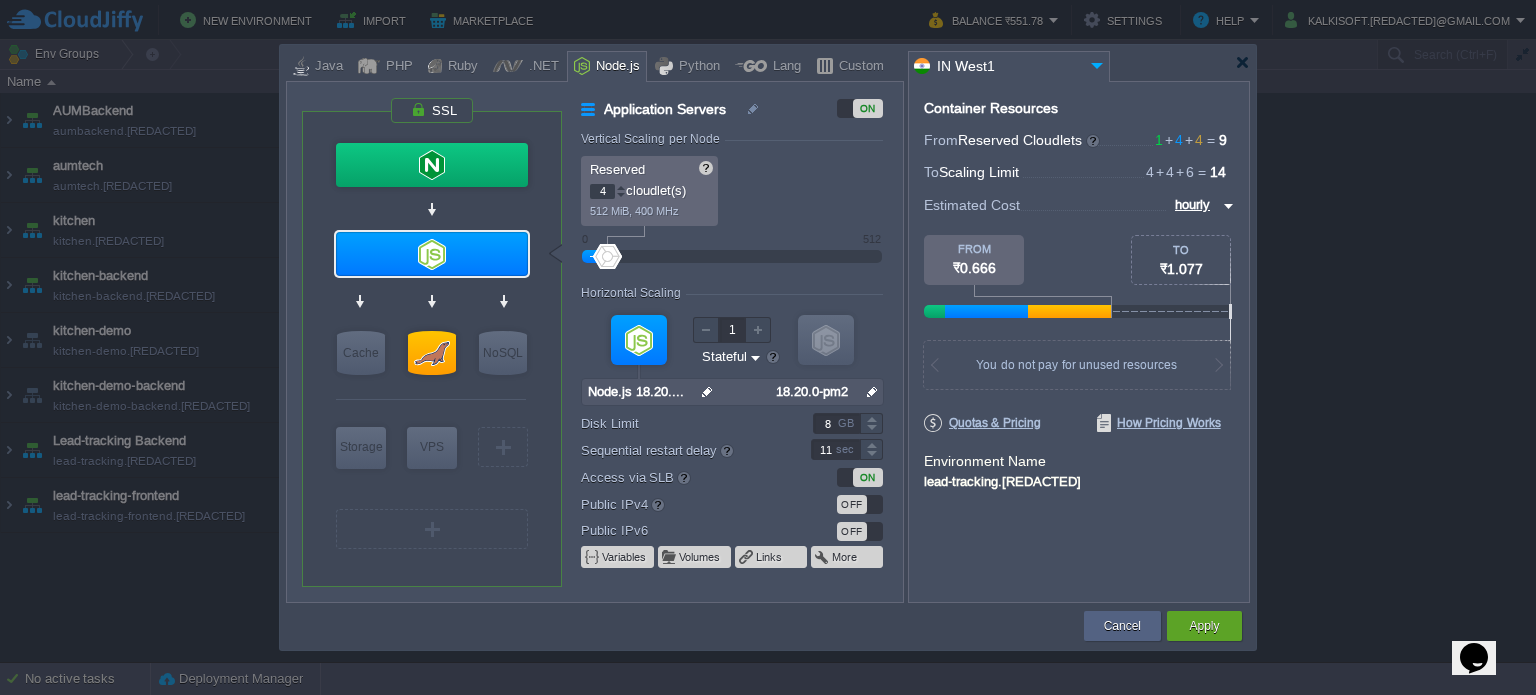 click at bounding box center (871, 455) 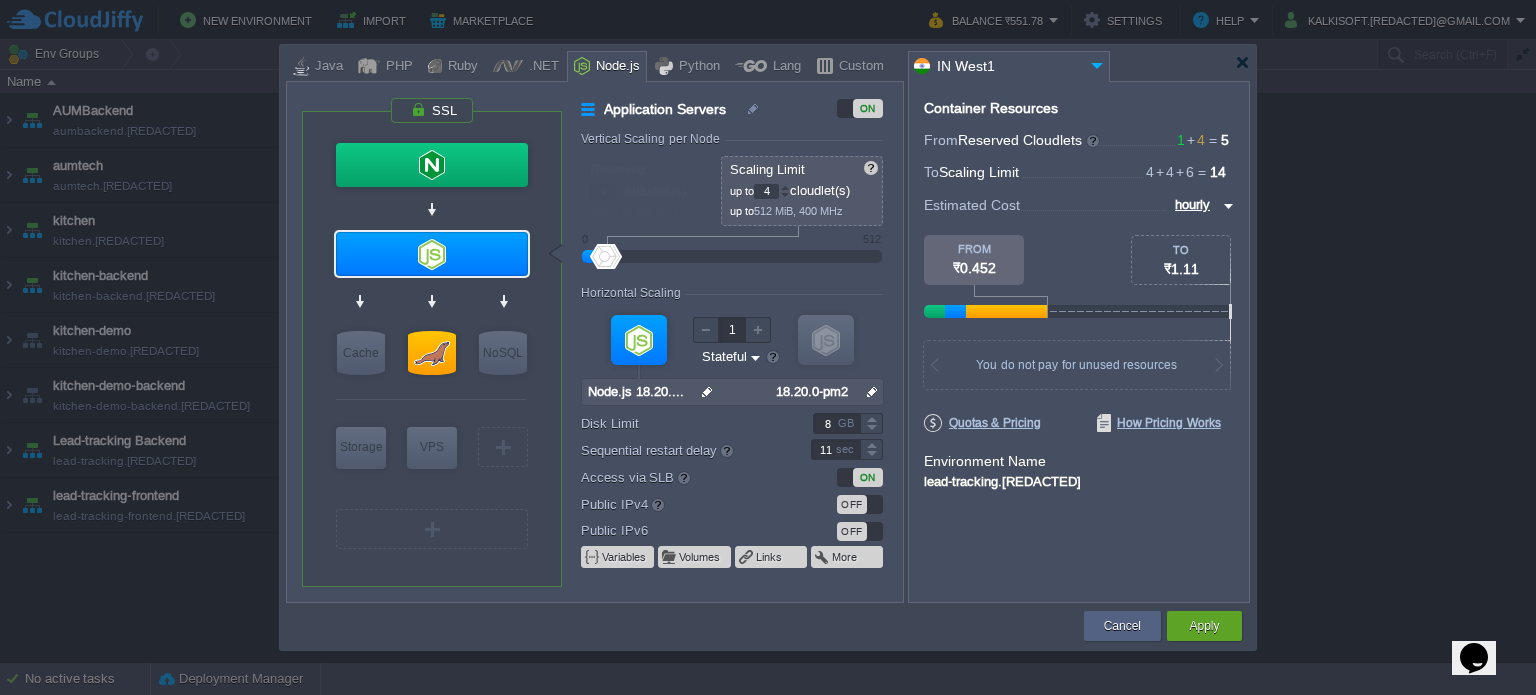 type on "5" 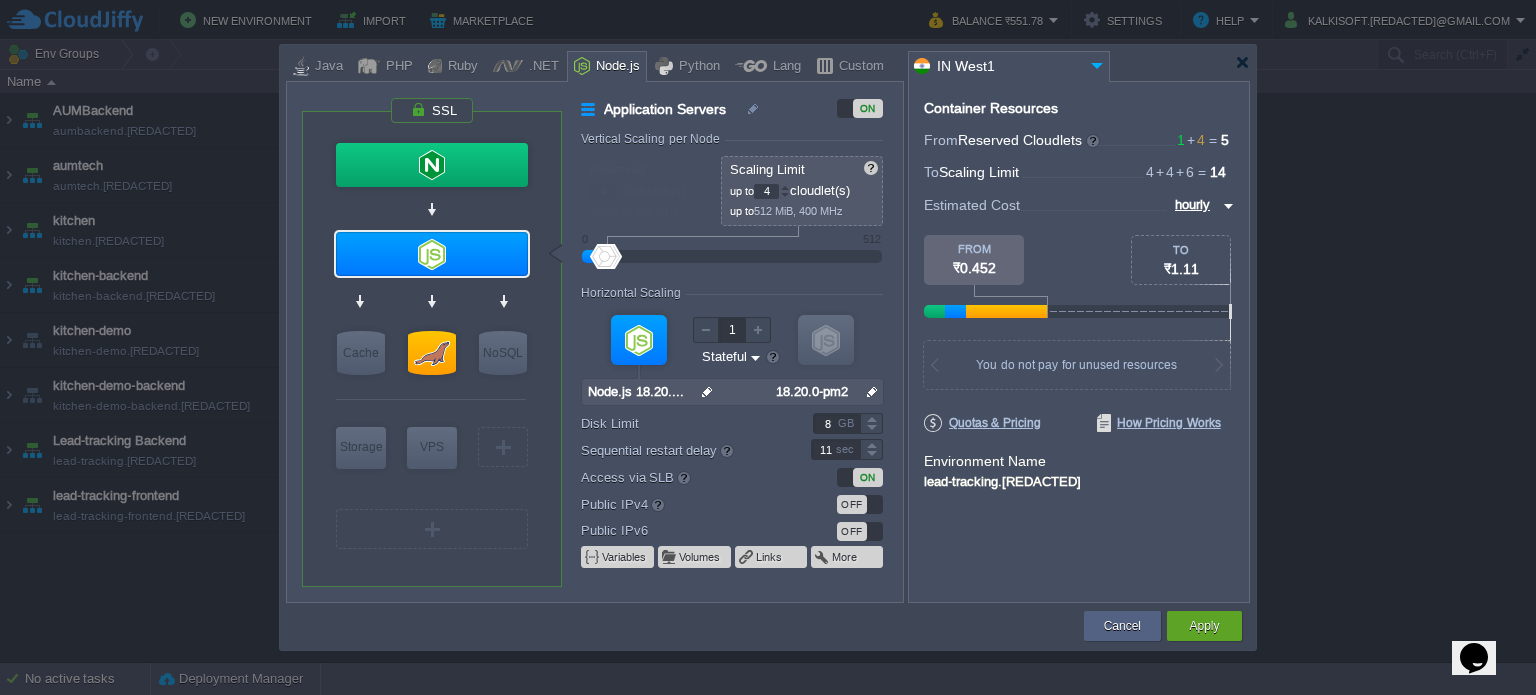 type on "5" 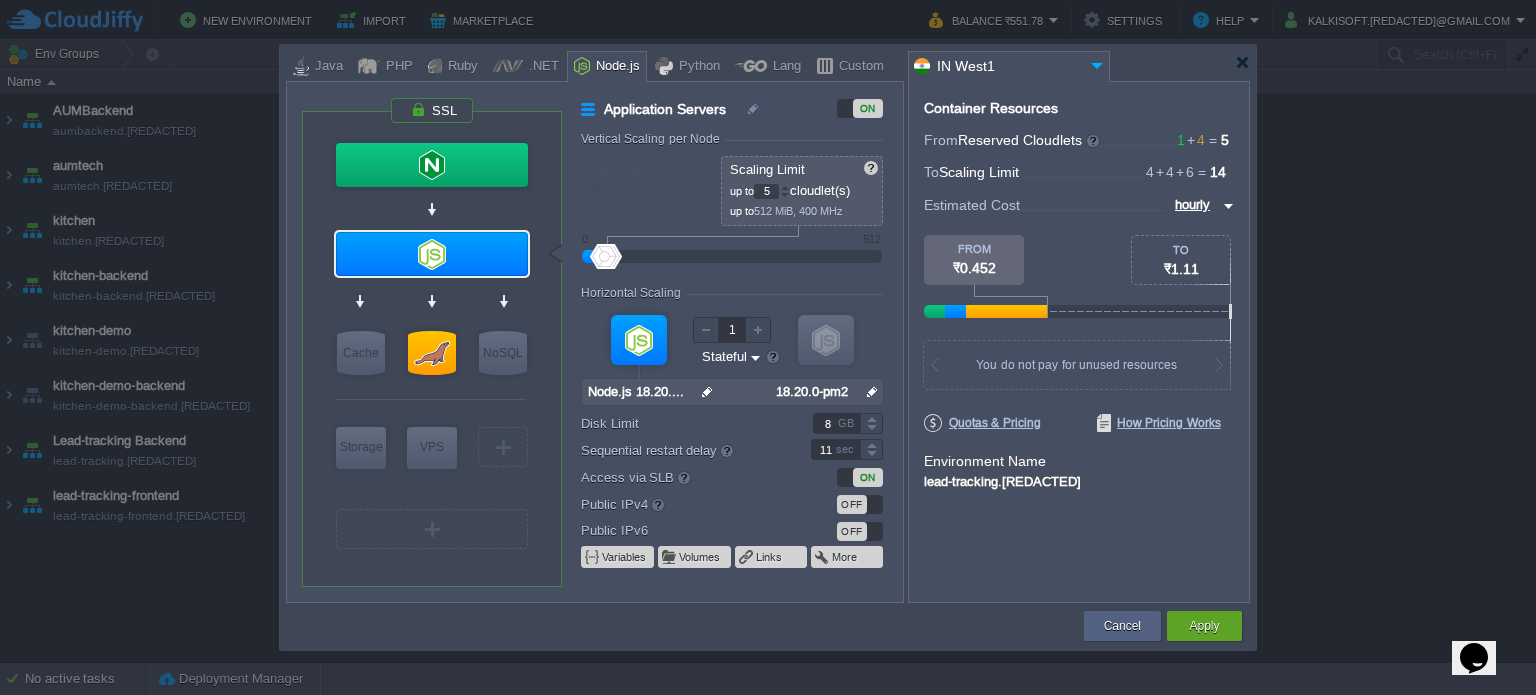 type on "6" 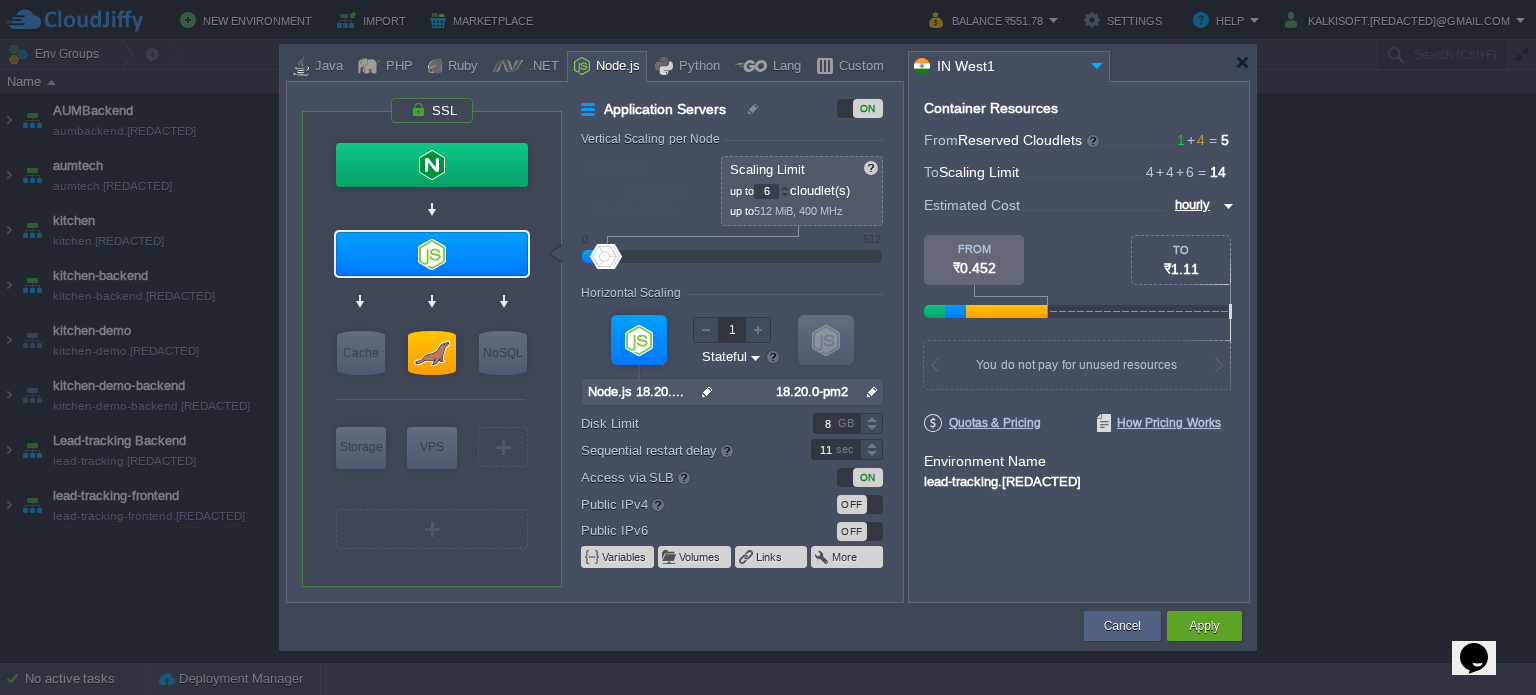 type on "7" 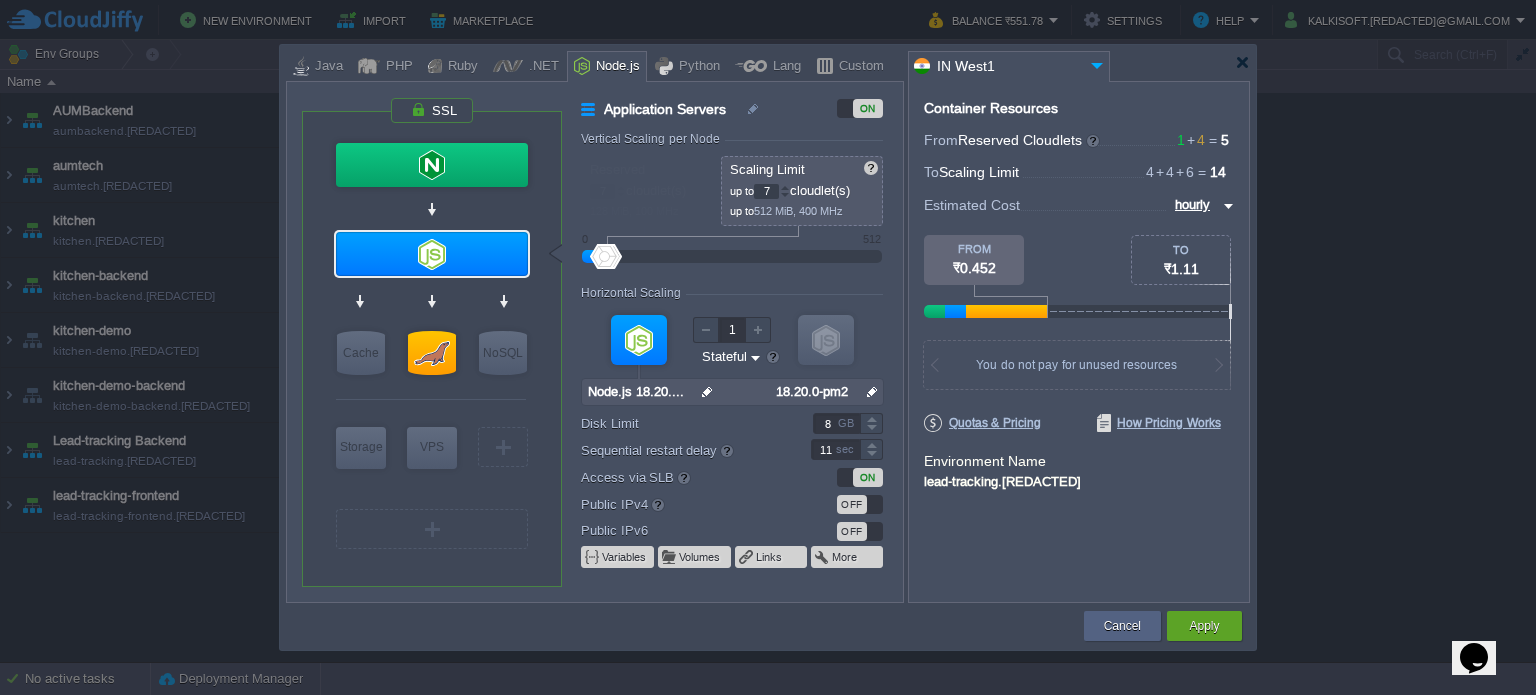 type on "8" 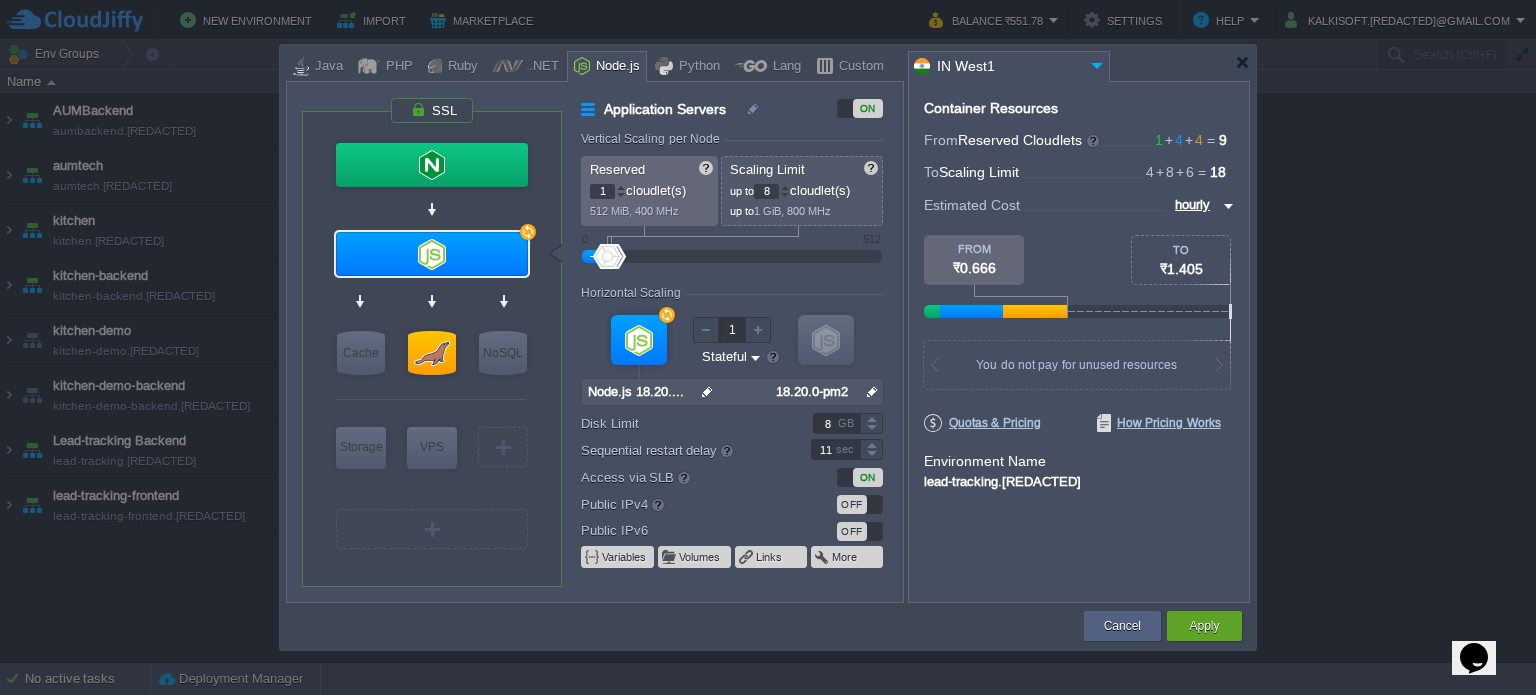 type on "0" 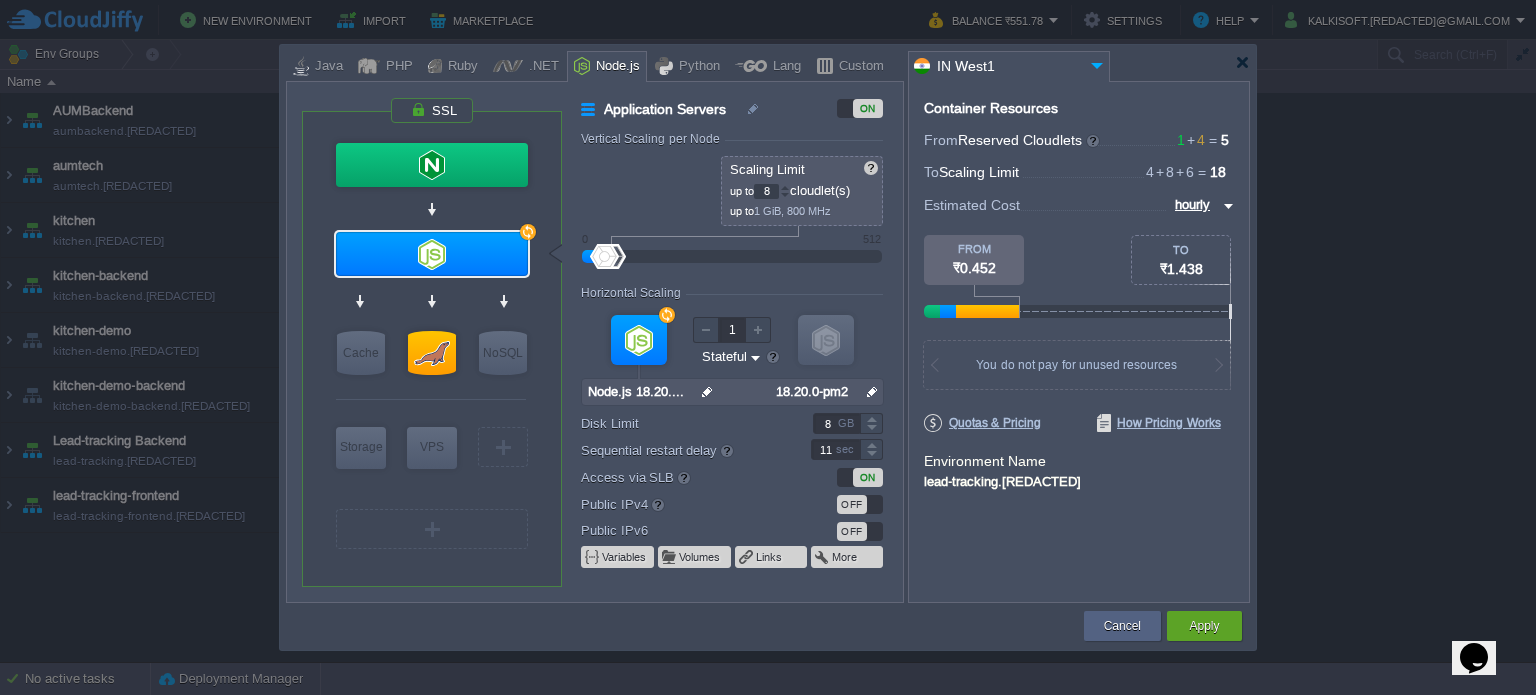 click at bounding box center (732, 257) 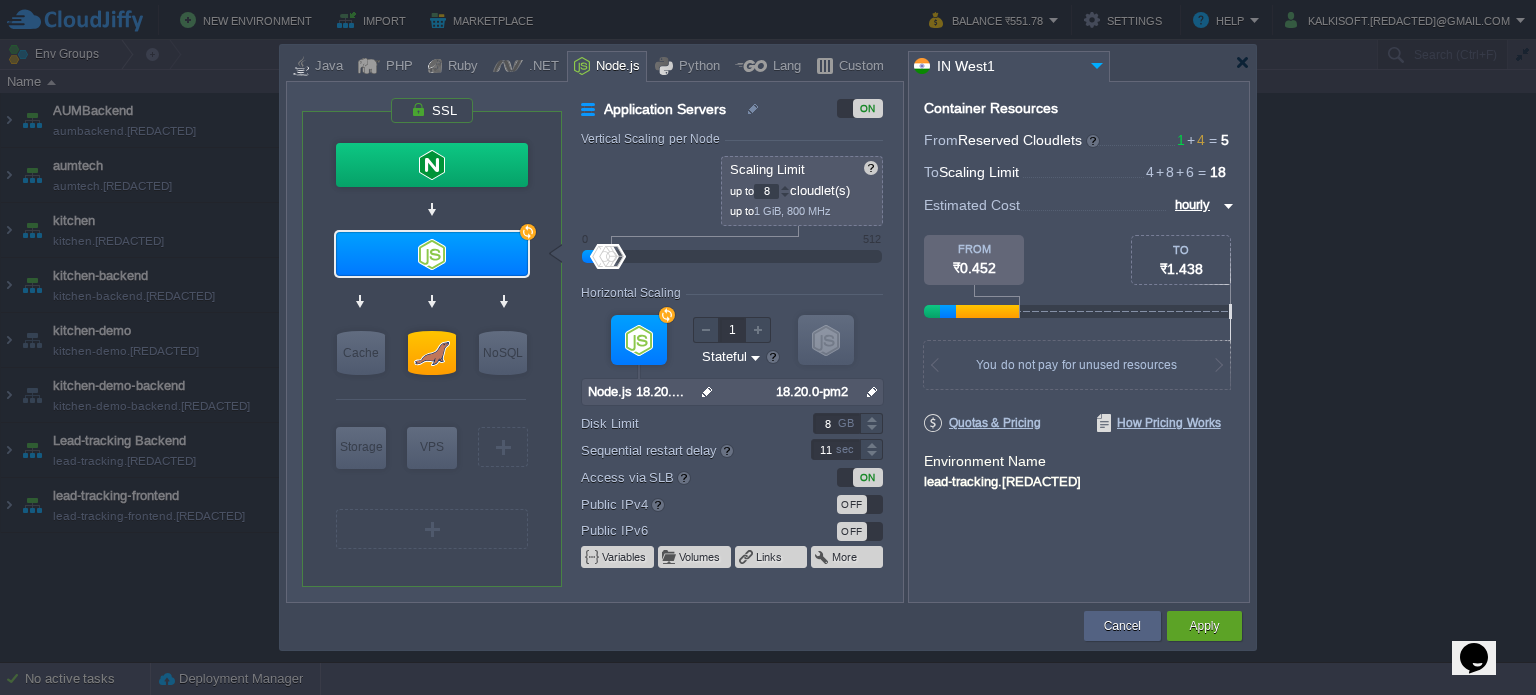 click on "Container Resources From  Reserved Cloudlets   1   +   4 ... = 5 not added To  Scaling Limit 4   +   8   +   6 ... = 18 not added   VM Resources ... = 0 GiB, 0 vCPU not added Estimated Cost hourly TO ₹1.438 FROM ₹0.452 640 MiB RAM + 500 MHz CPU + 48 GB Disk You pay the fixed price for reserved resources Total cost at  100%  load on  ALL  containers You do not pay for unused resources Disk Limit per Node 200 GB Traffic Limit per Node 300 GB Quotas & Pricing How Pricing Works Environment Name lead-tracking.cloudjiffy.net" at bounding box center [1079, 342] 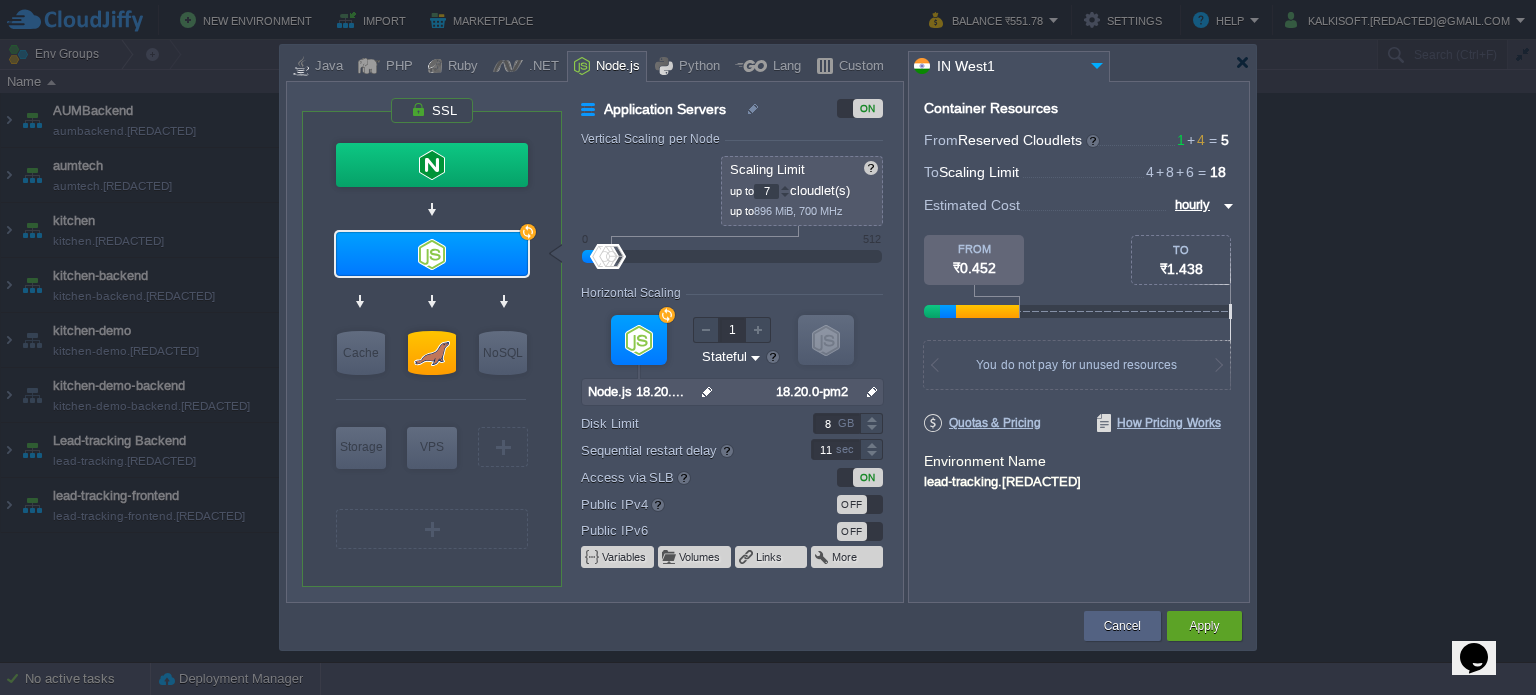 click at bounding box center (785, 195) 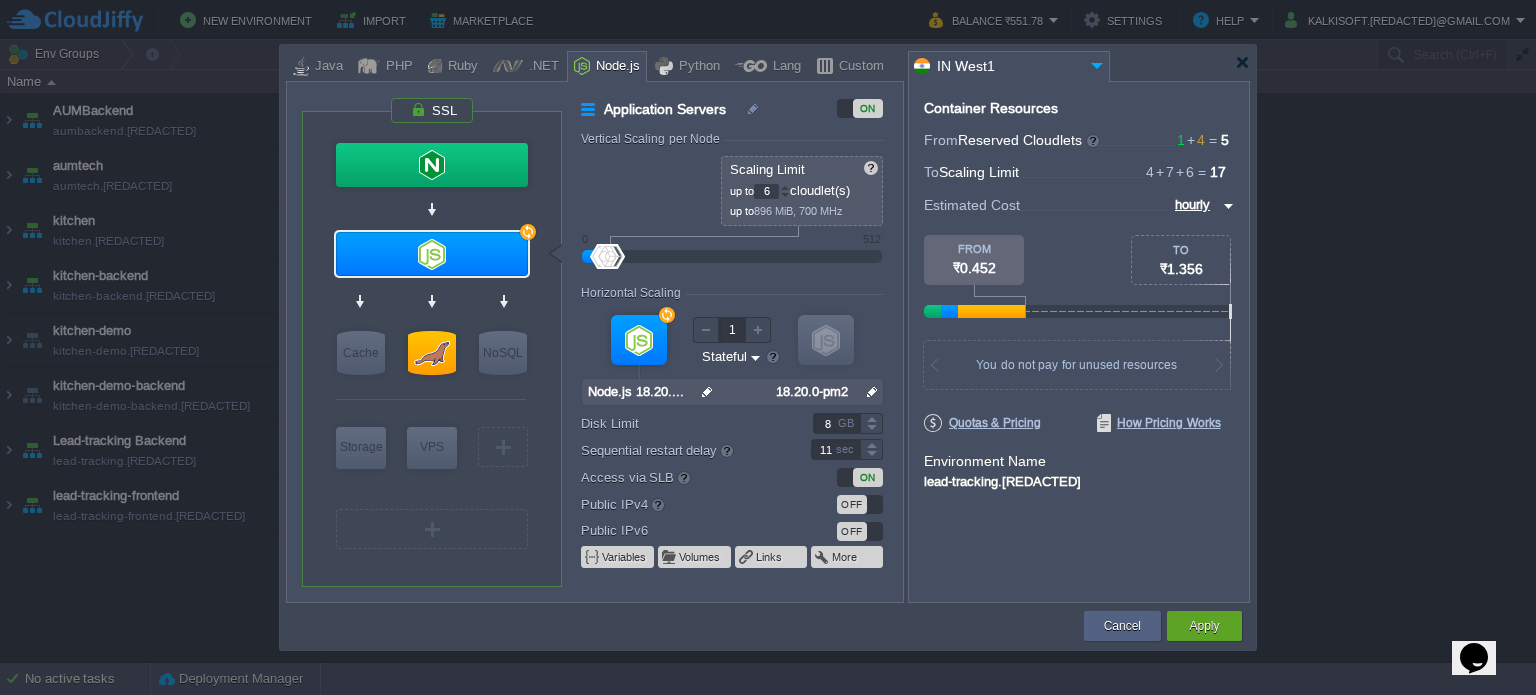 click at bounding box center [785, 195] 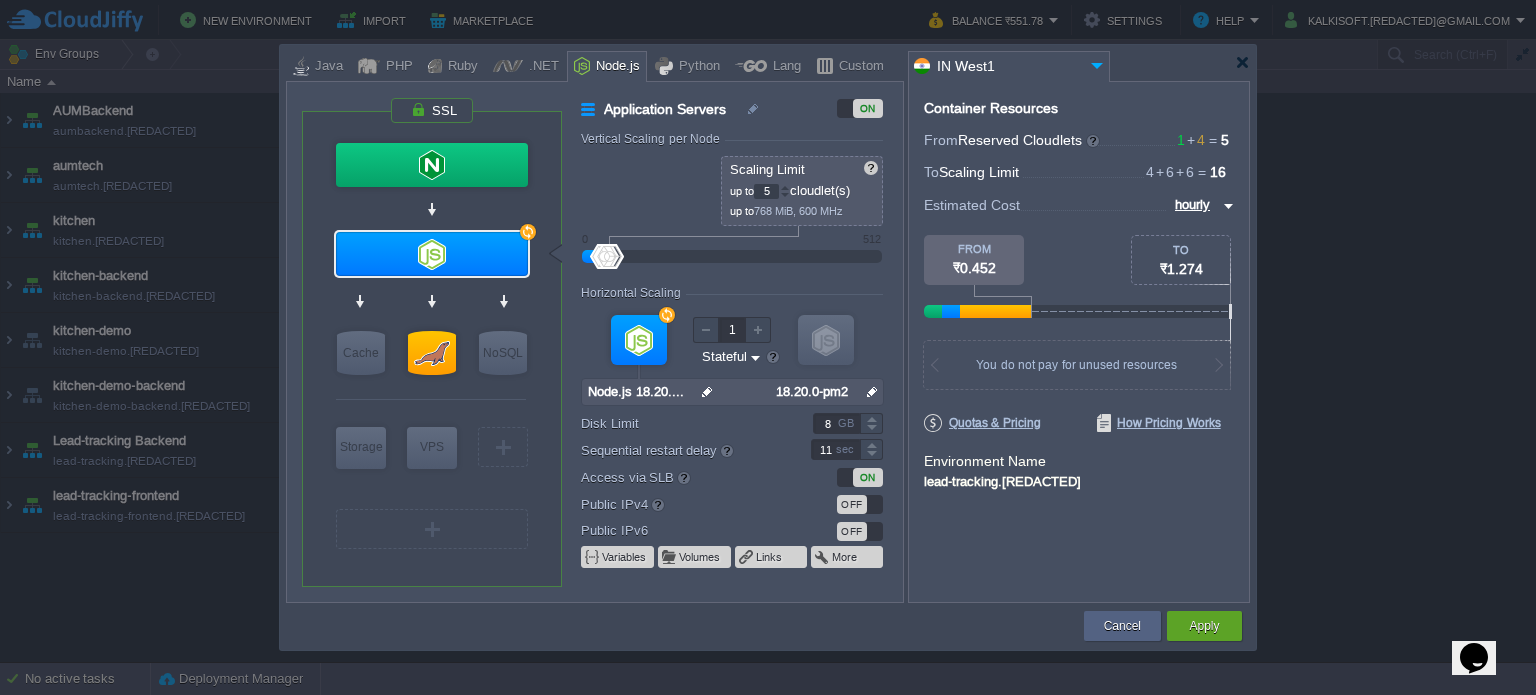 click at bounding box center (785, 195) 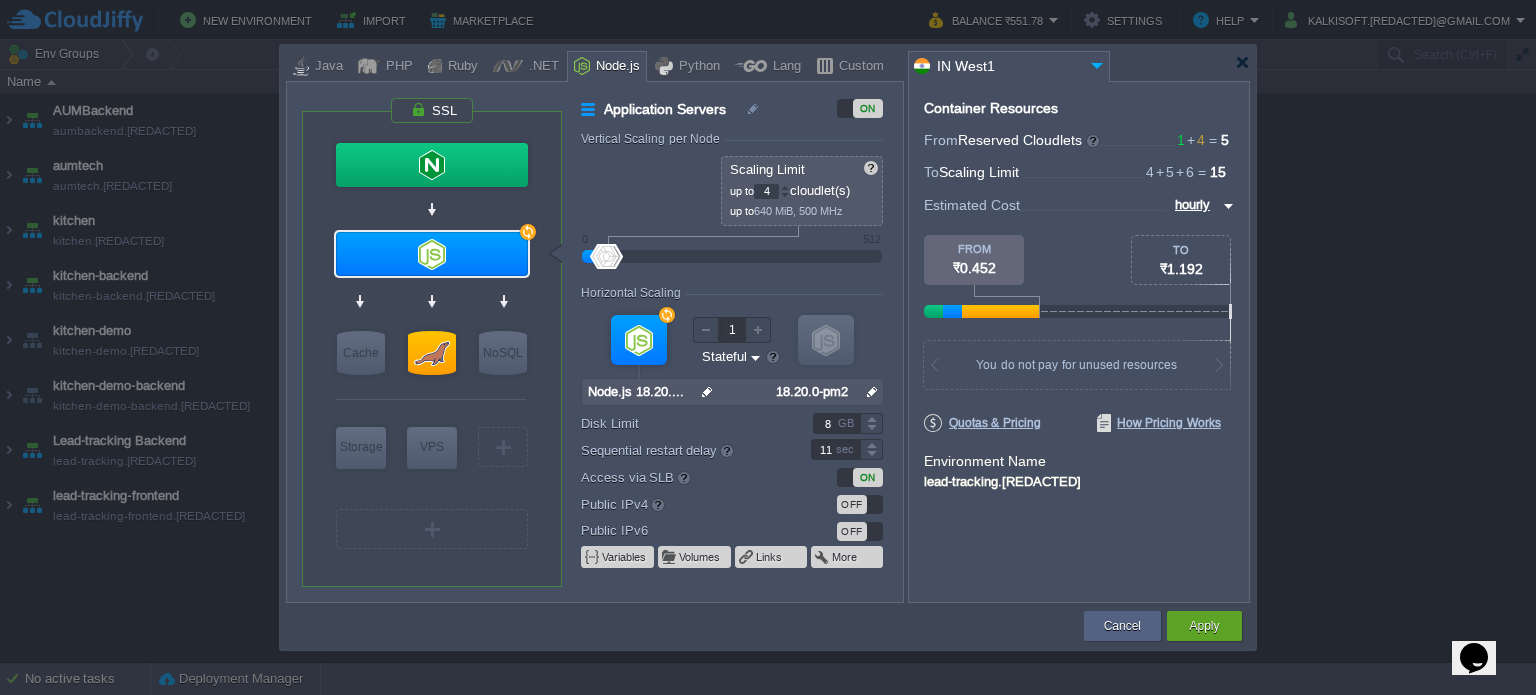 click at bounding box center [785, 195] 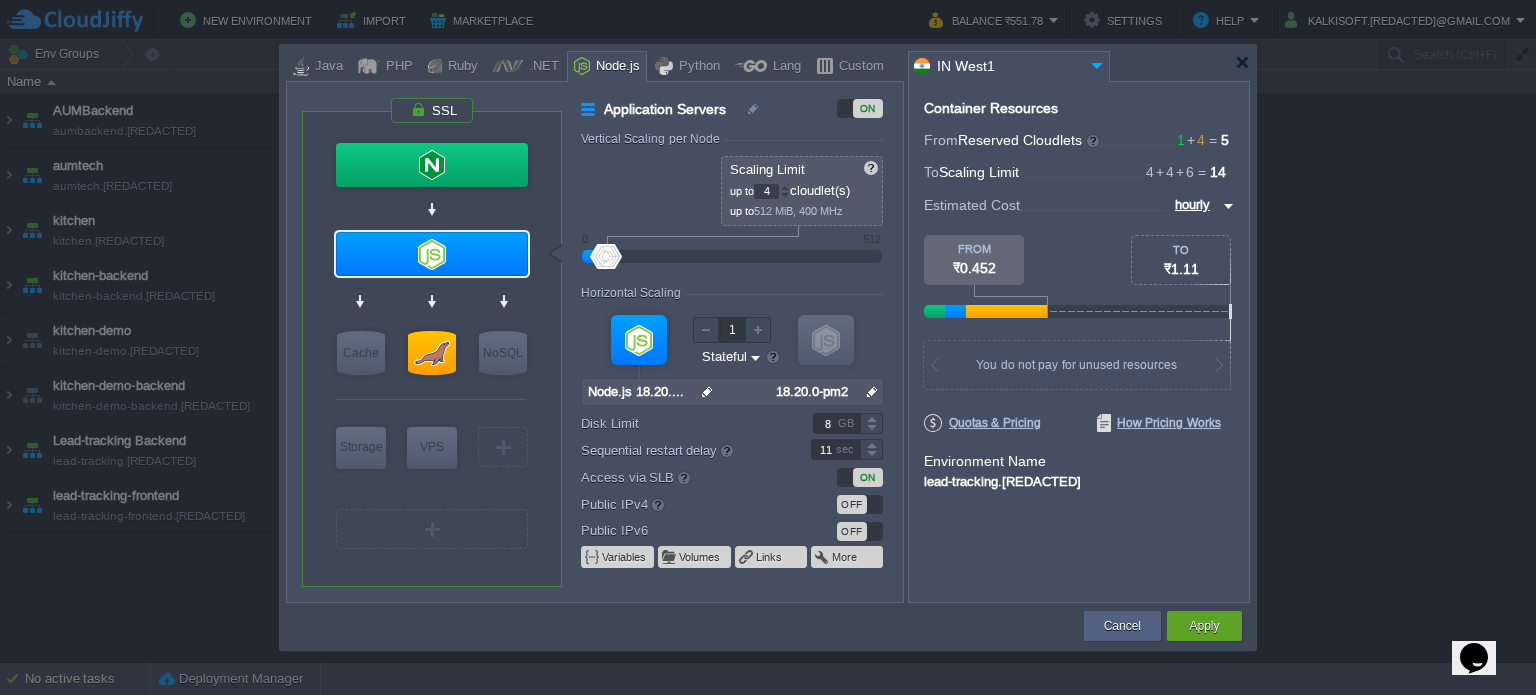 click at bounding box center [785, 195] 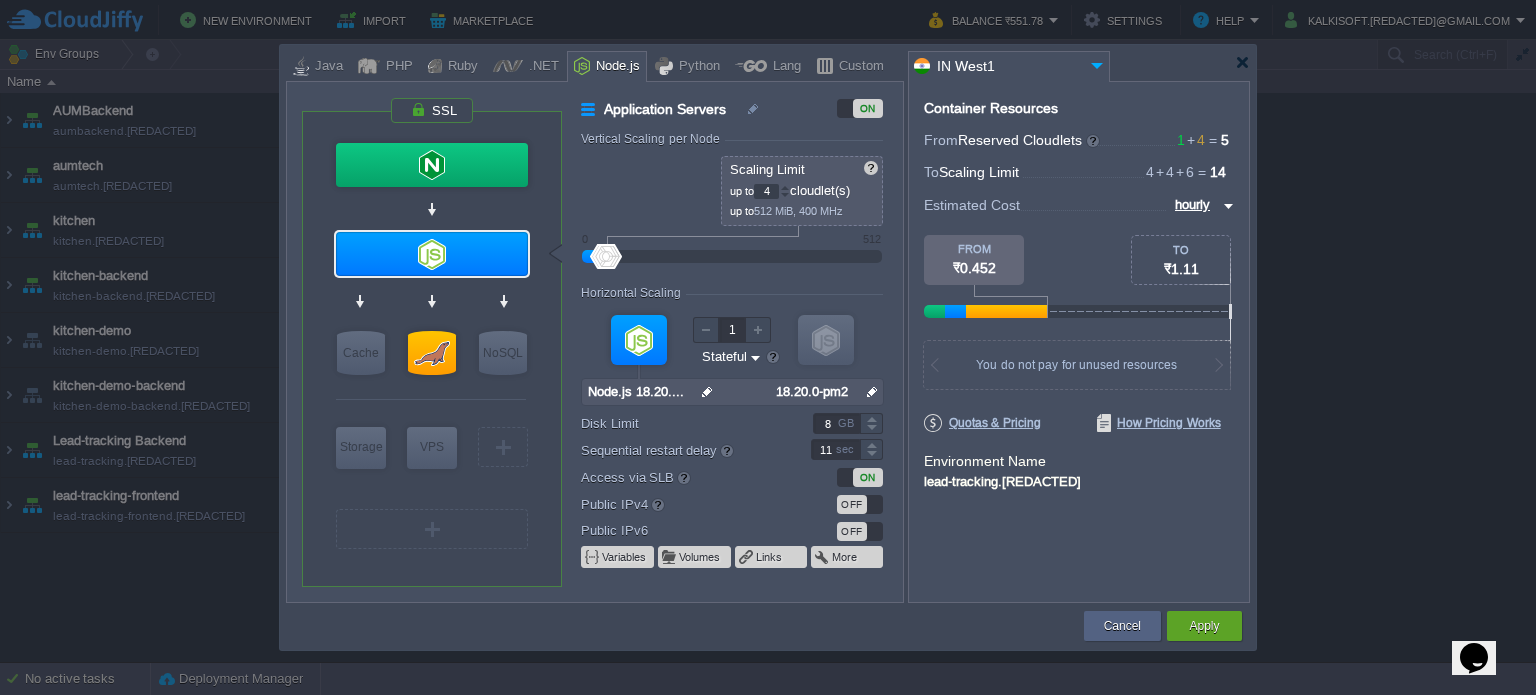 click at bounding box center [785, 195] 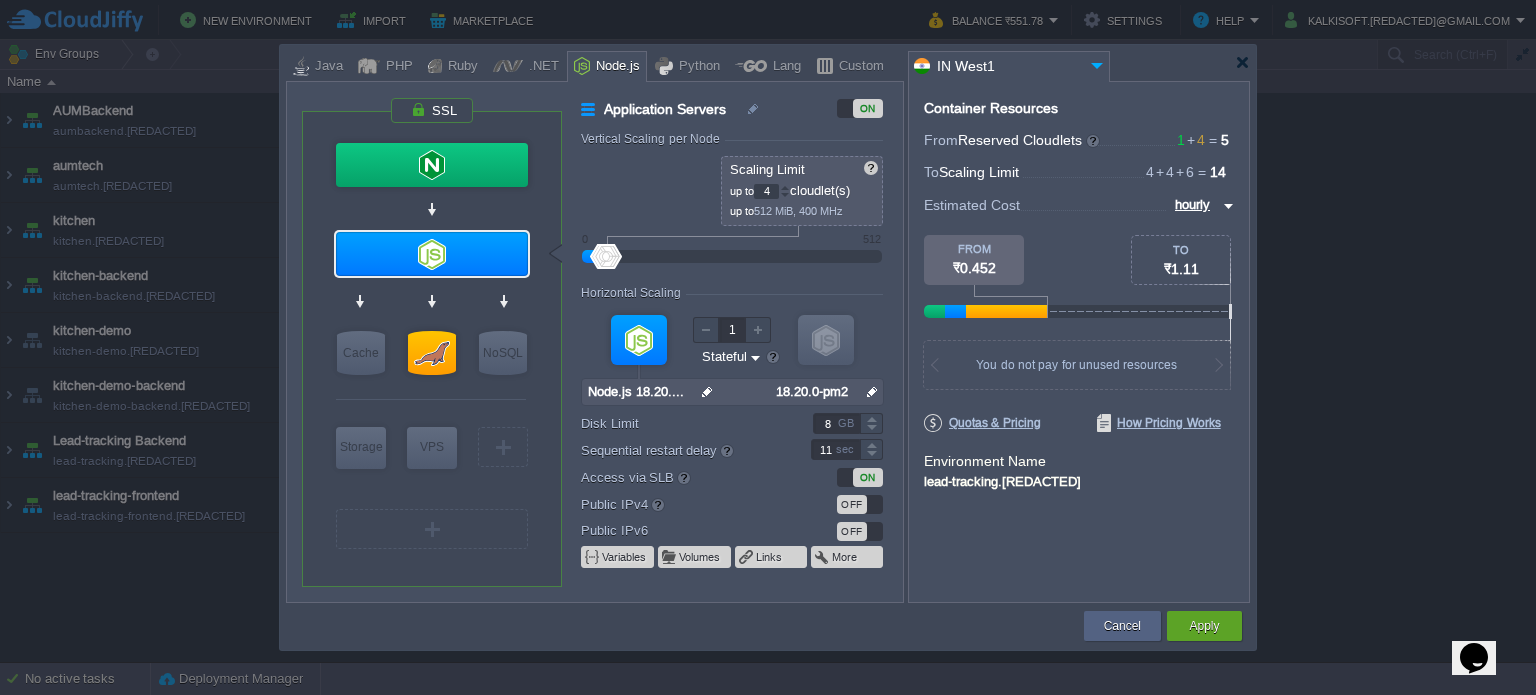 click at bounding box center (785, 195) 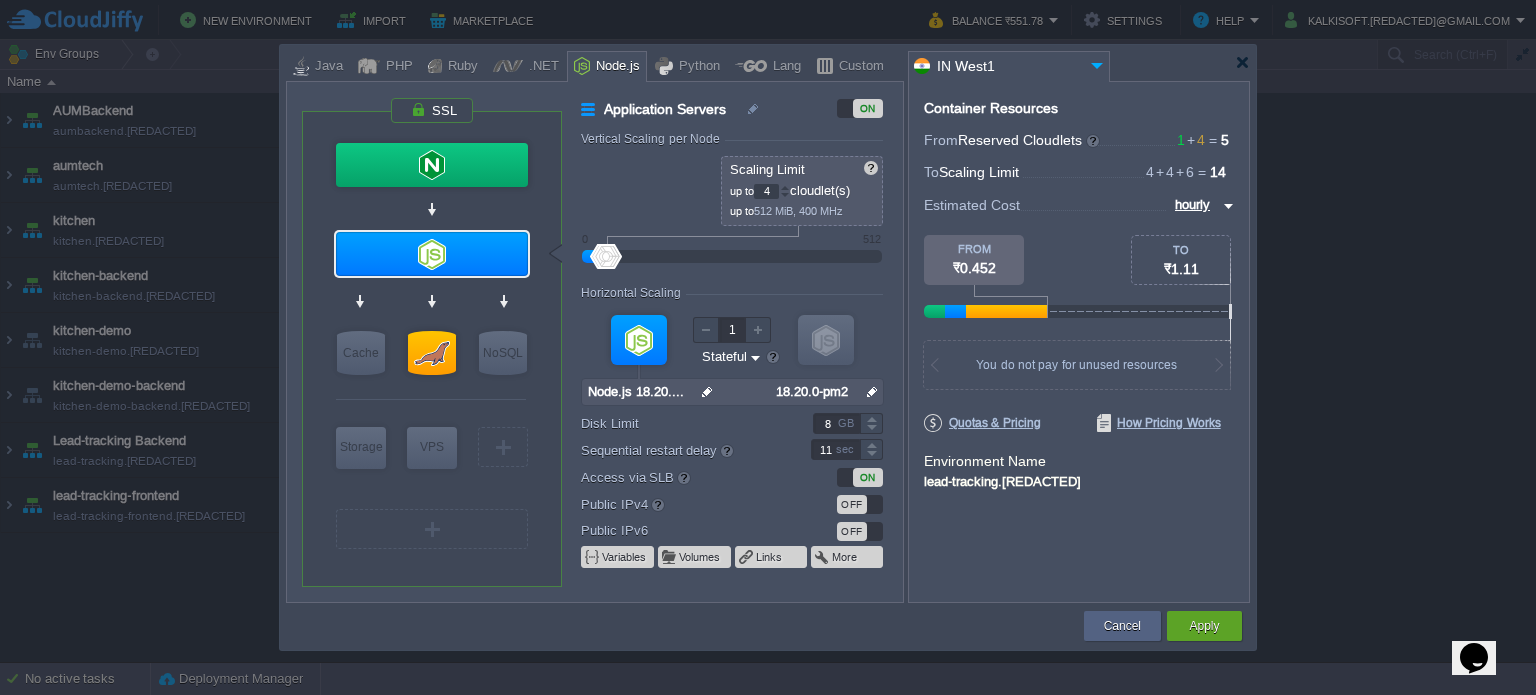 click at bounding box center (785, 195) 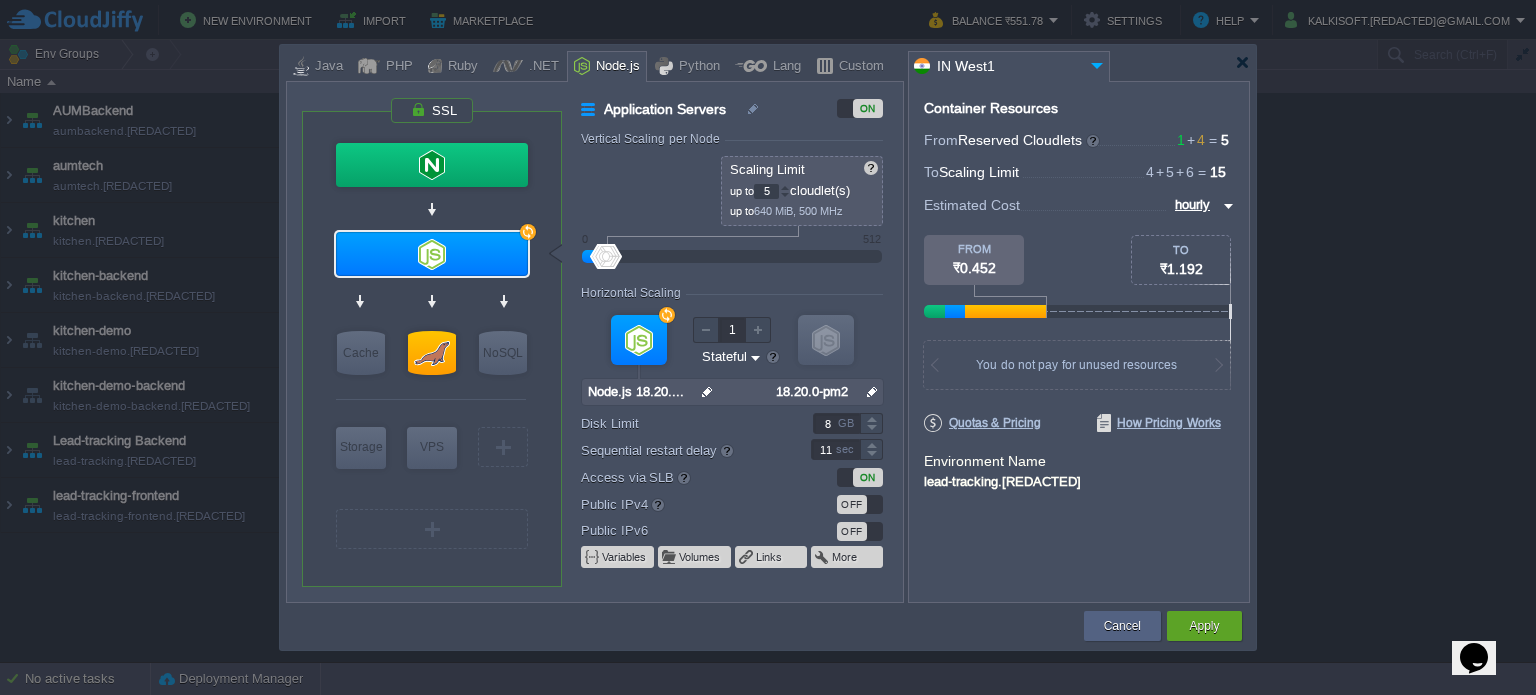 click at bounding box center [785, 187] 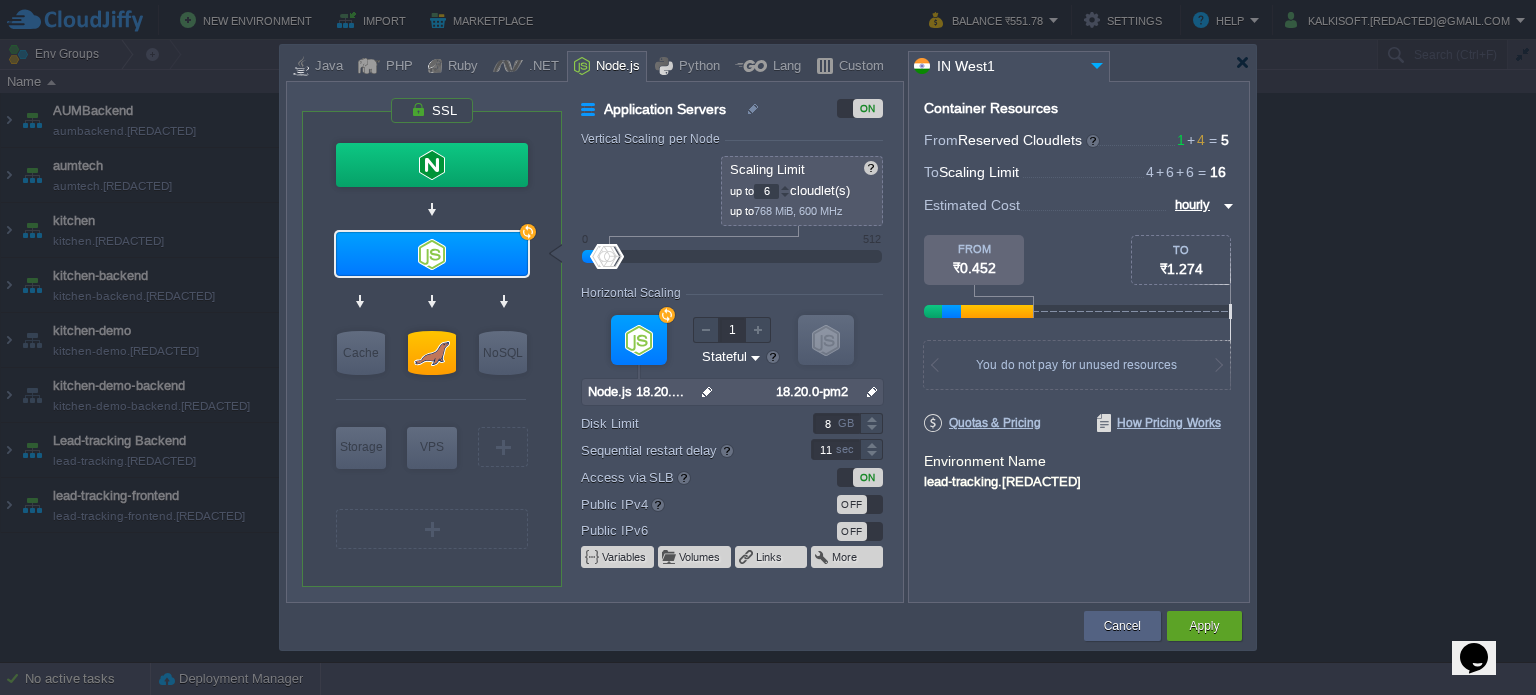 click at bounding box center [785, 187] 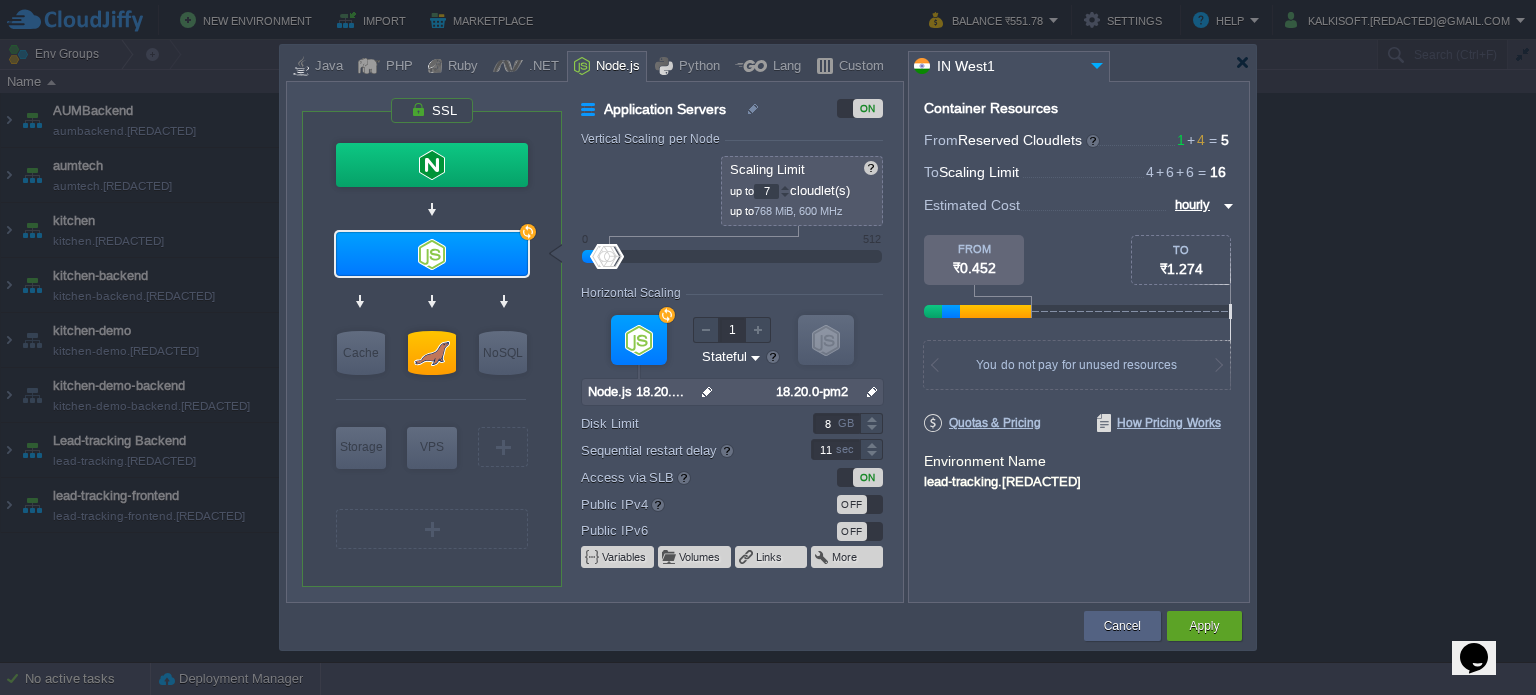 click at bounding box center [785, 187] 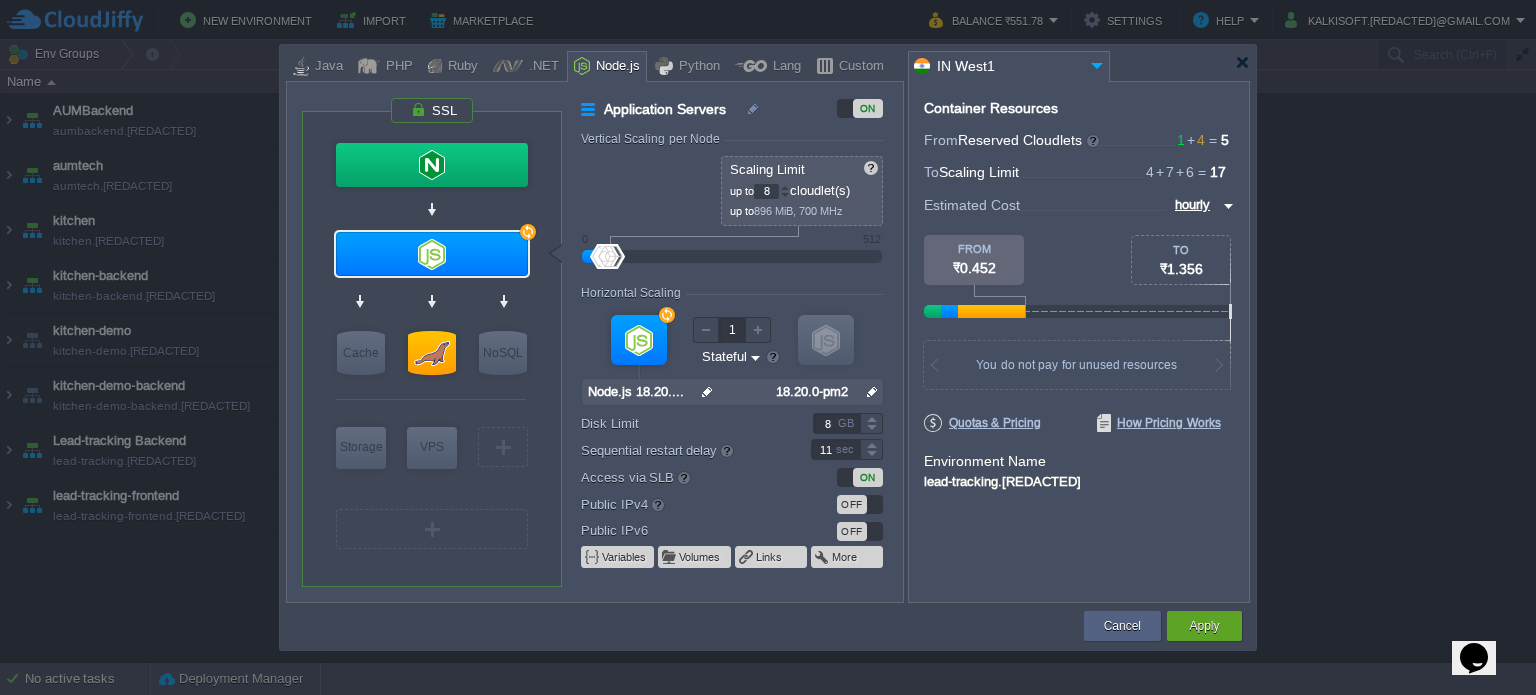 click at bounding box center (785, 187) 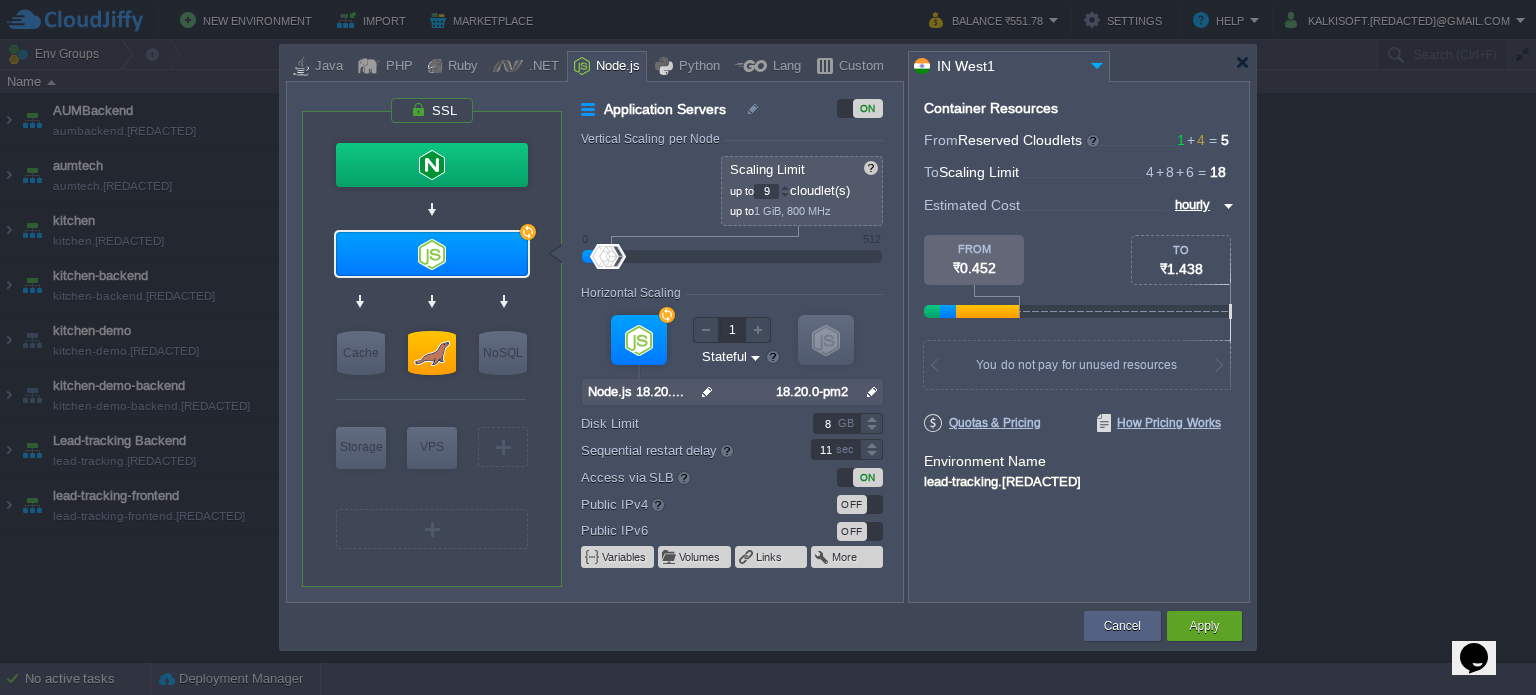 click at bounding box center [785, 187] 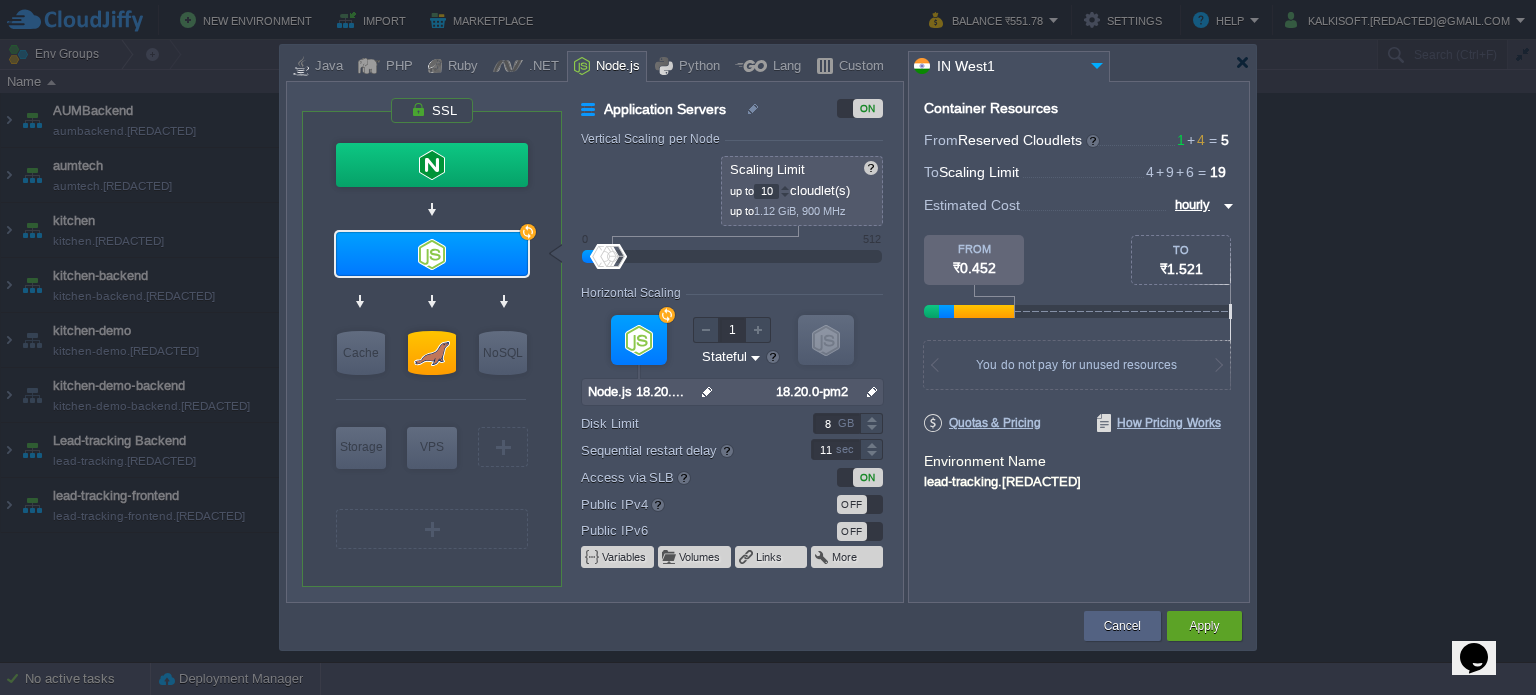 click at bounding box center [785, 187] 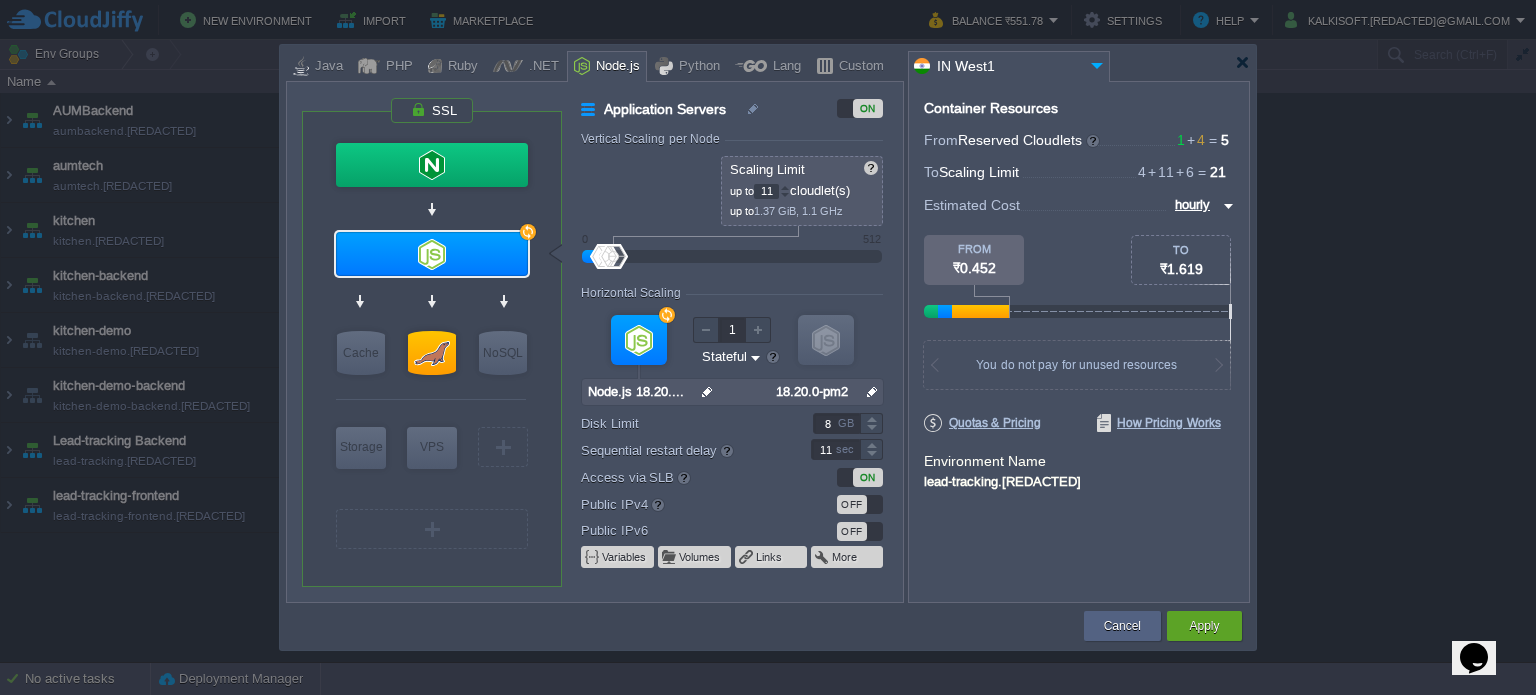 click at bounding box center [785, 187] 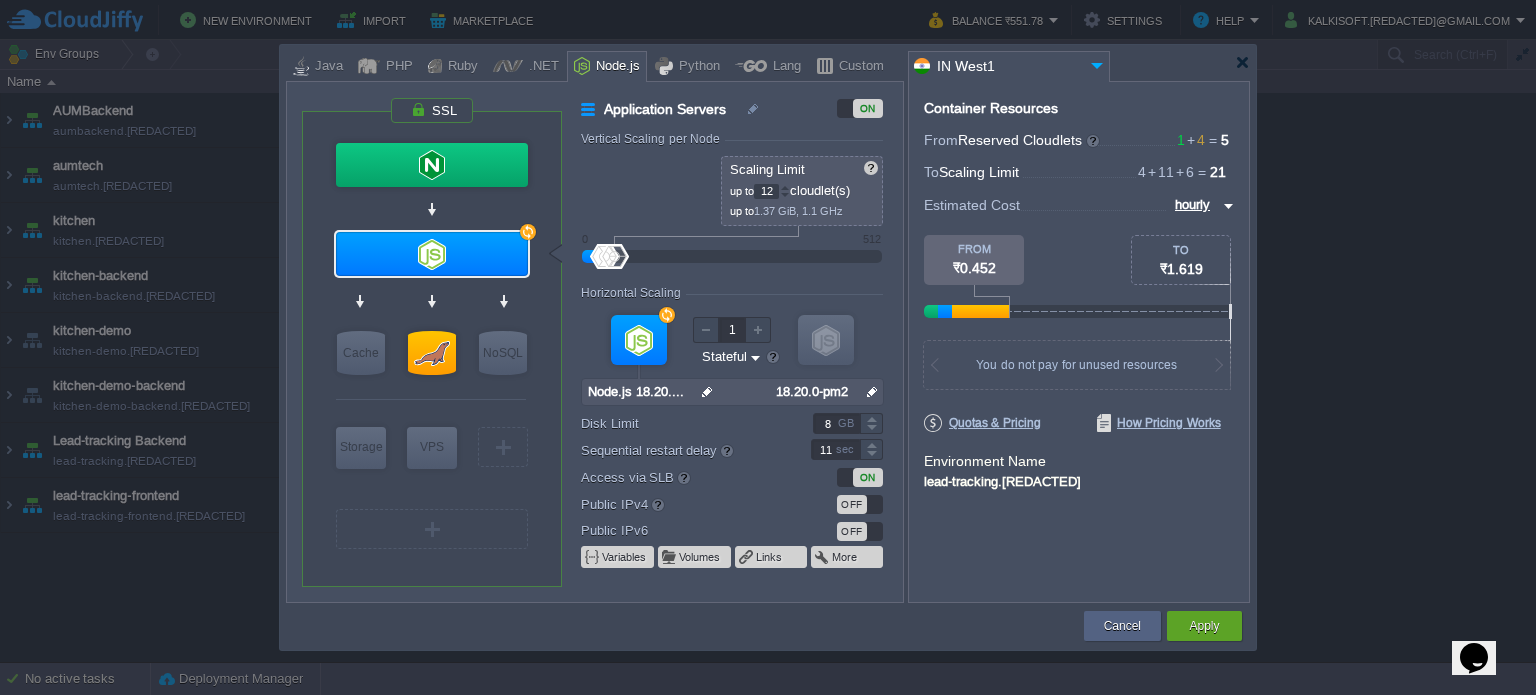 click at bounding box center [785, 187] 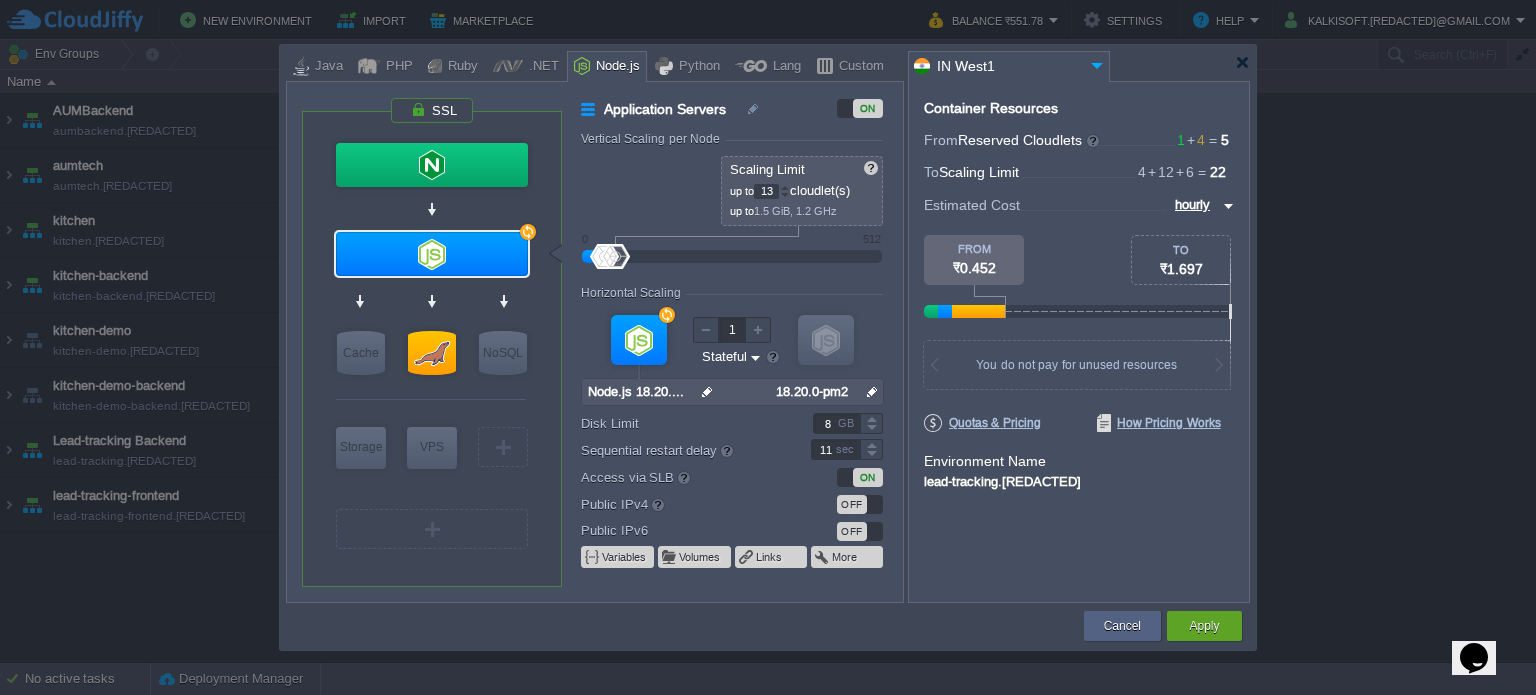 click at bounding box center [785, 187] 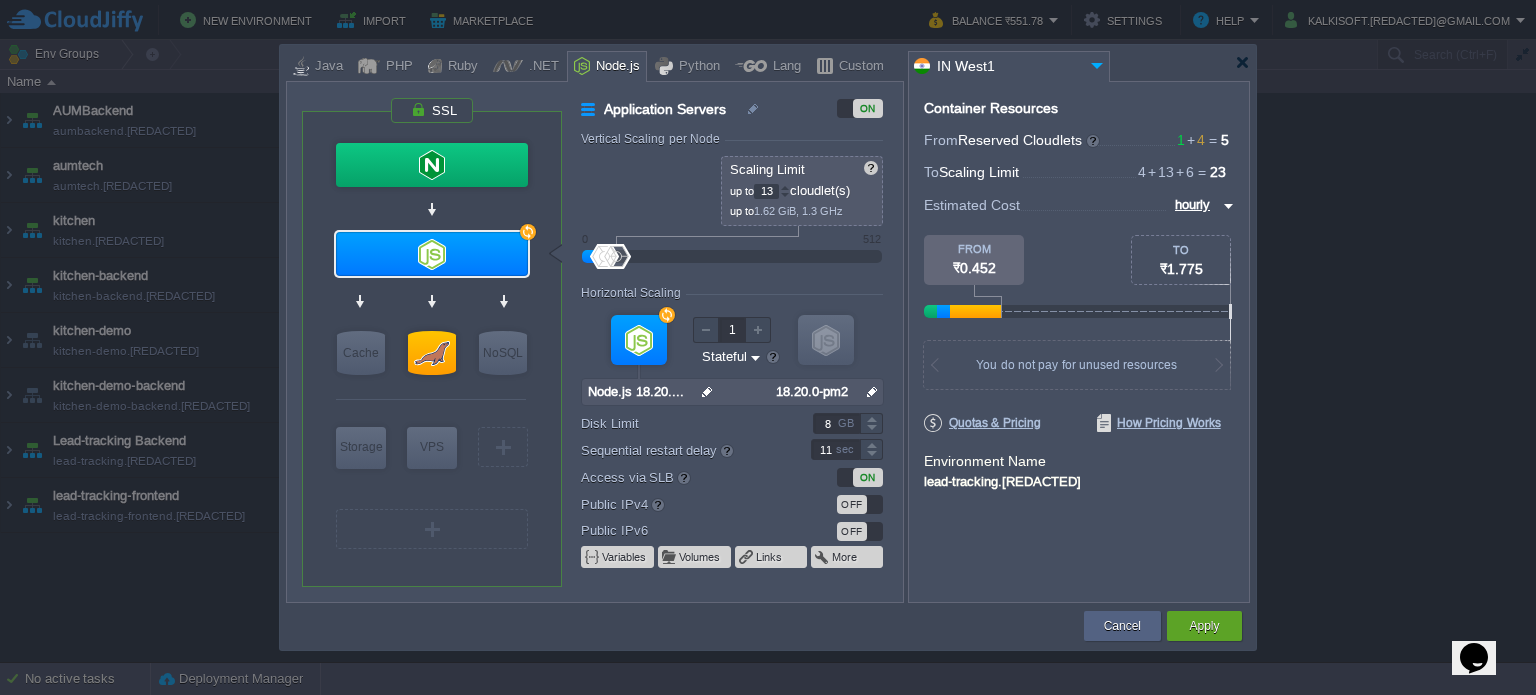 click at bounding box center [785, 191] 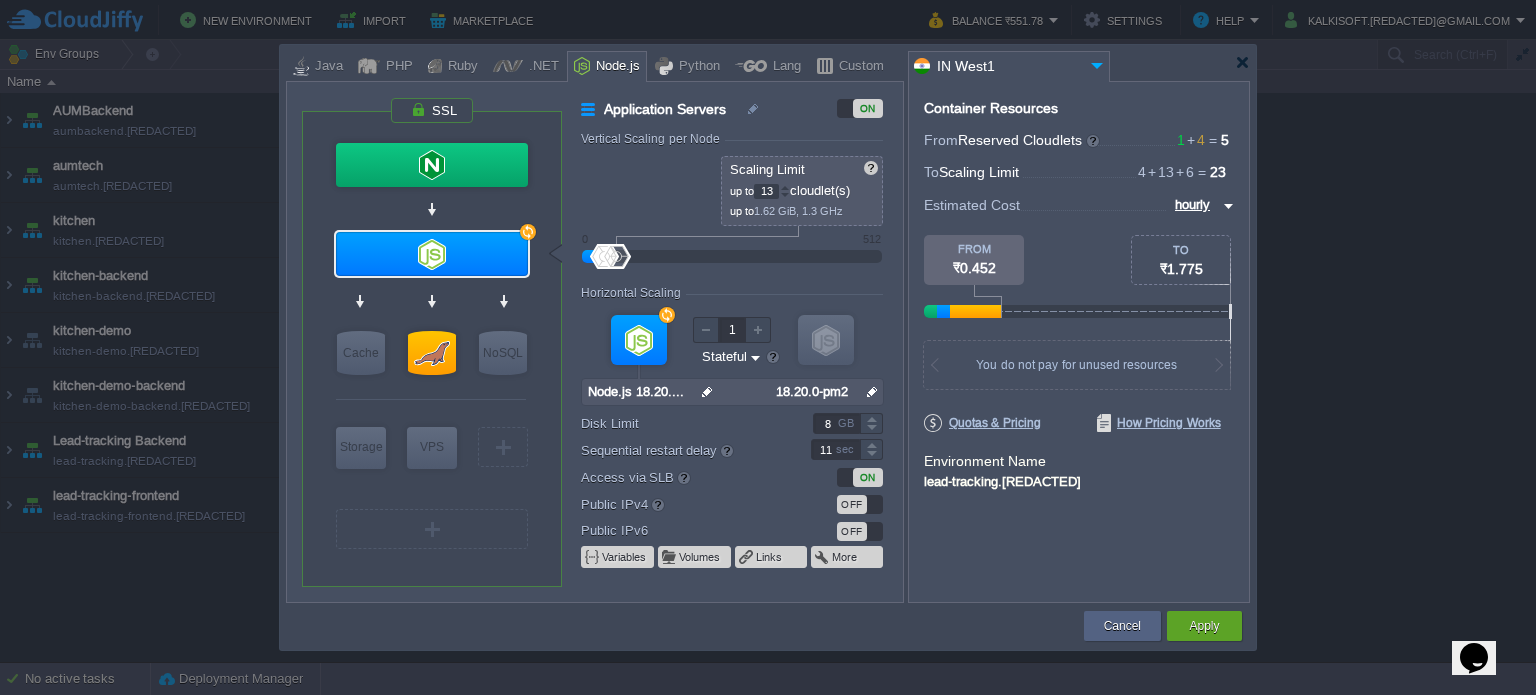 click at bounding box center [785, 191] 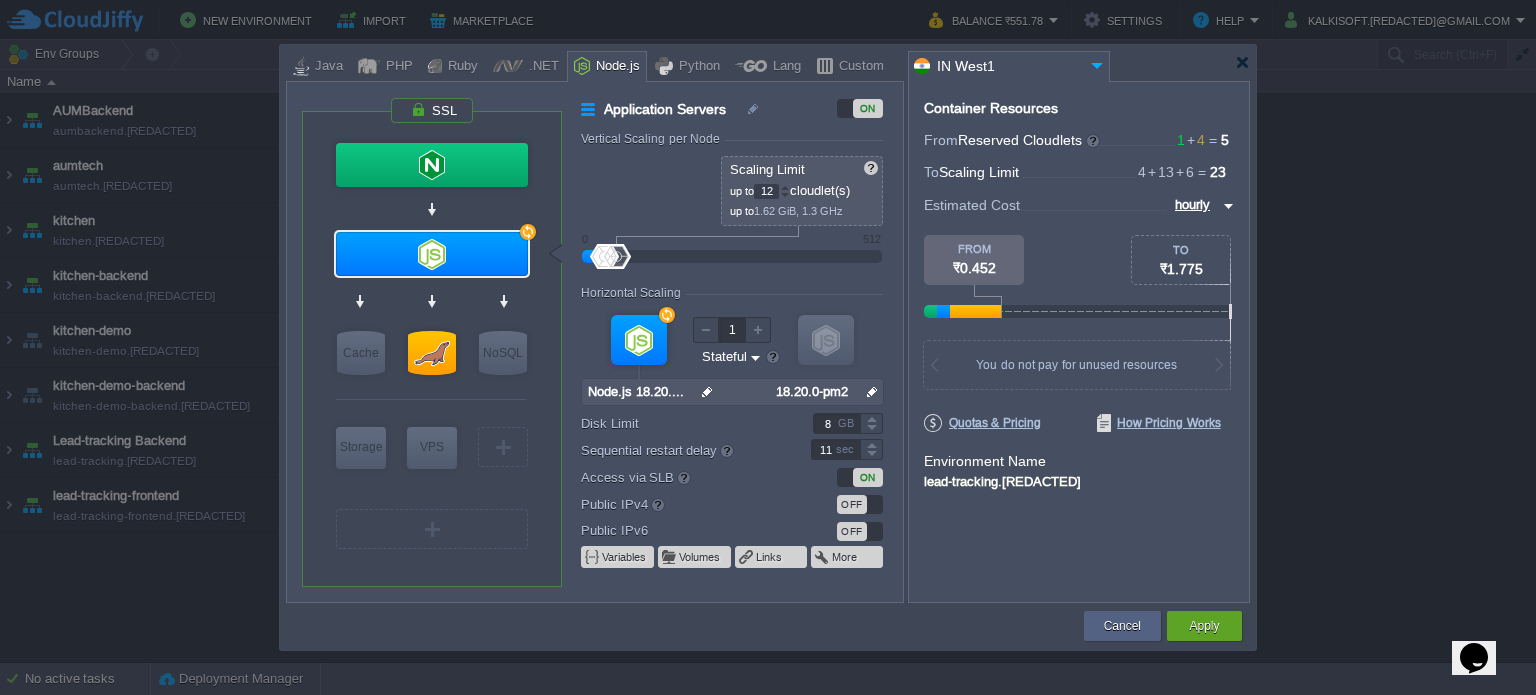 click at bounding box center (785, 195) 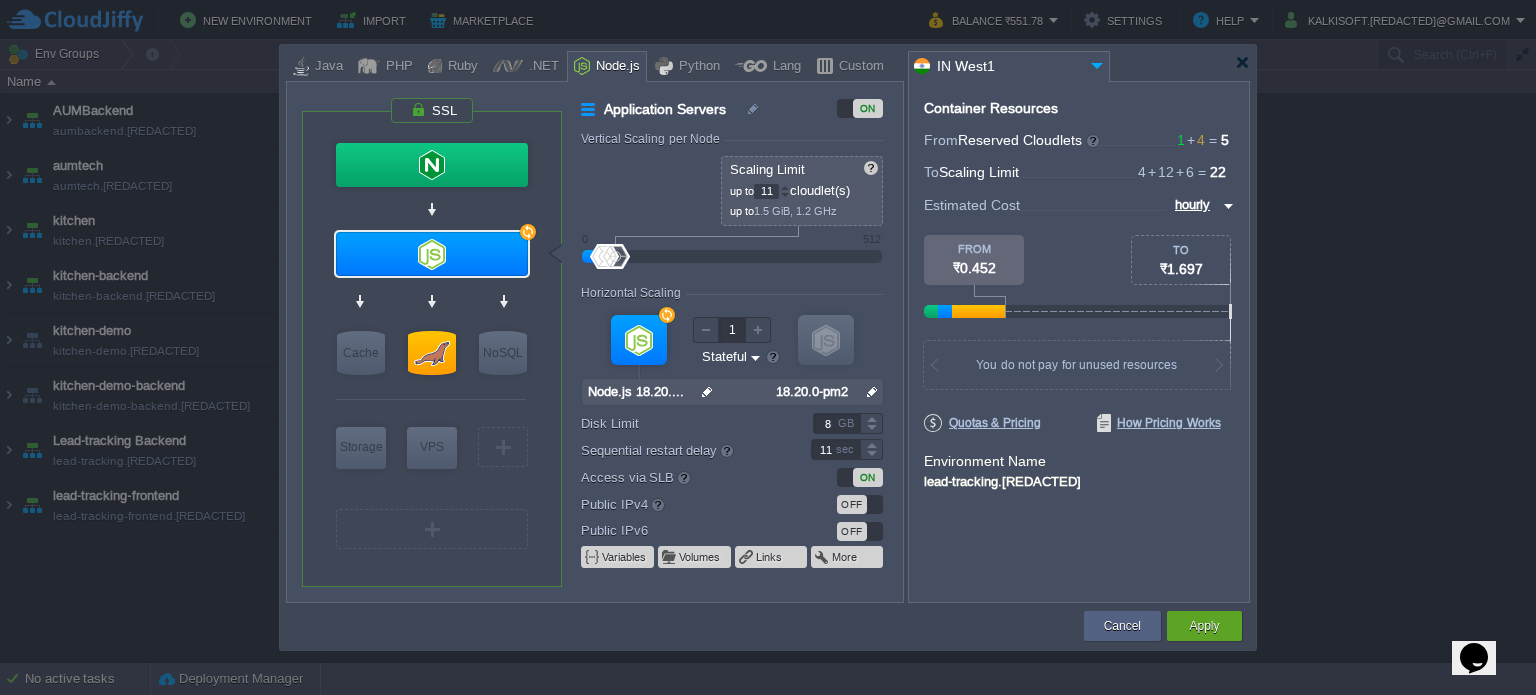 click at bounding box center [785, 195] 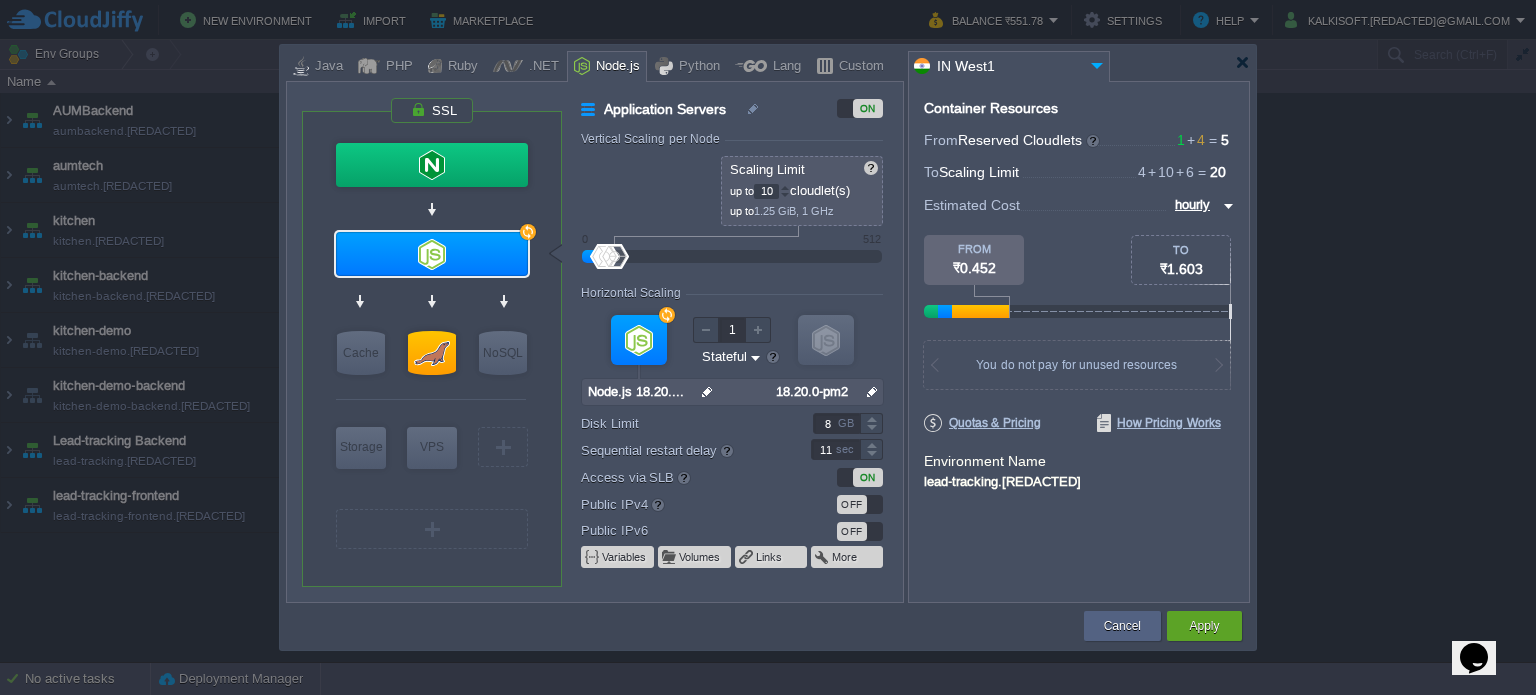 click at bounding box center (785, 195) 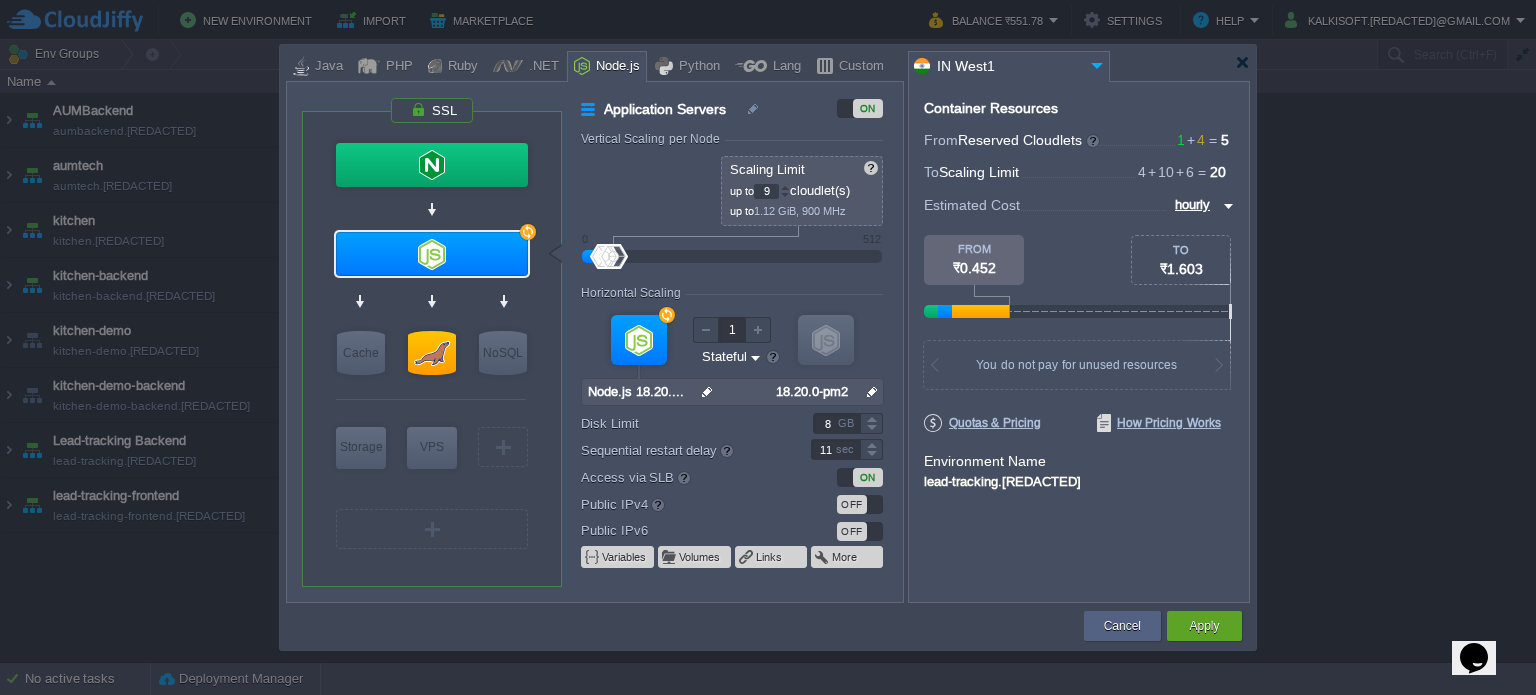 click at bounding box center [785, 195] 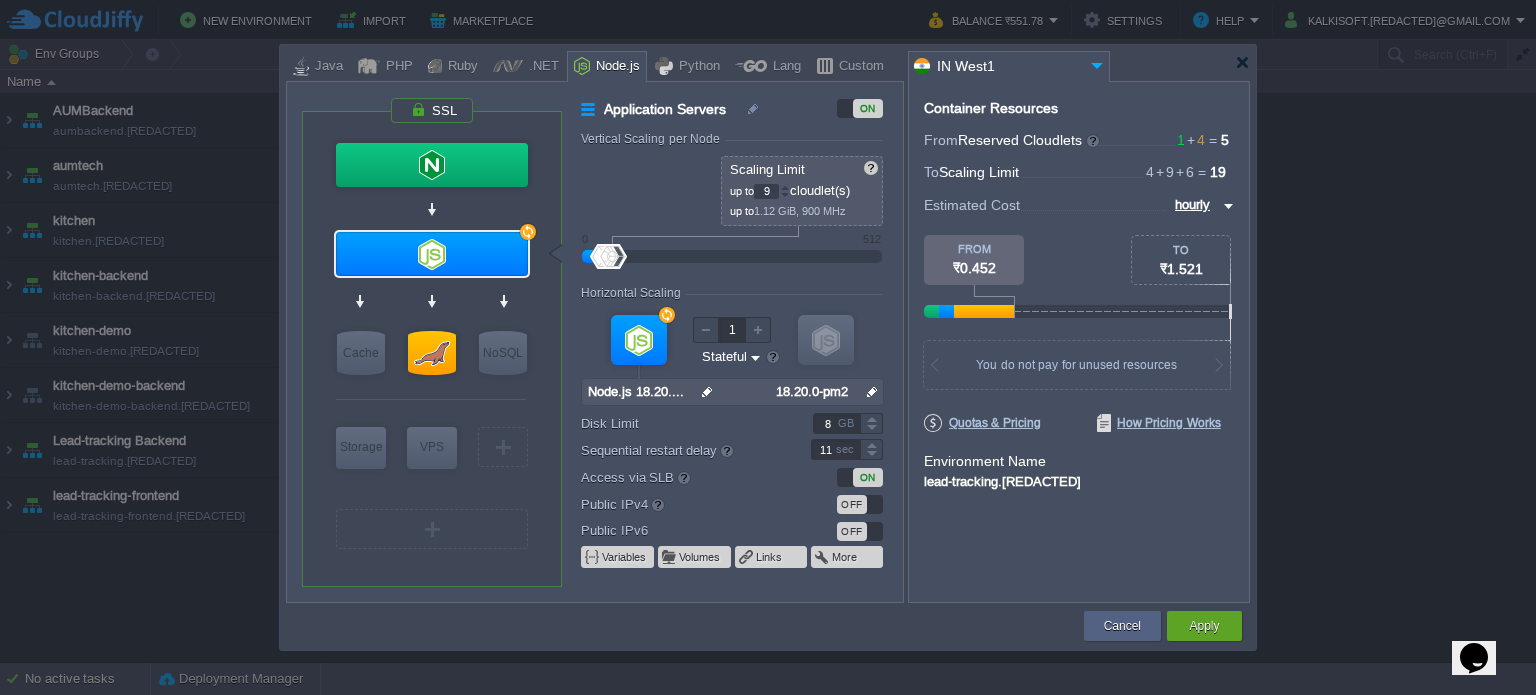type on "8" 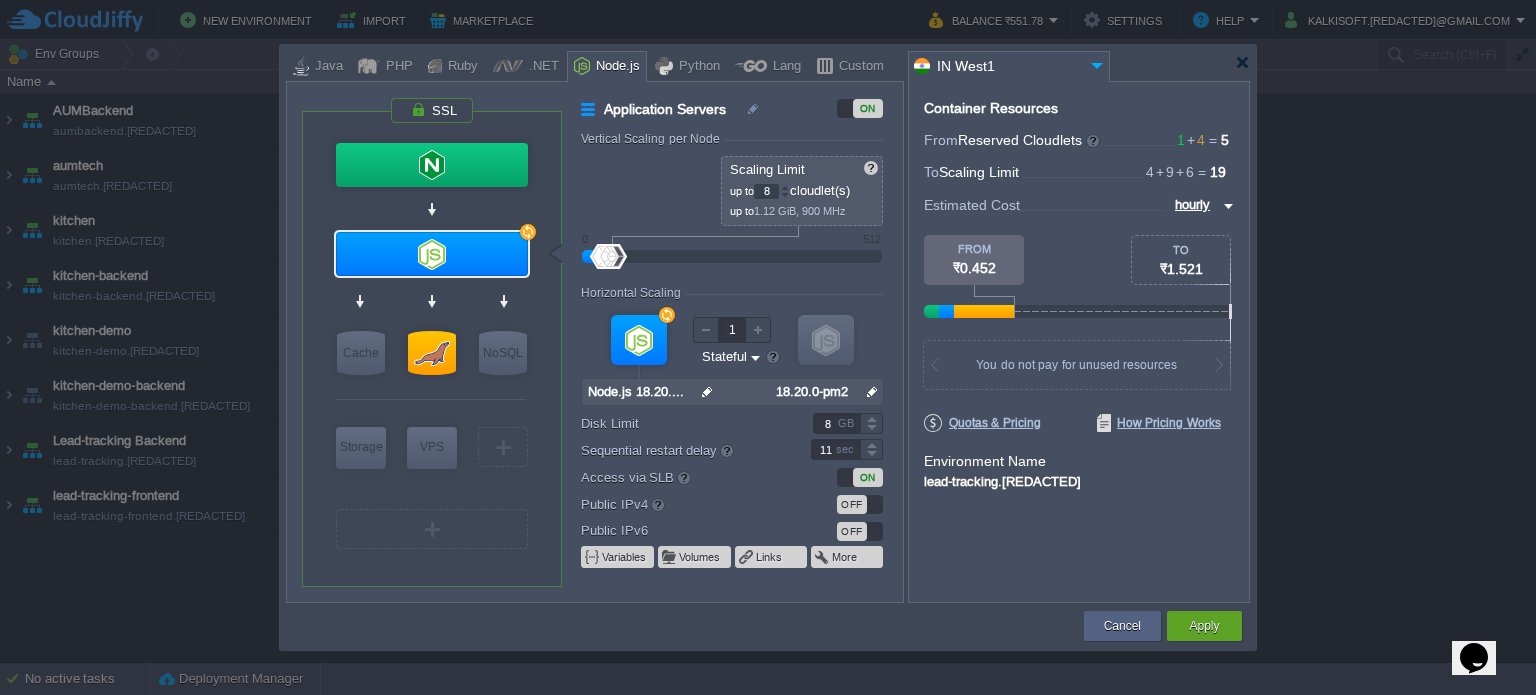 click at bounding box center [785, 195] 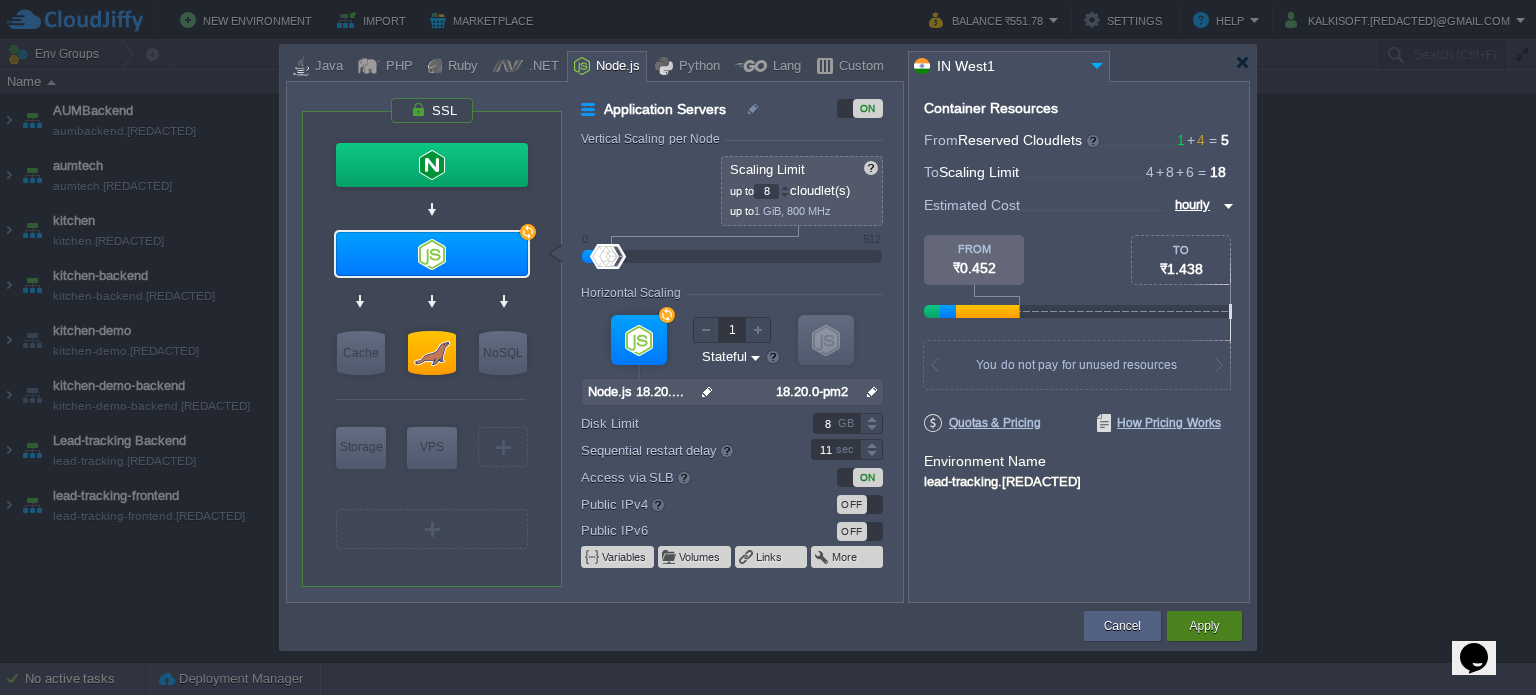 click on "Apply" at bounding box center [1204, 626] 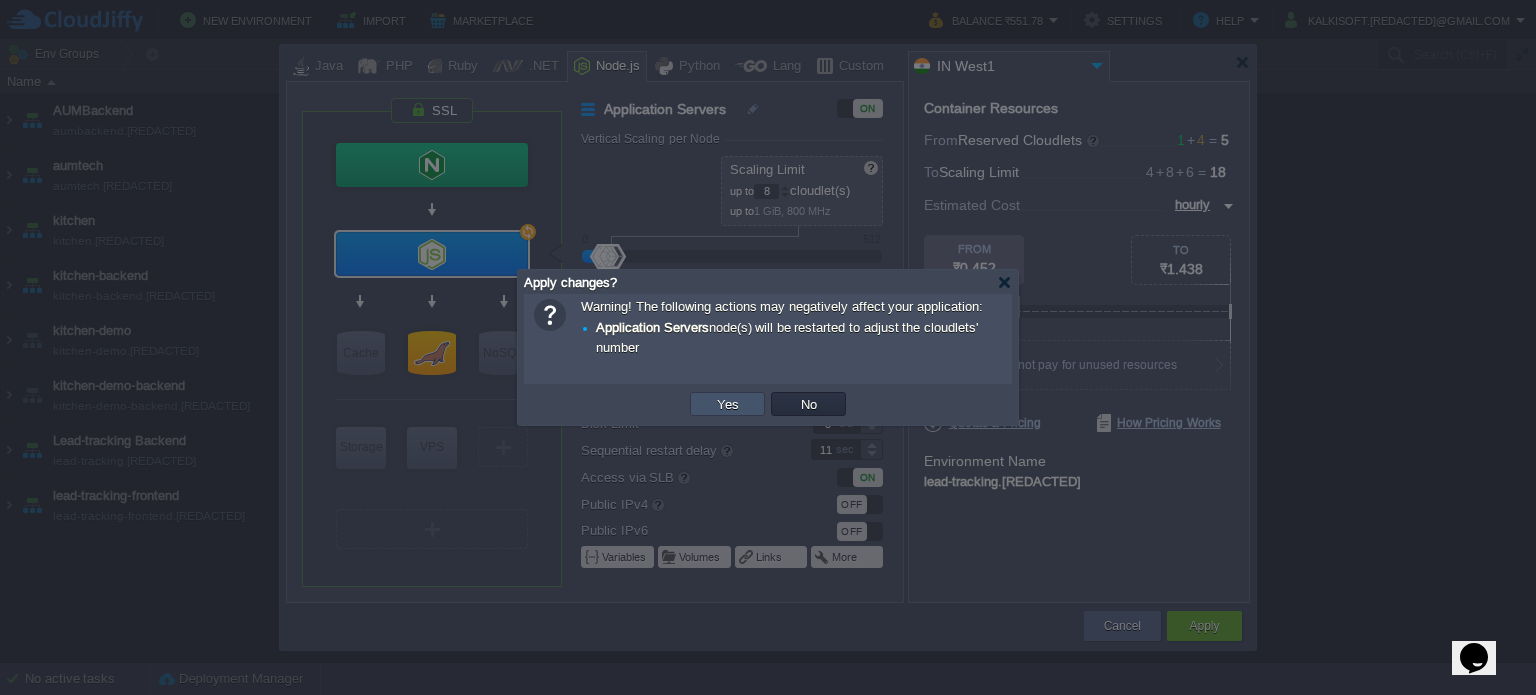 click on "Yes" at bounding box center [728, 404] 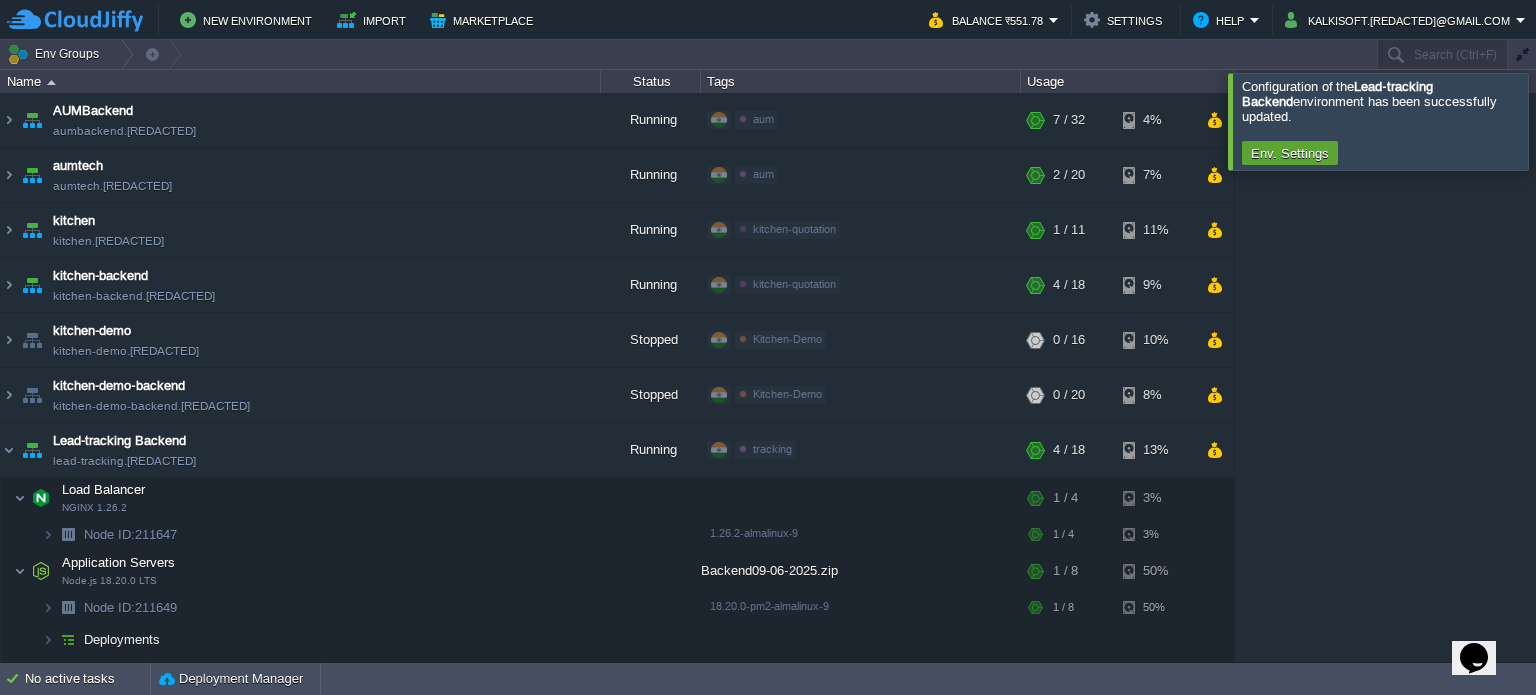 click at bounding box center (1560, 121) 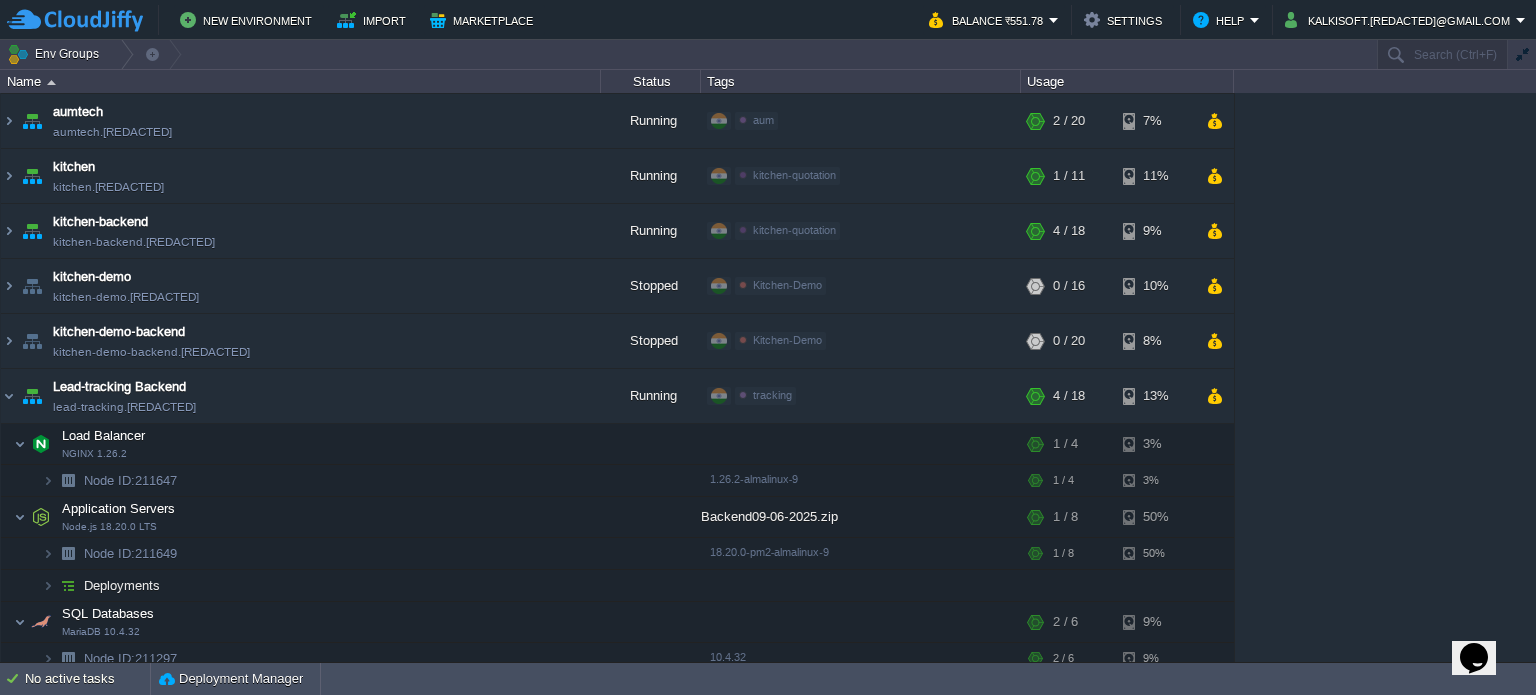 scroll, scrollTop: 118, scrollLeft: 0, axis: vertical 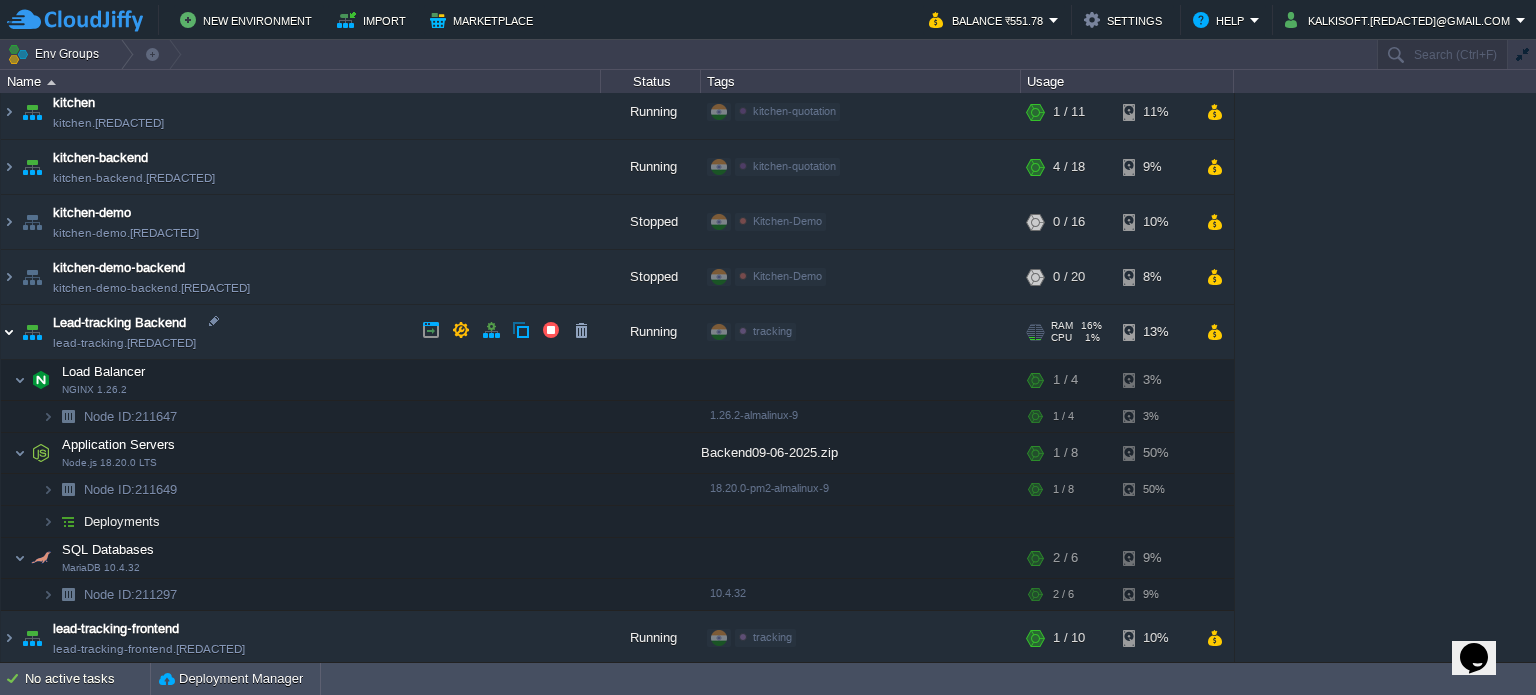 click at bounding box center (9, 332) 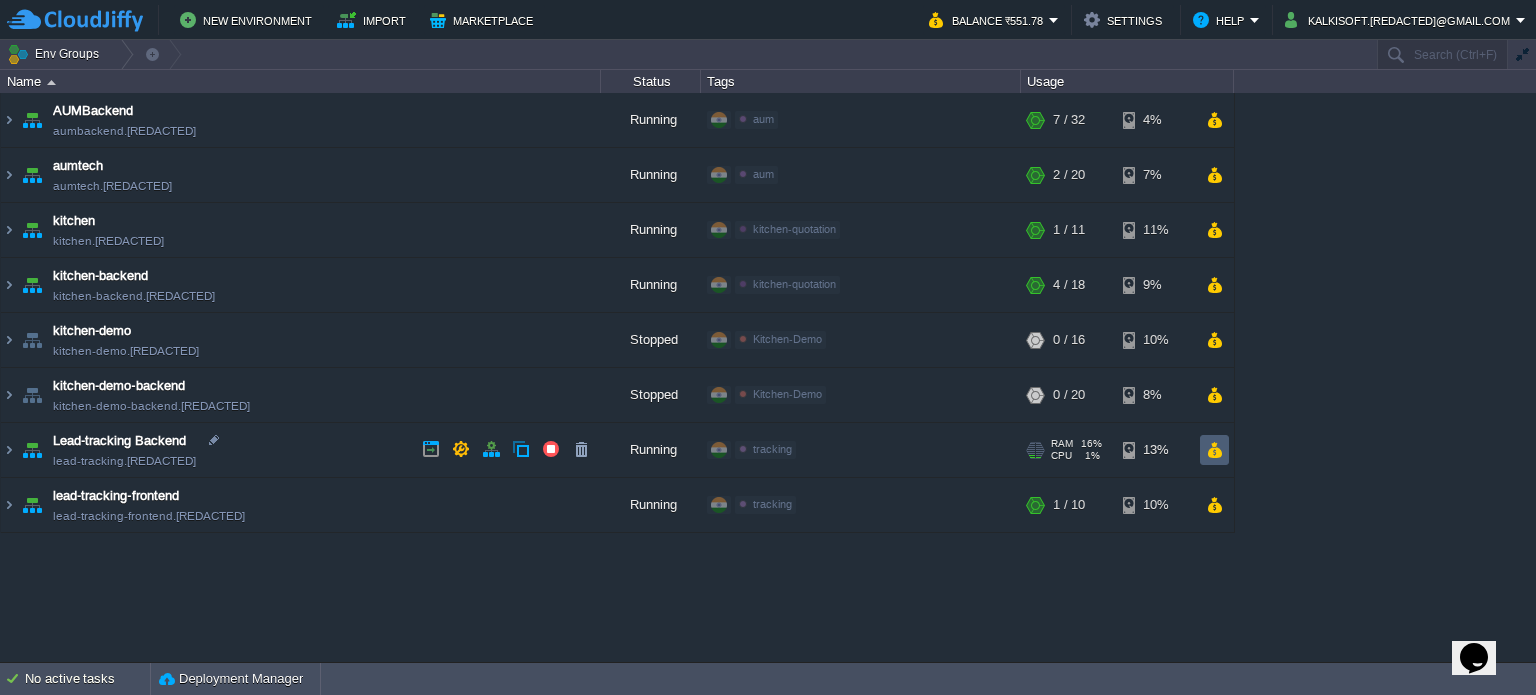 click at bounding box center [1214, 450] 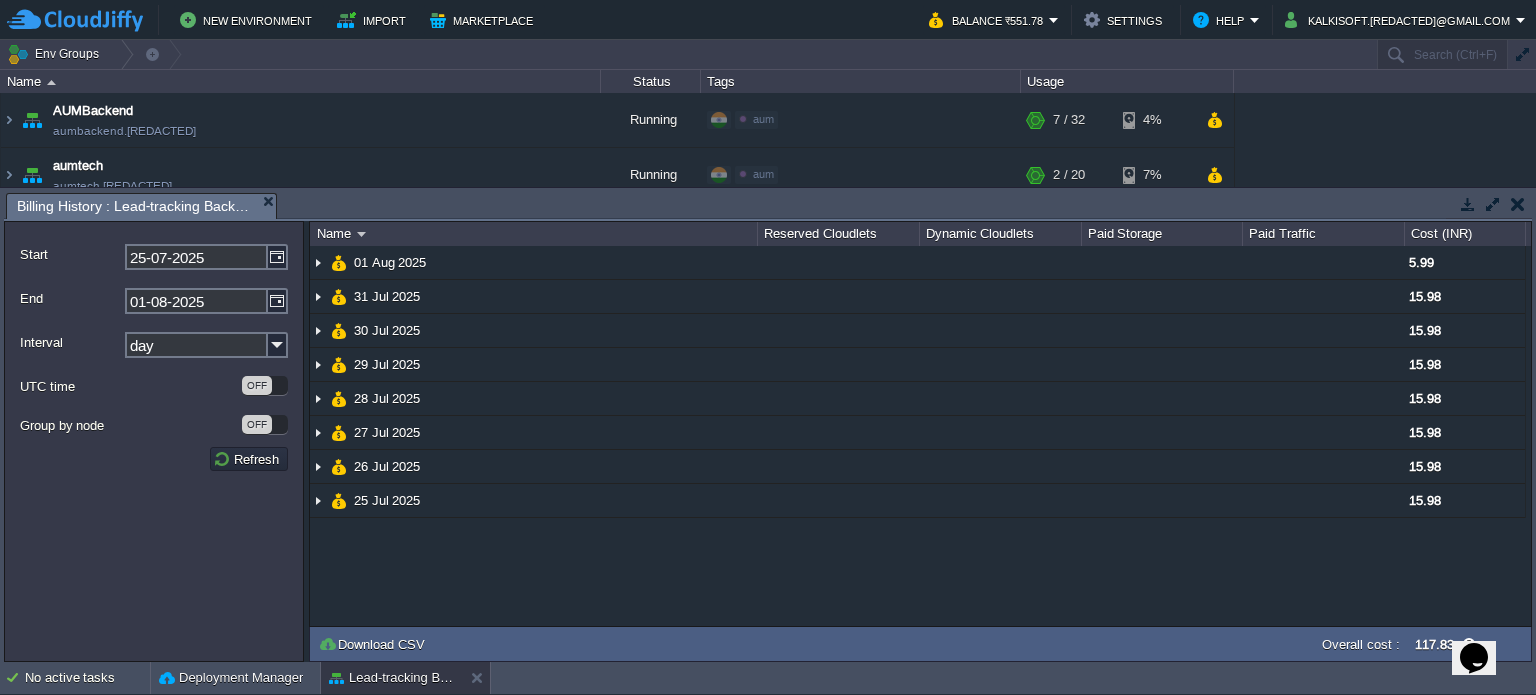 click at bounding box center (1518, 204) 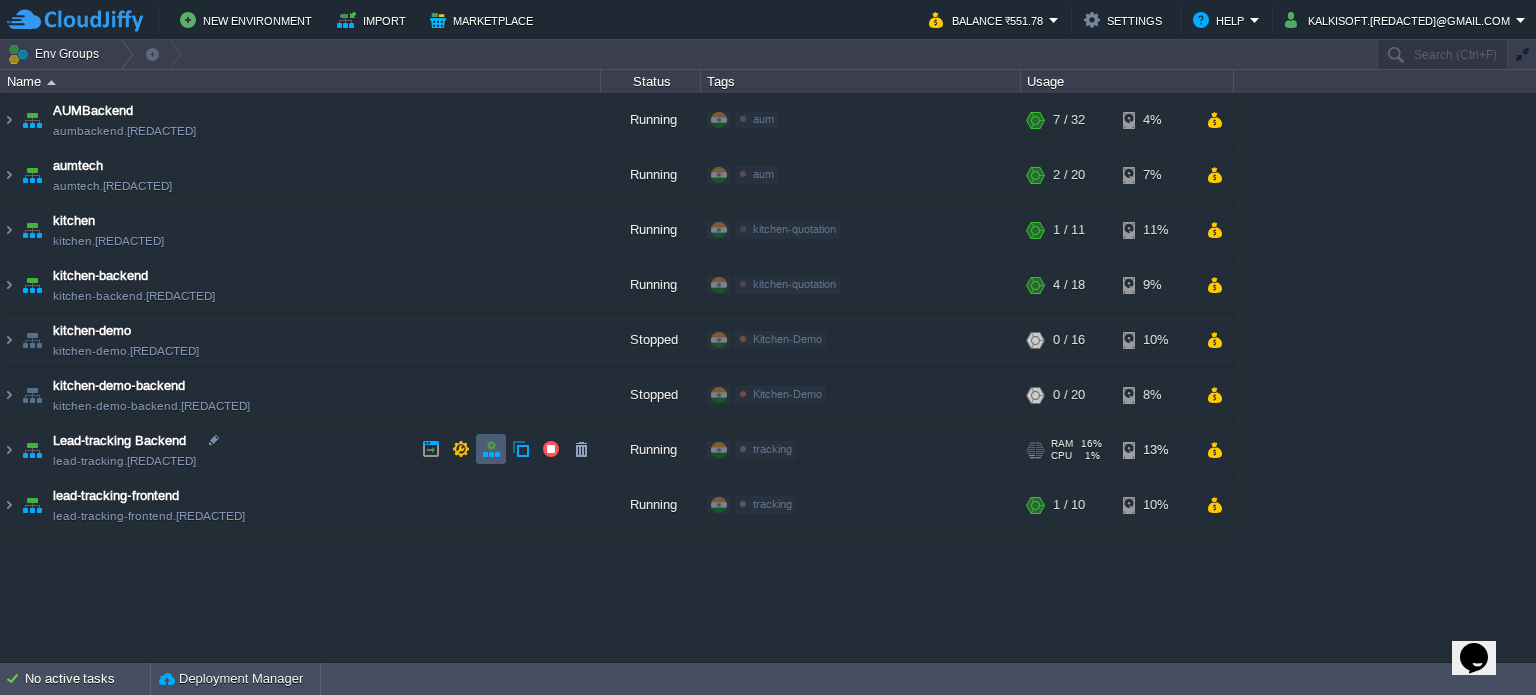 click at bounding box center [491, 449] 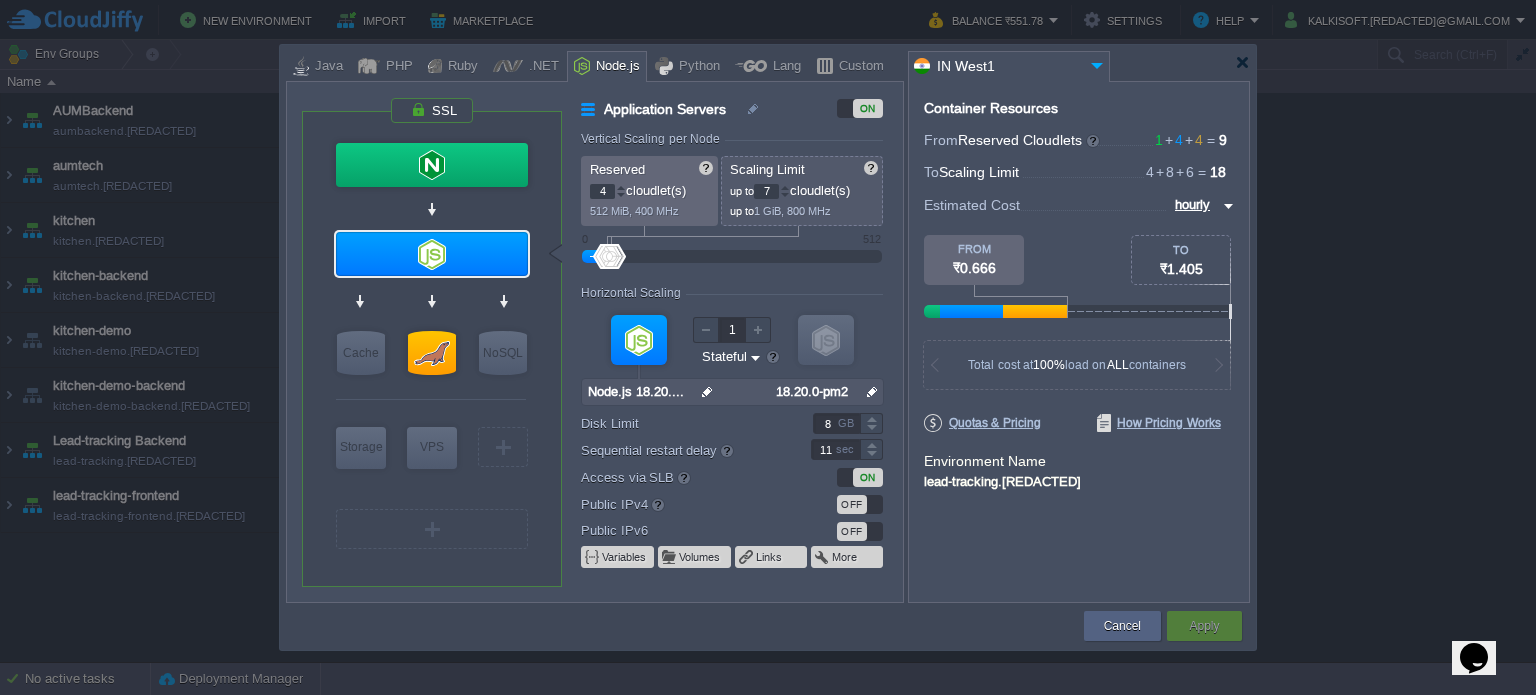 click at bounding box center (785, 195) 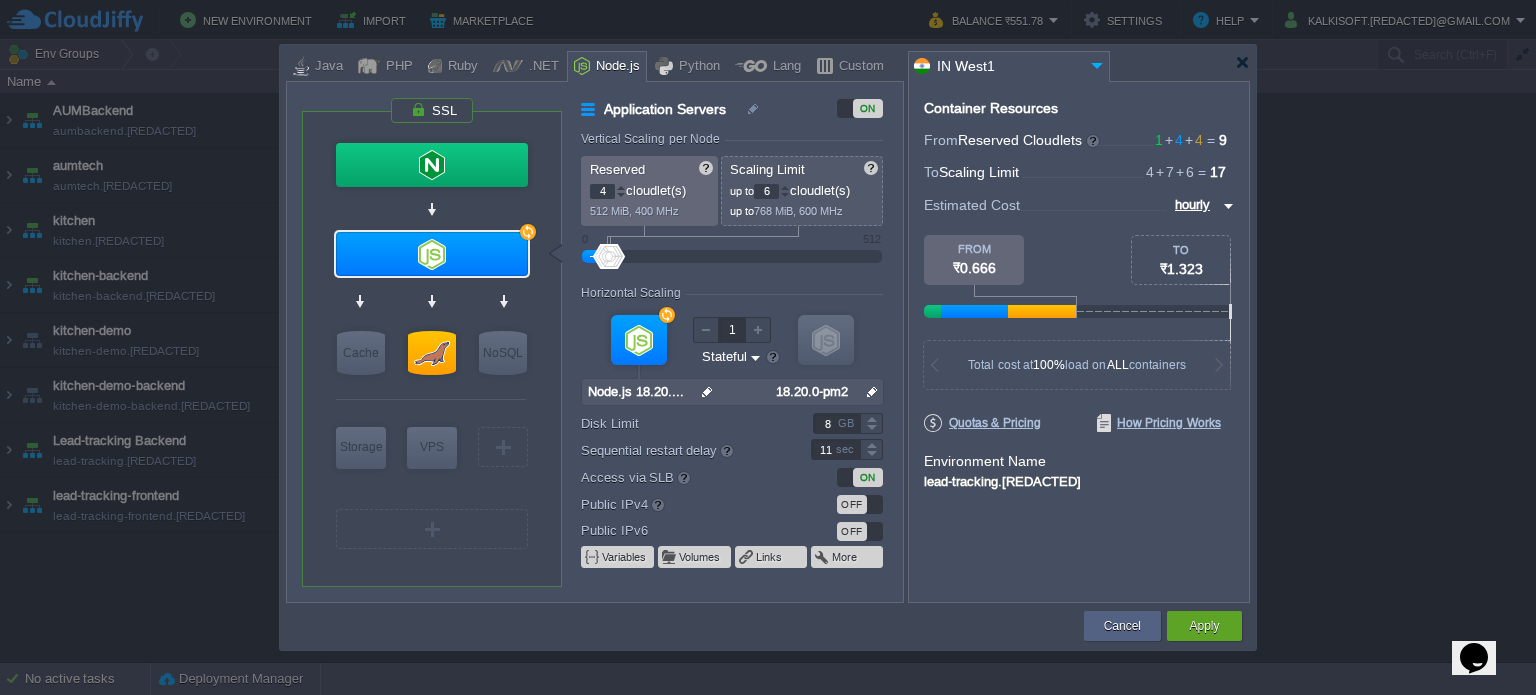 click at bounding box center (785, 195) 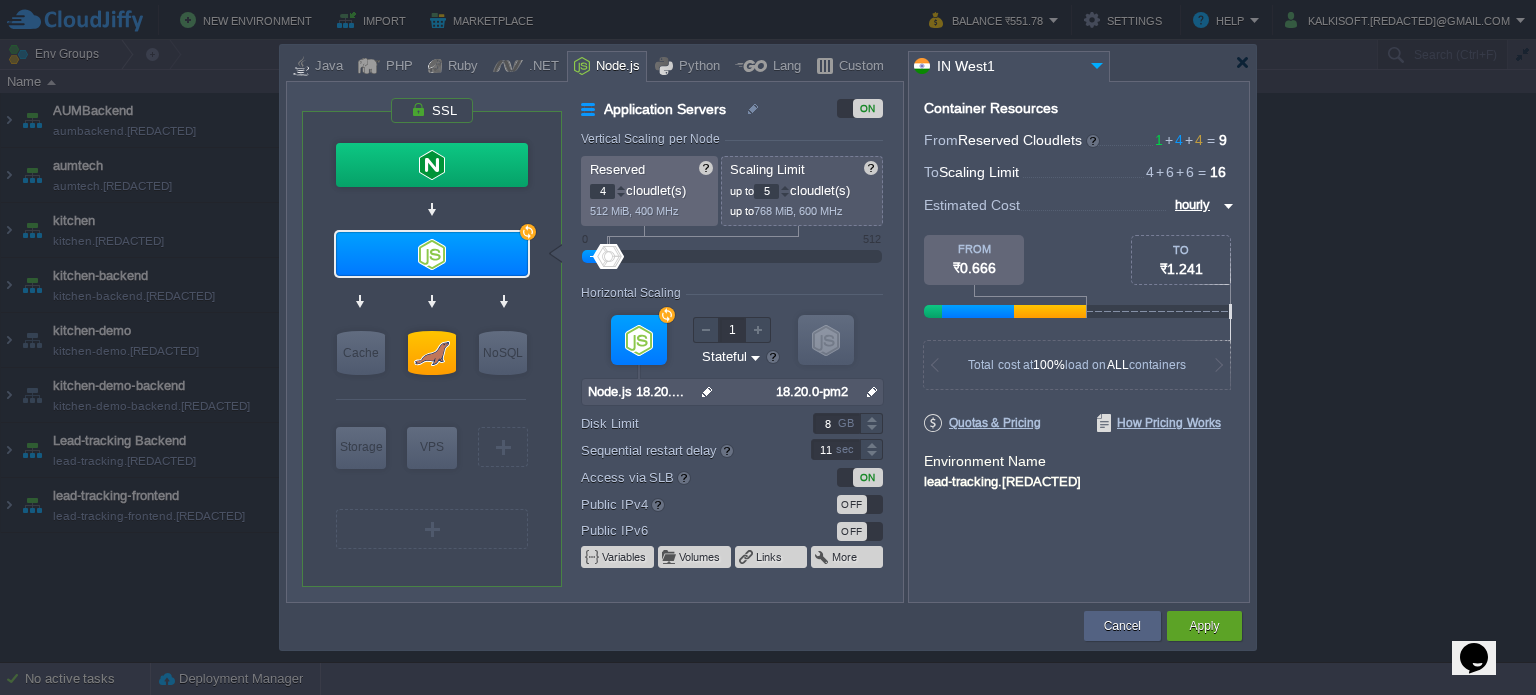 click at bounding box center (785, 195) 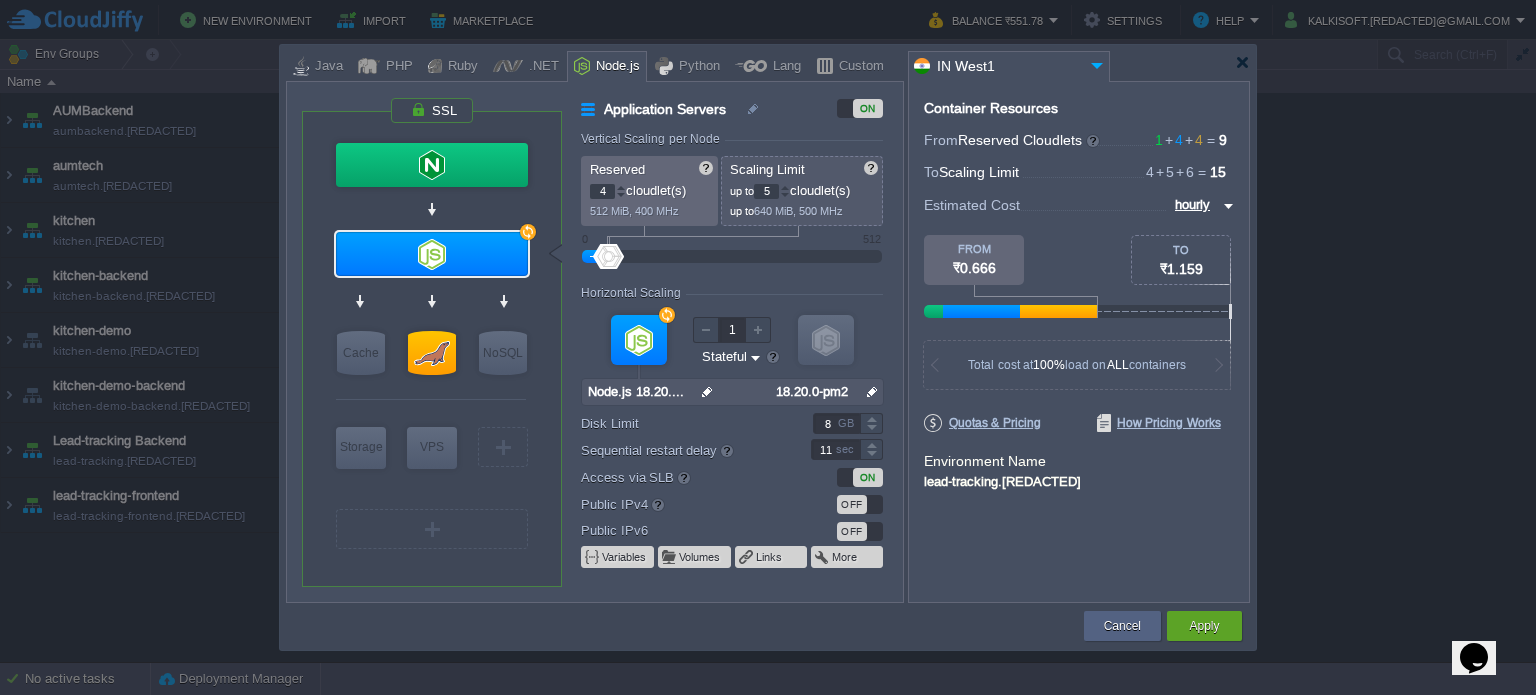 type on "4" 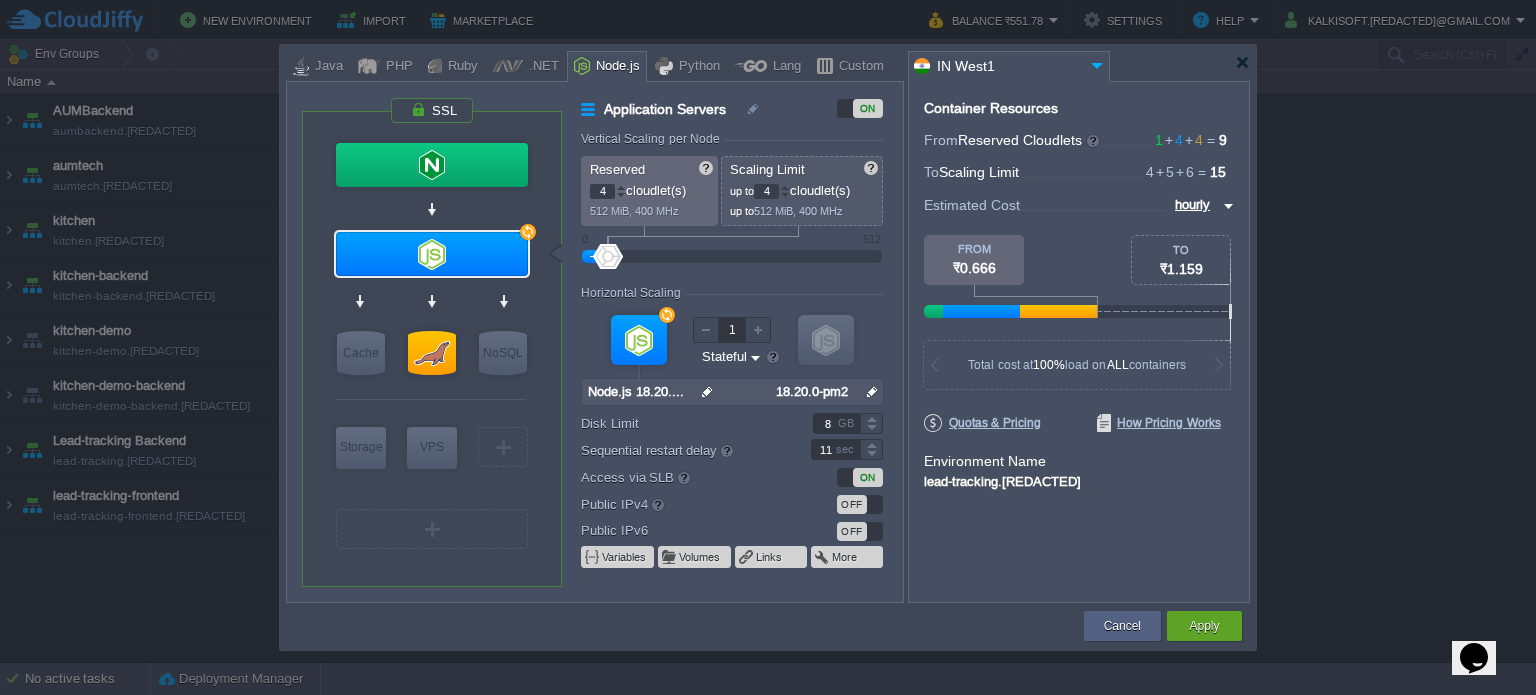 click at bounding box center [785, 195] 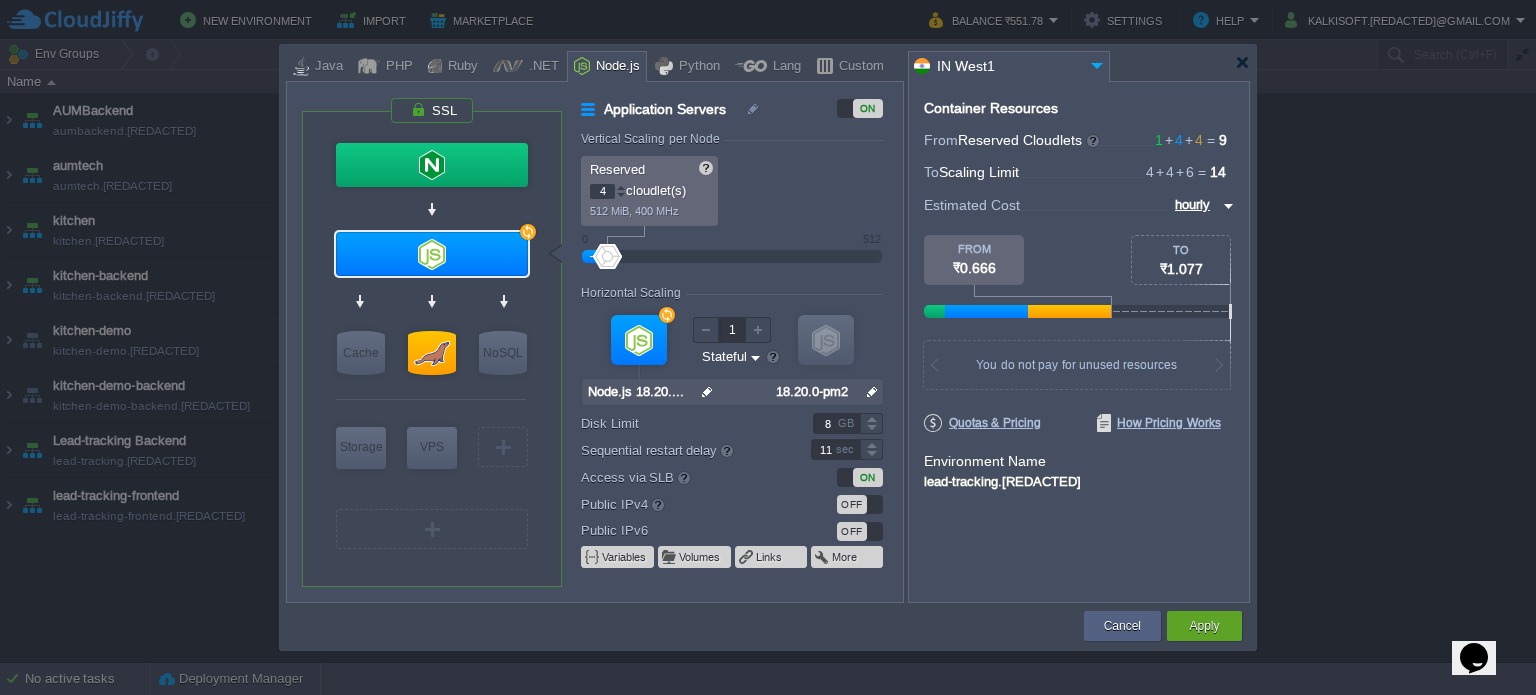 click on "Reserved 4  cloudlet(s)   512 MiB, 400 MHz Scaling Limit up to  4  cloudlet(s)   up to  512 MiB, 400 MHz" at bounding box center [732, 191] 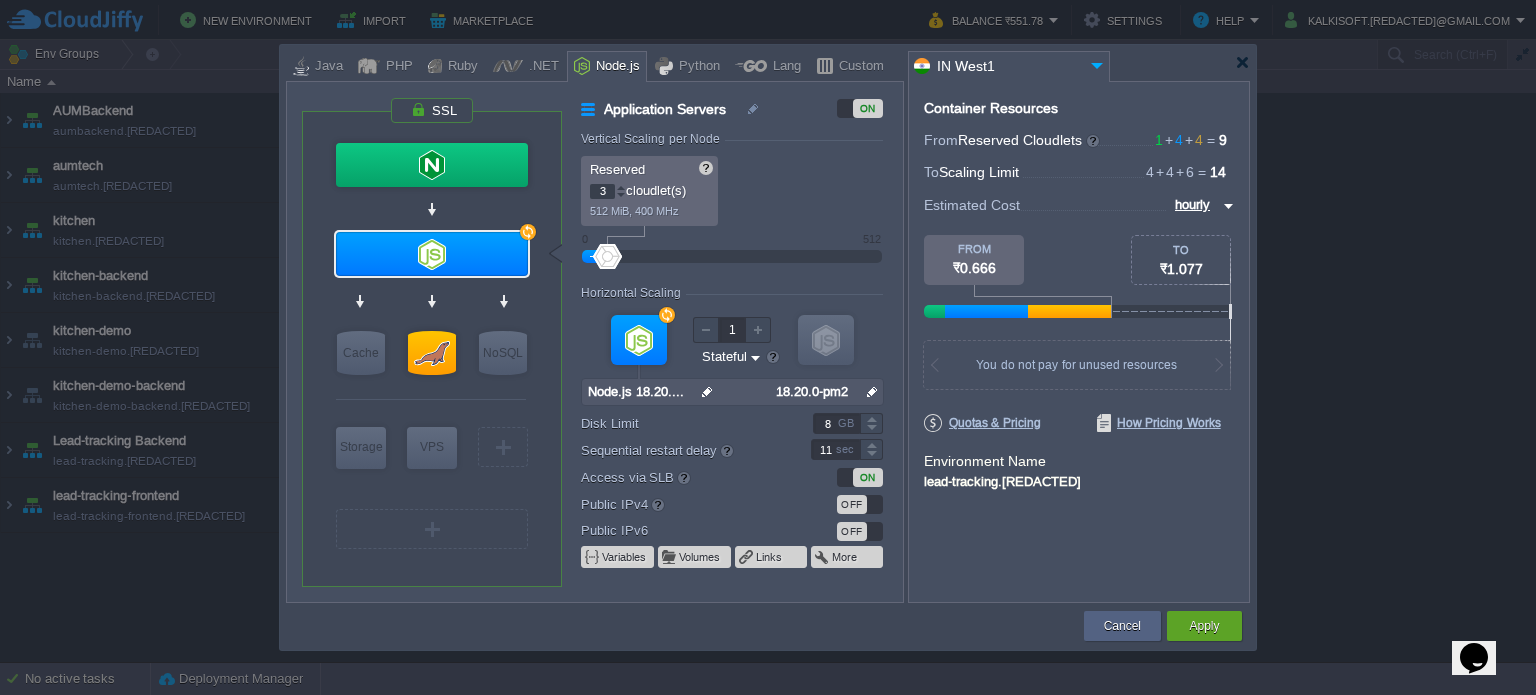 click at bounding box center [621, 195] 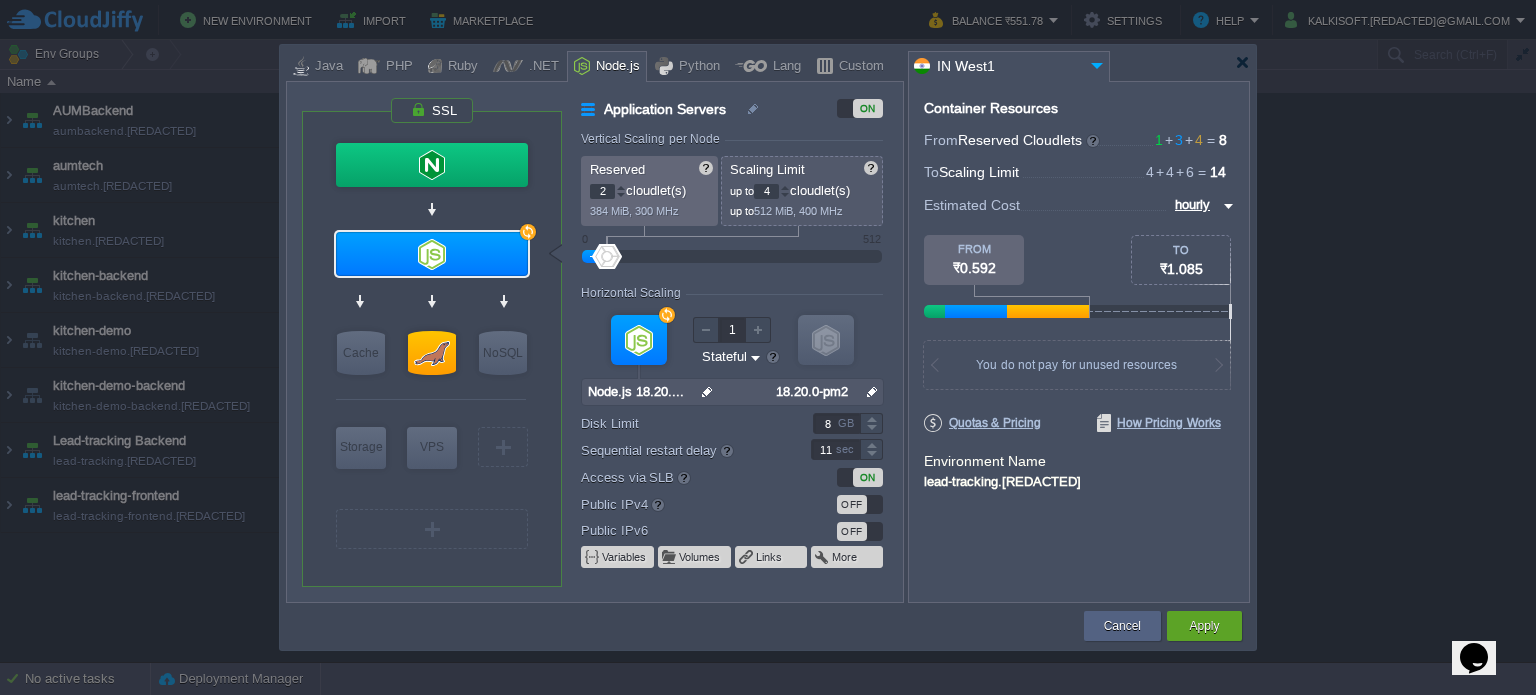 click at bounding box center (621, 195) 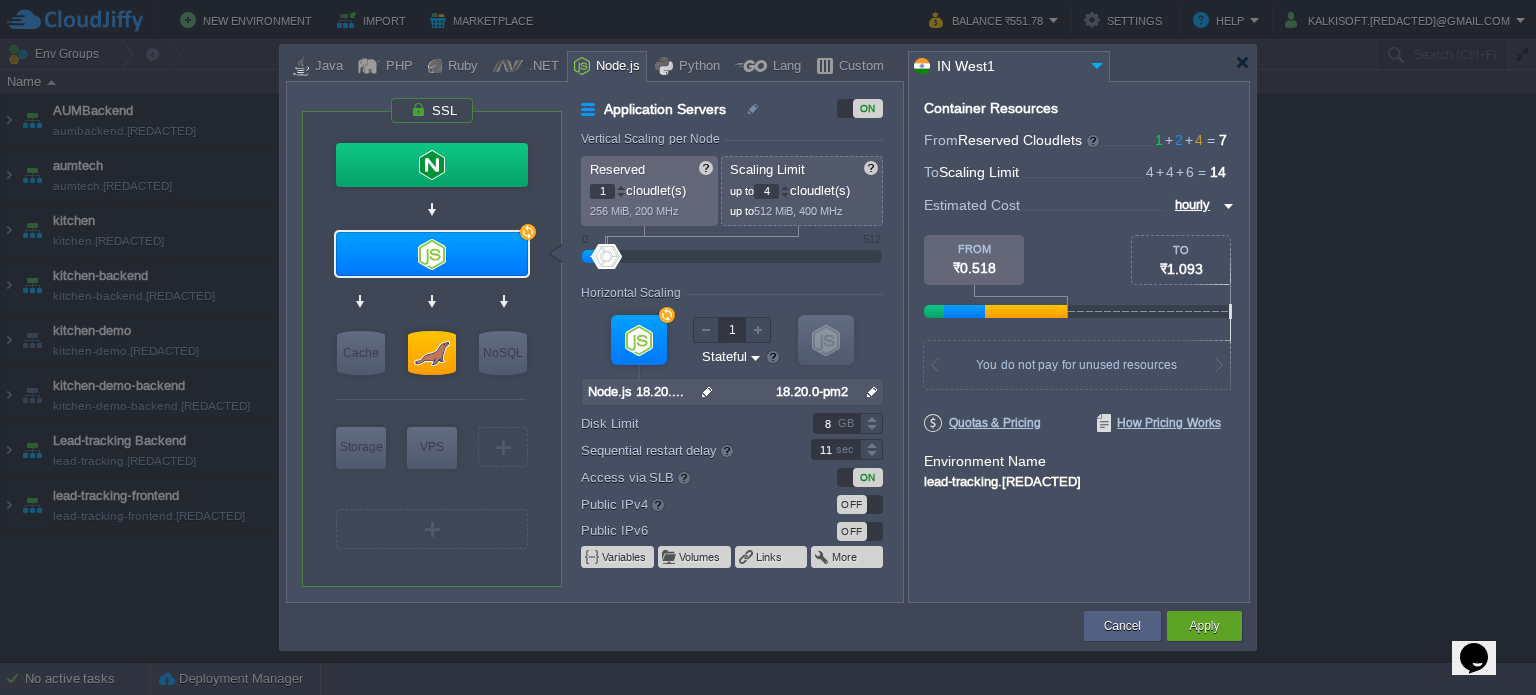 click at bounding box center (621, 195) 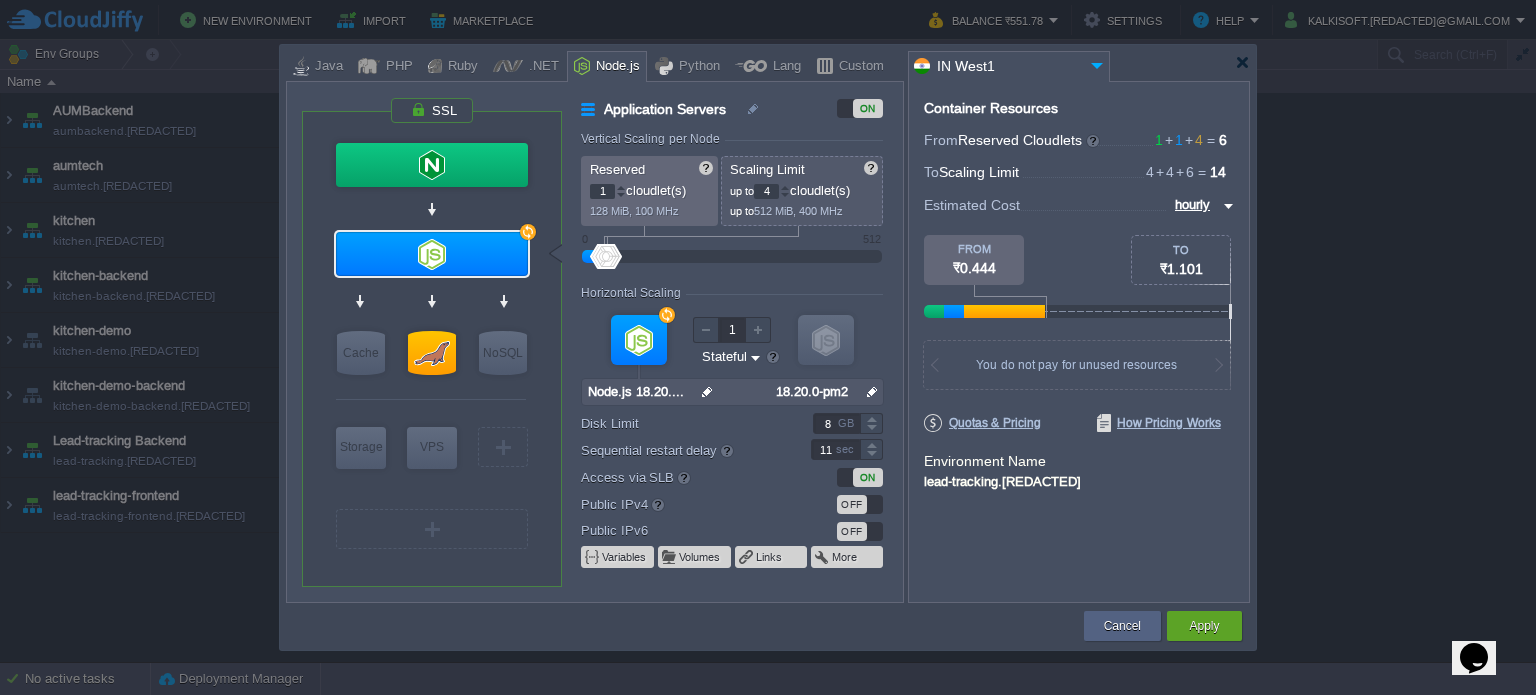 type on "0" 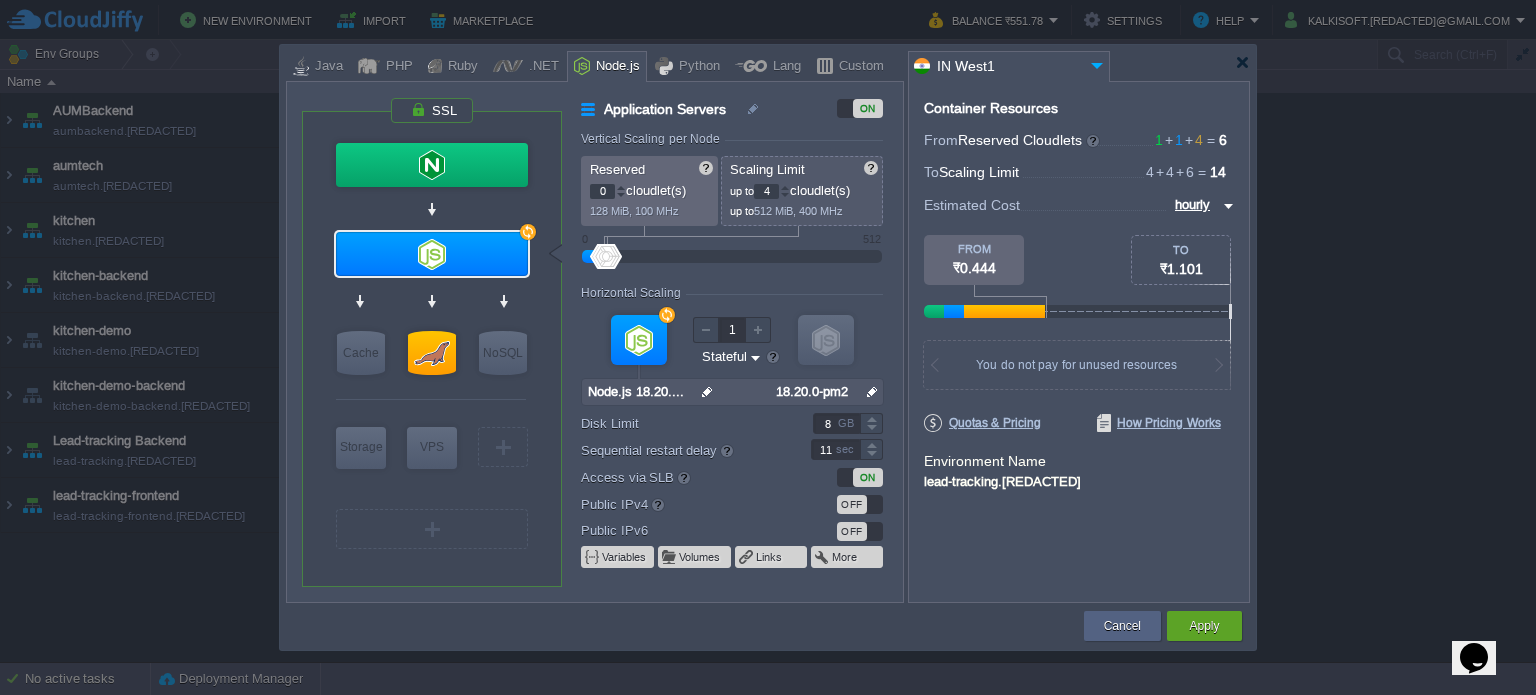 click at bounding box center (621, 195) 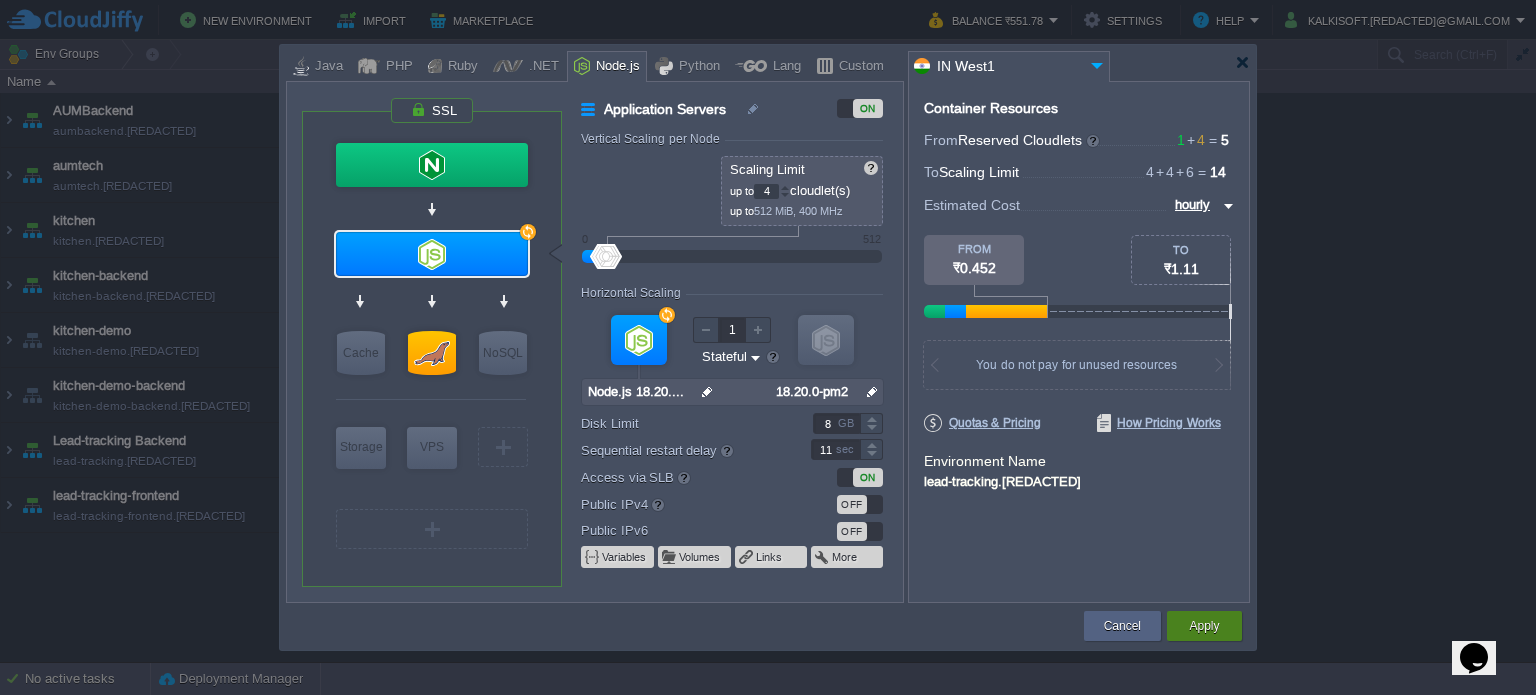 click on "Apply" at bounding box center (1204, 626) 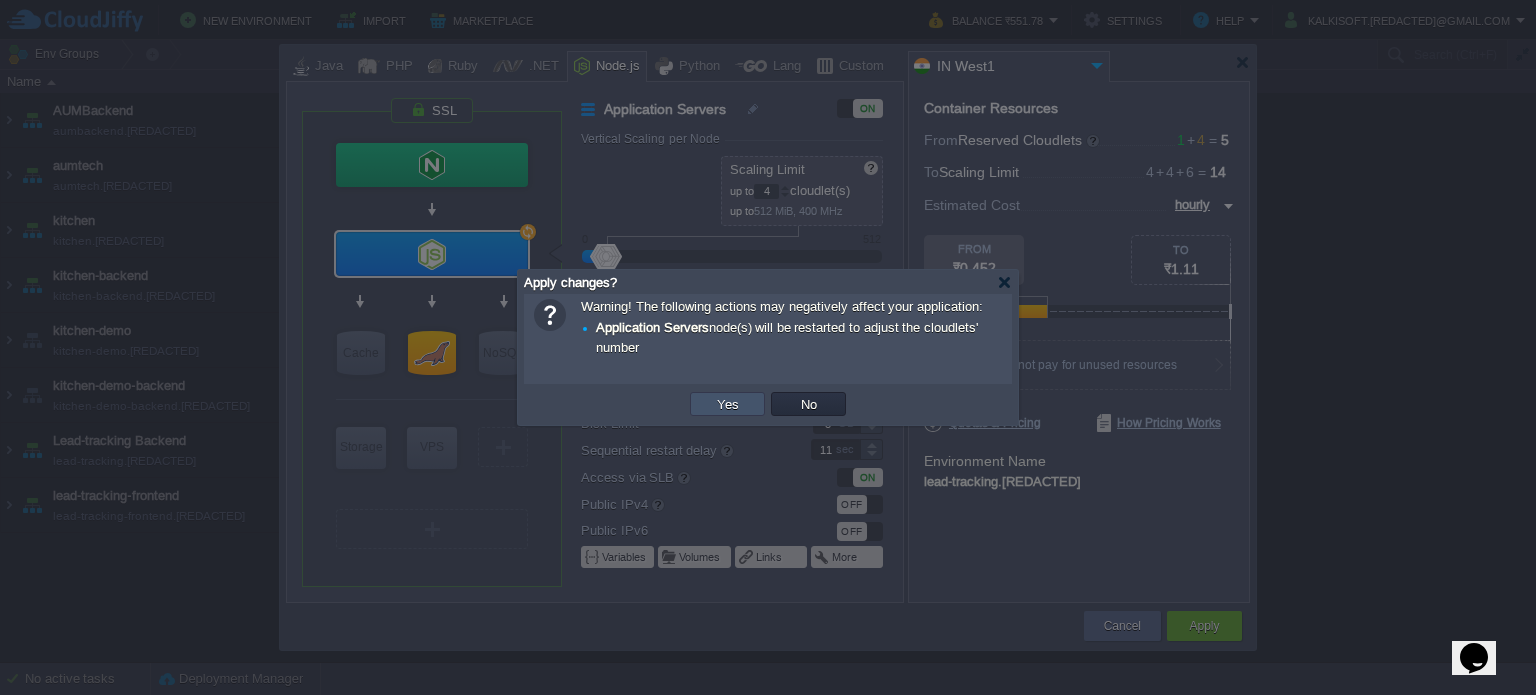 click on "Yes" at bounding box center [728, 404] 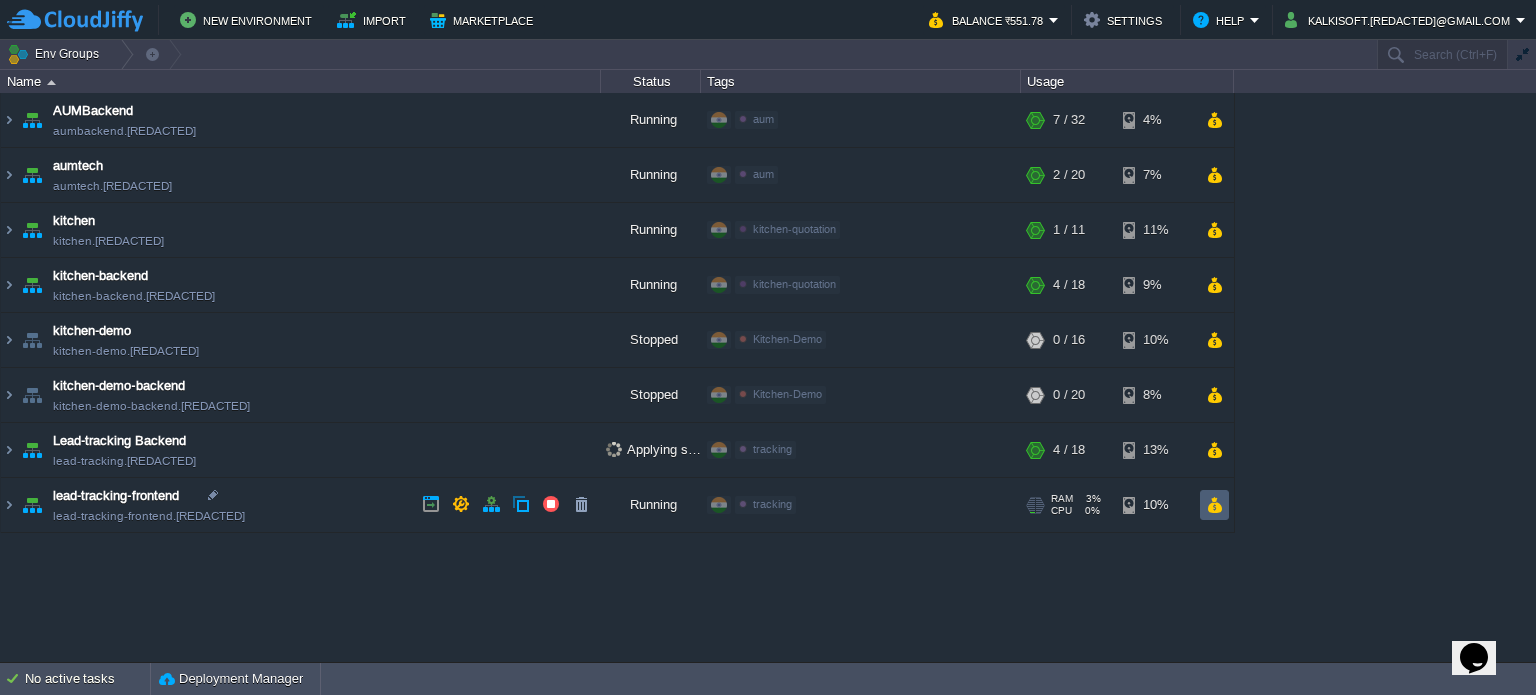 click at bounding box center (1214, 505) 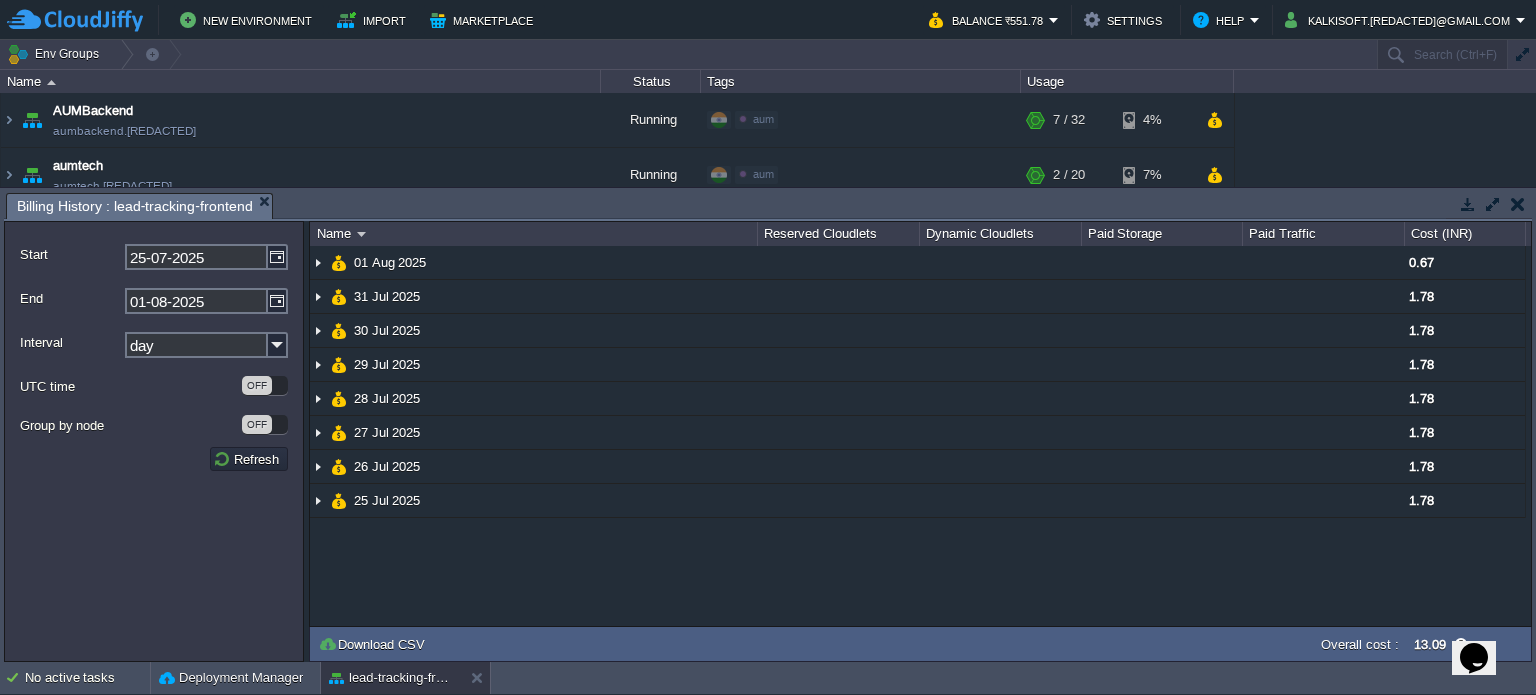click at bounding box center [1518, 204] 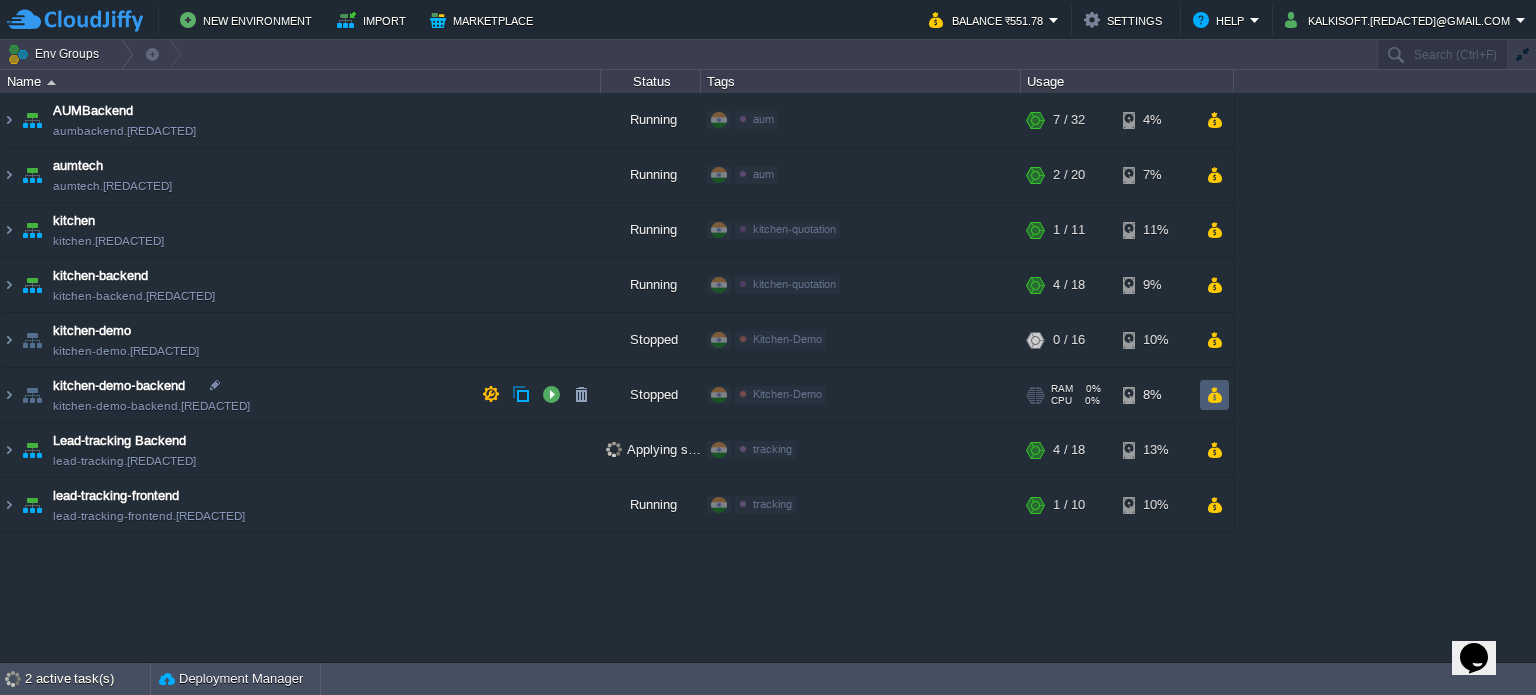 click at bounding box center (1214, 395) 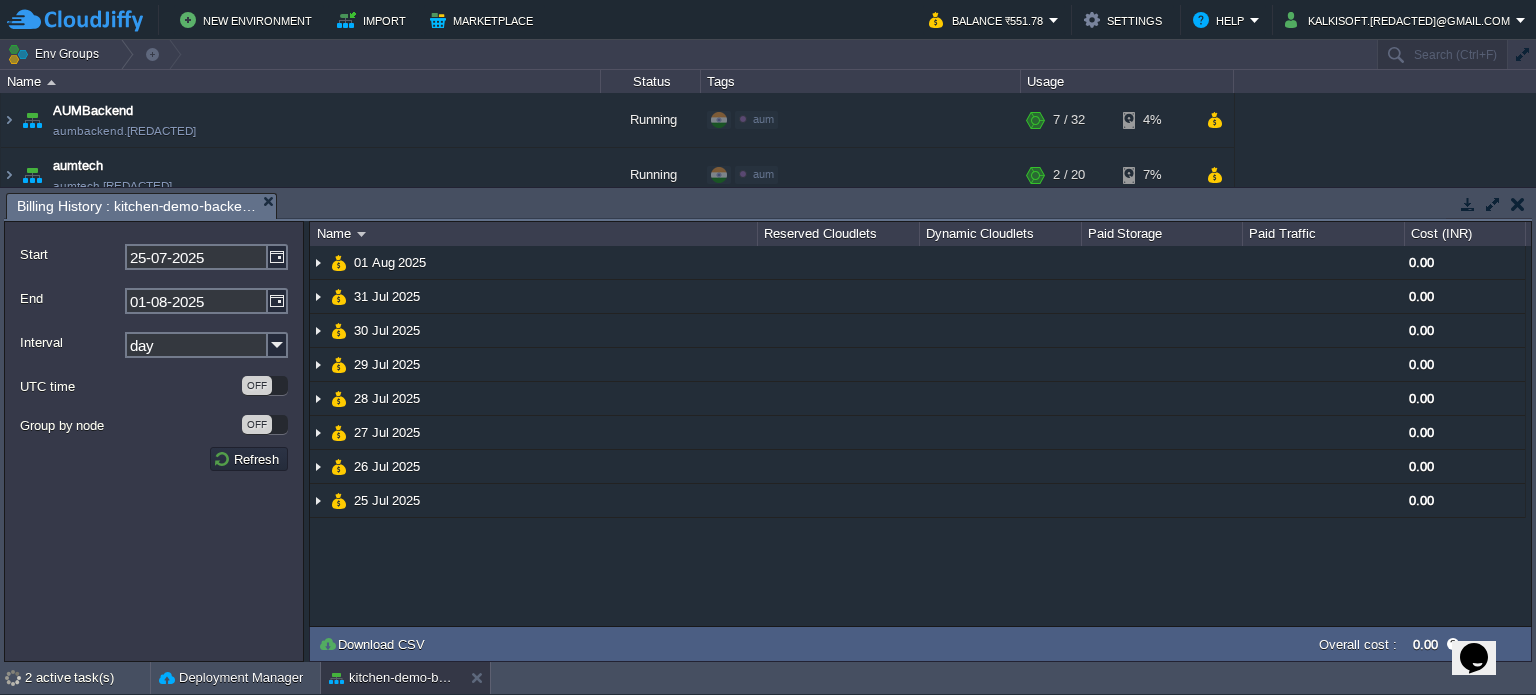 click at bounding box center (1518, 204) 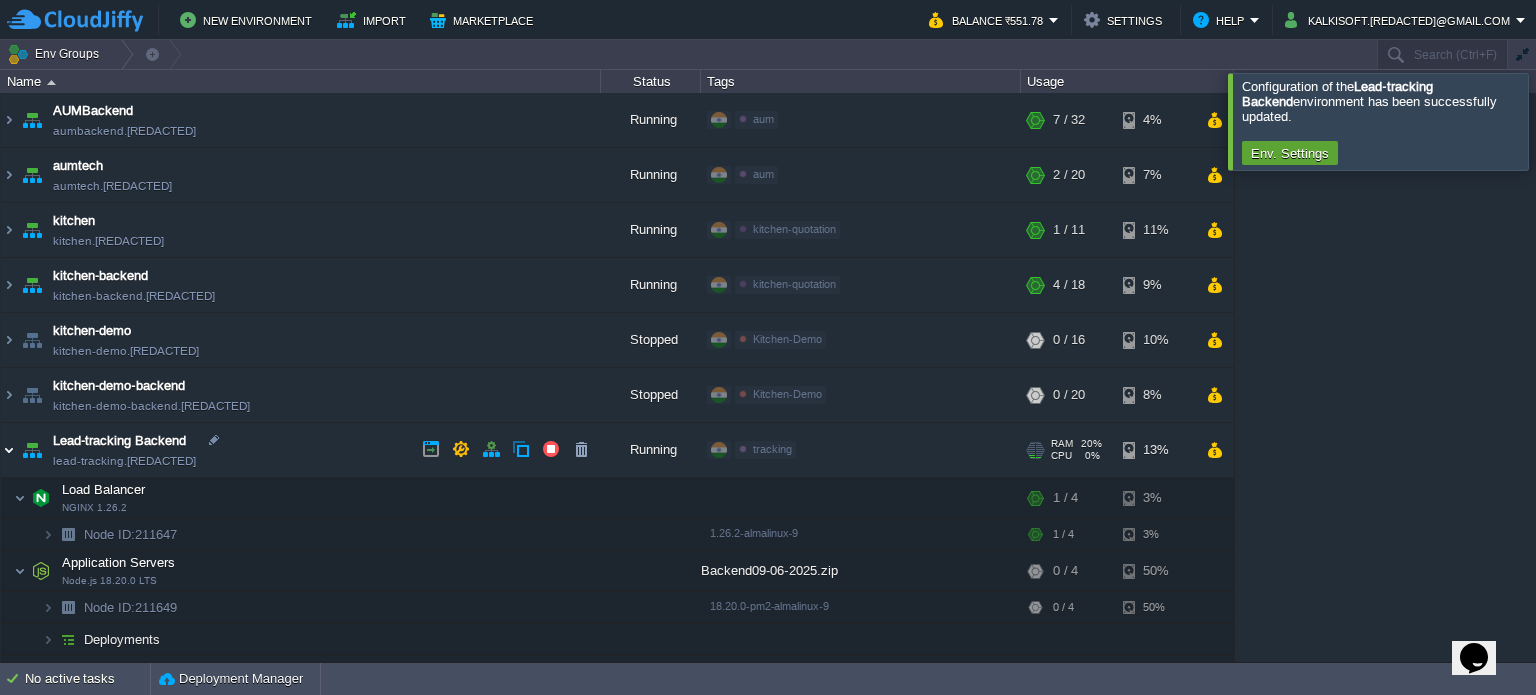 click at bounding box center [9, 450] 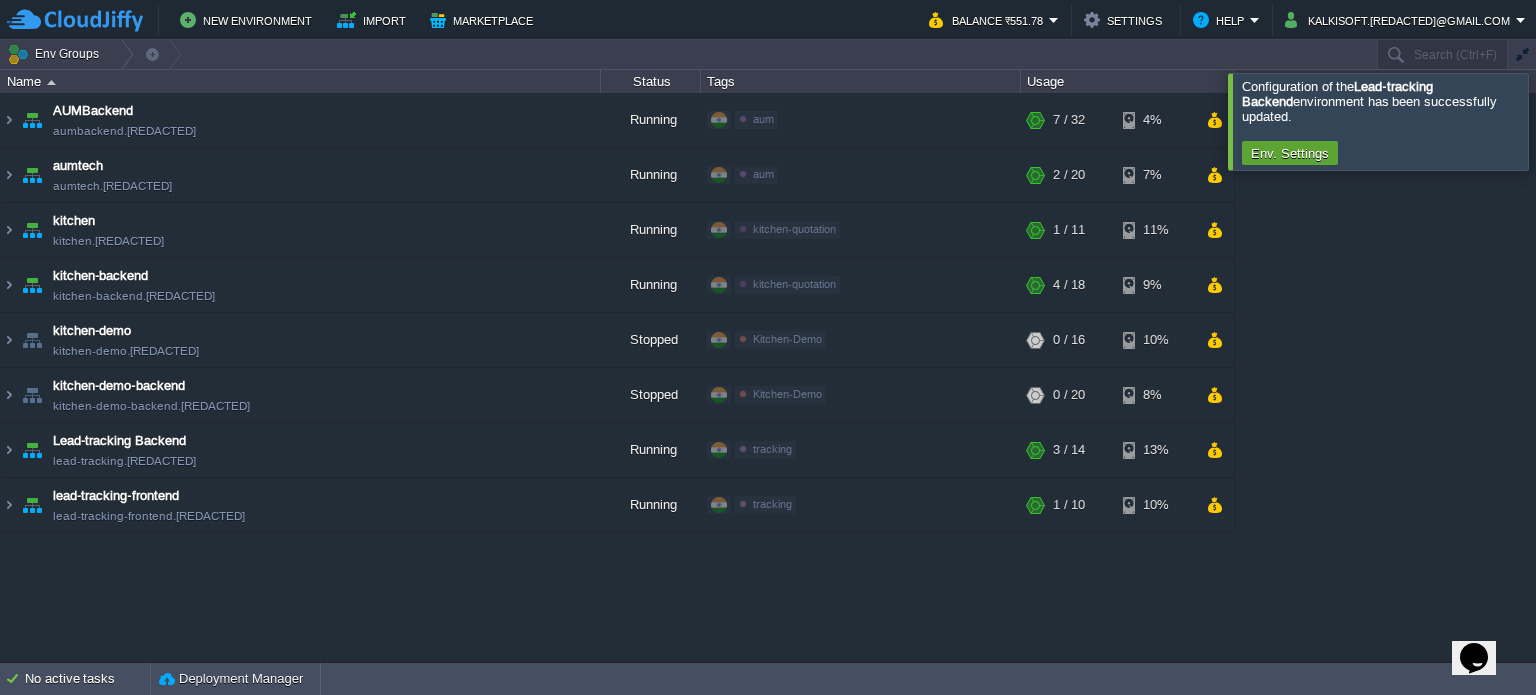 click at bounding box center [1560, 121] 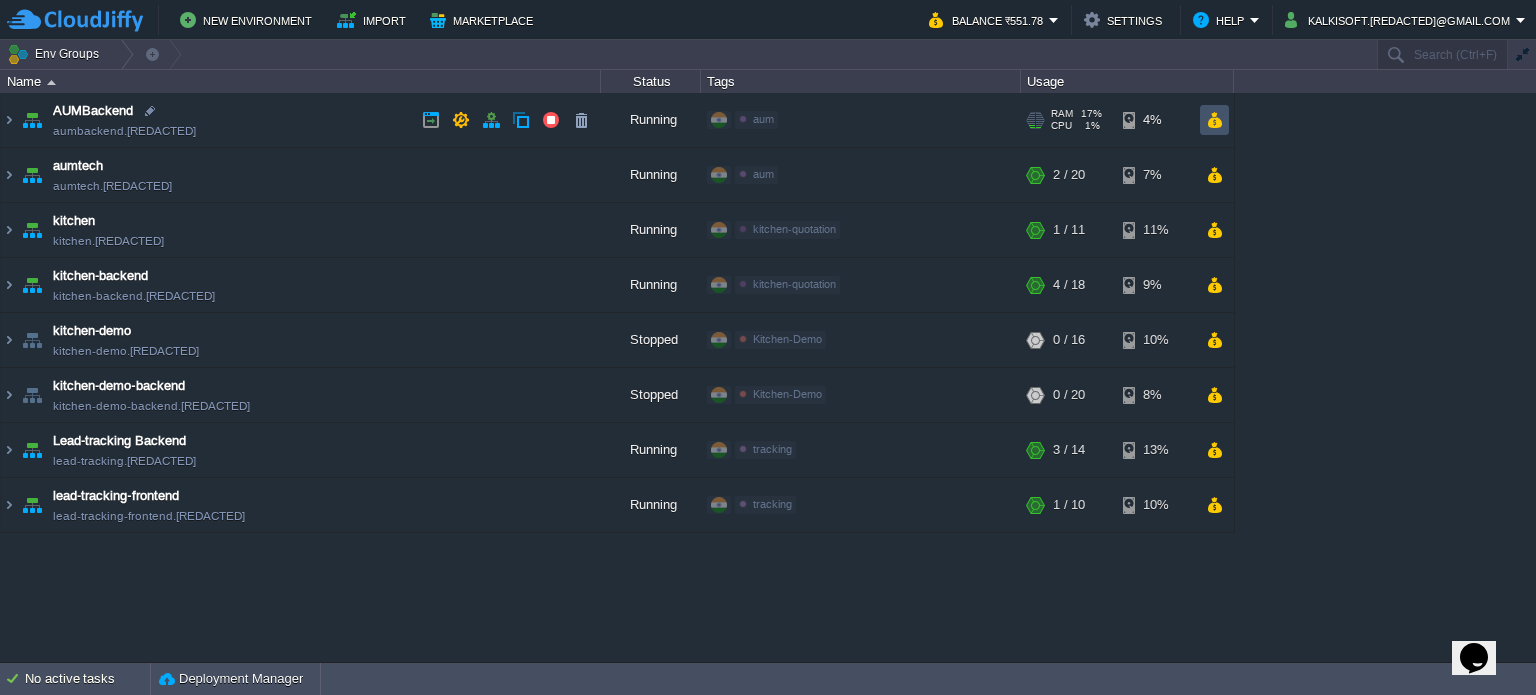 click at bounding box center (1214, 120) 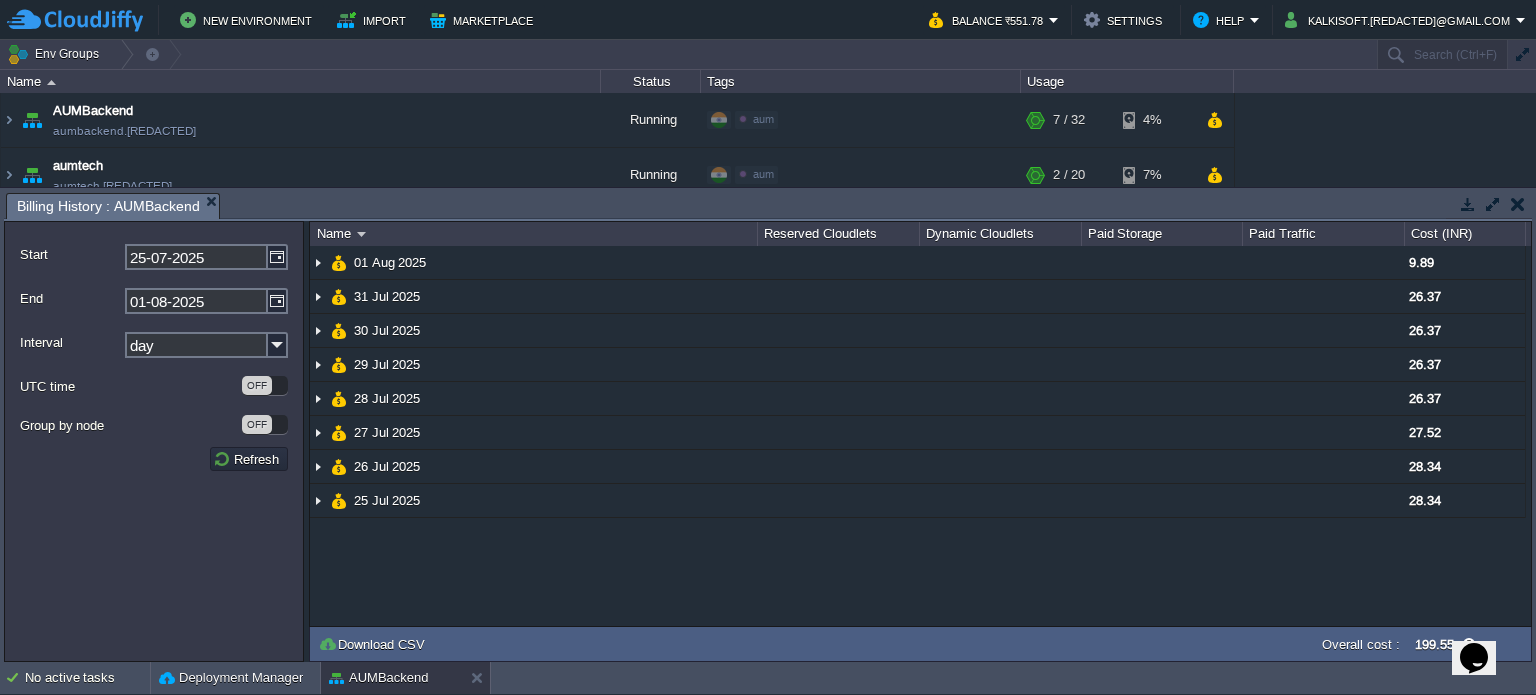 click at bounding box center [1518, 204] 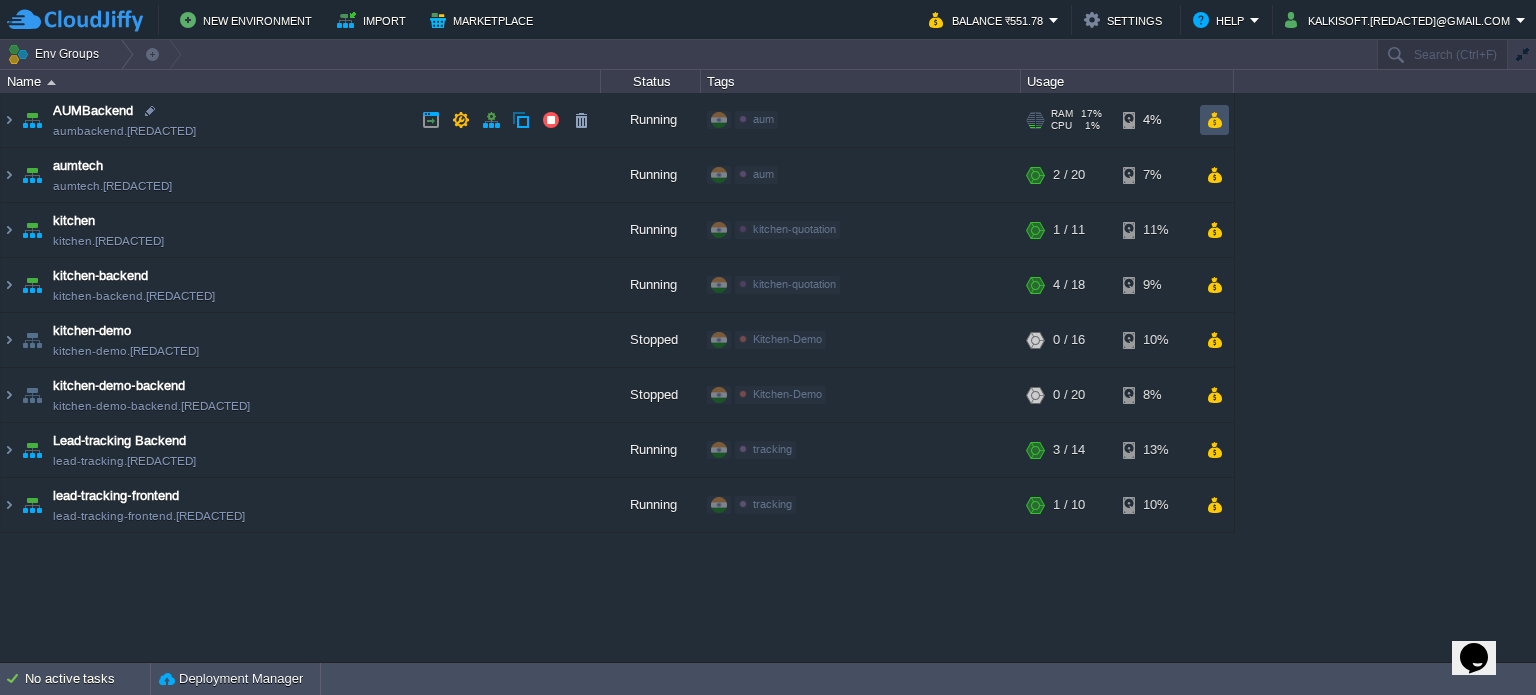 click at bounding box center [1214, 120] 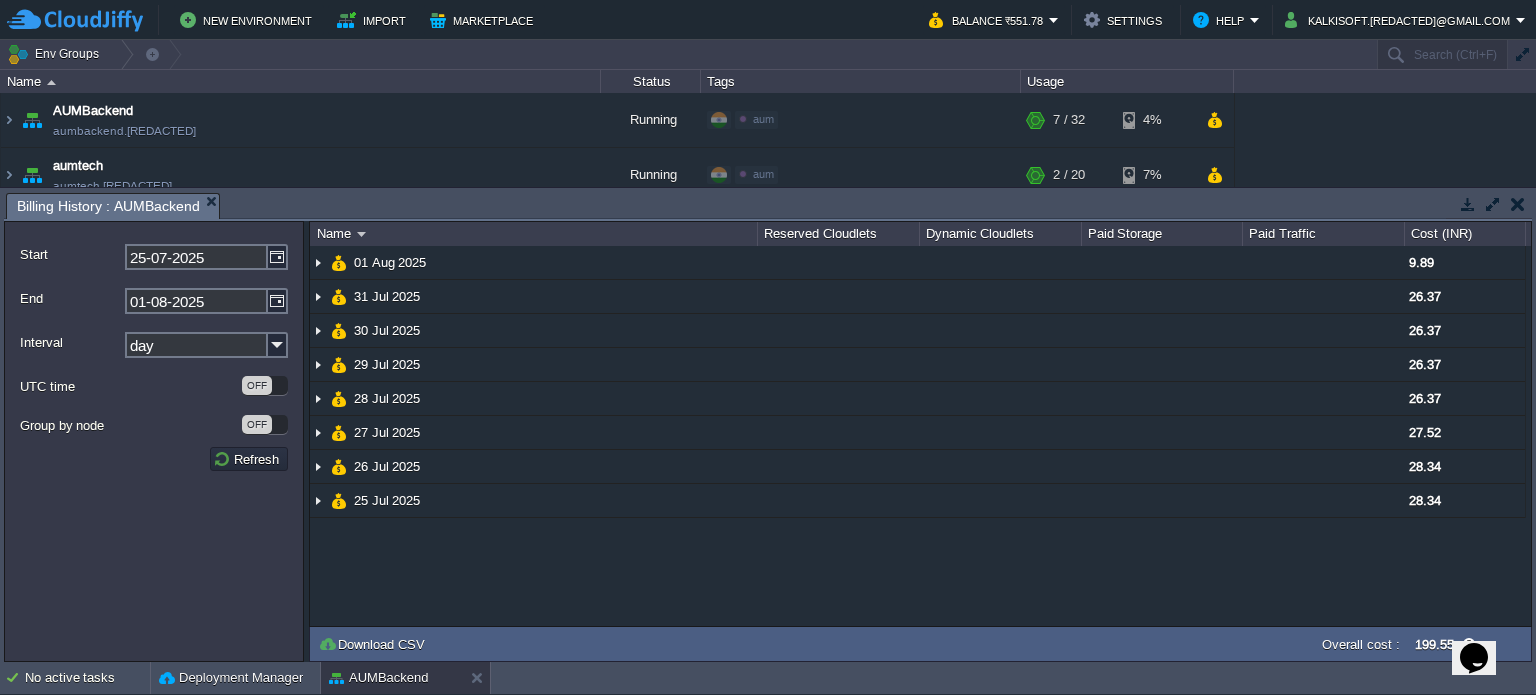 click at bounding box center [1518, 204] 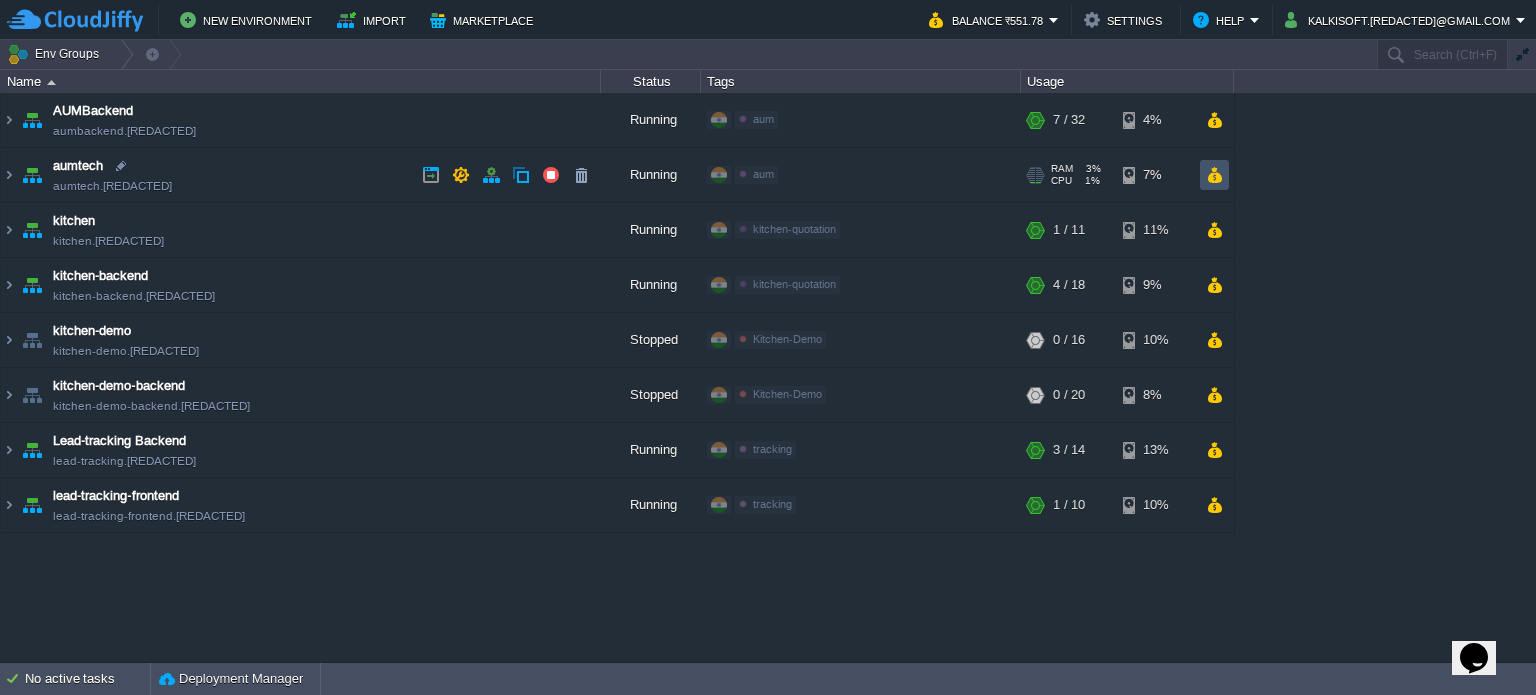 click at bounding box center [1214, 175] 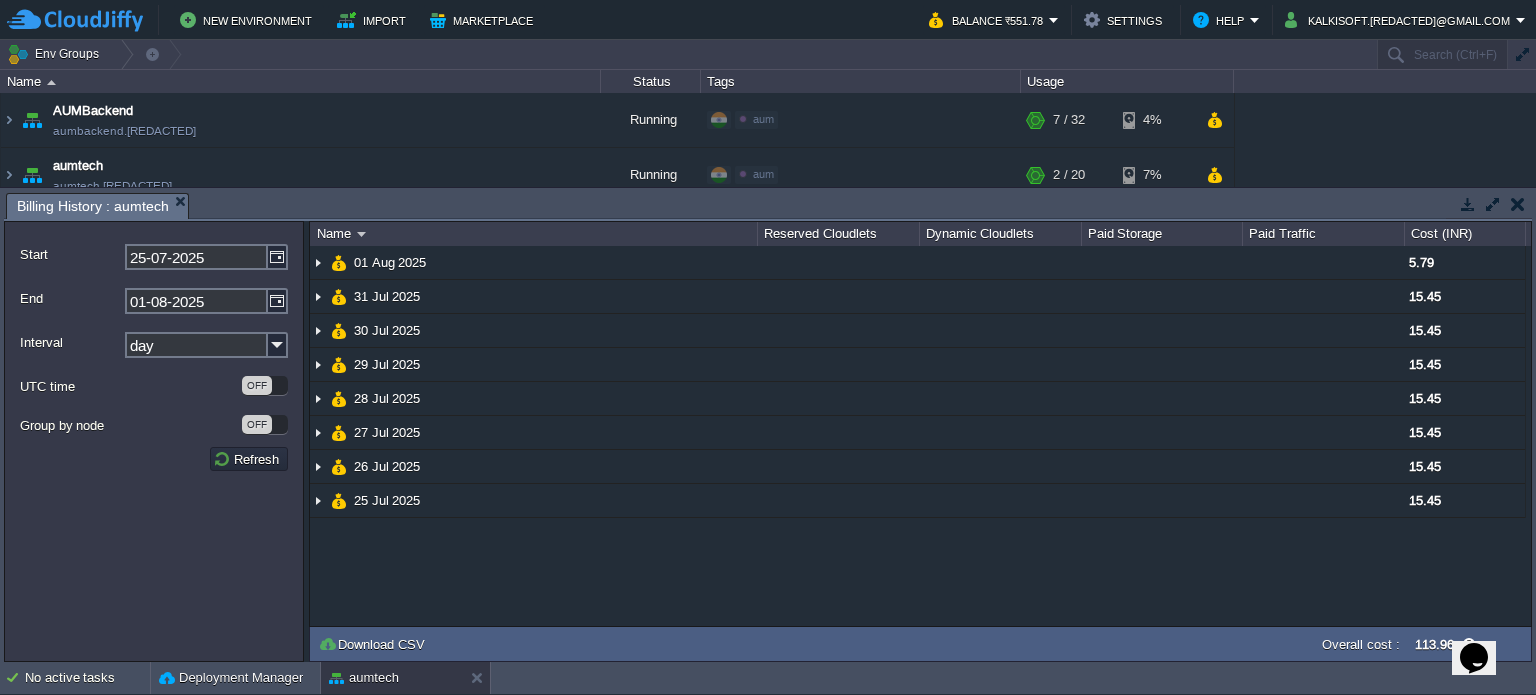 click at bounding box center [1518, 204] 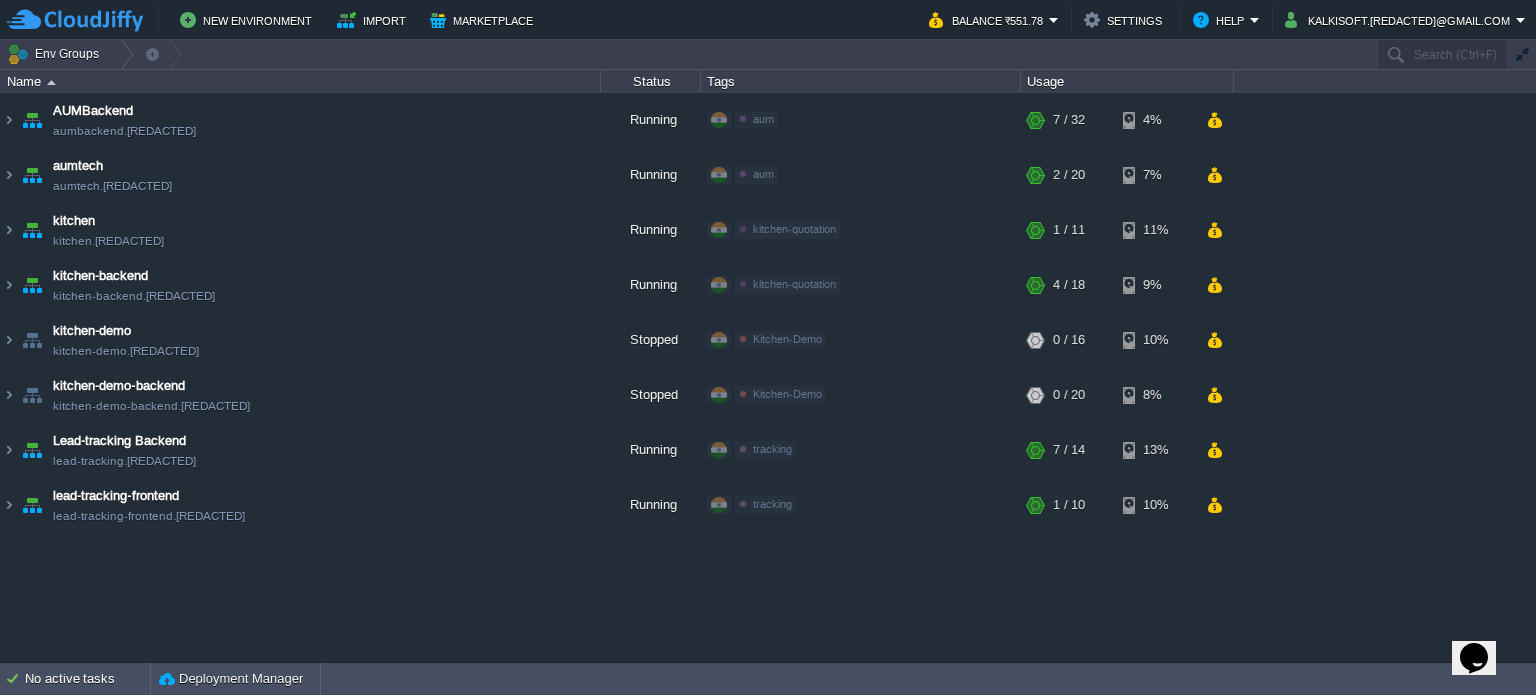 click on "AUMBackend aumbackend.cloudjiffy.net Running                                                                                                                                 aum                           Edit                                                                                                                                                            RAM                 17%                                         CPU                 1%                             7 / 32                    4%       aumtech aumtech.cloudjiffy.net Running                                                                                                                                 aum                           Edit                                                                                                                                                            RAM                 3%                                         CPU                 1%                             2 / 20                    7%" at bounding box center [768, 377] 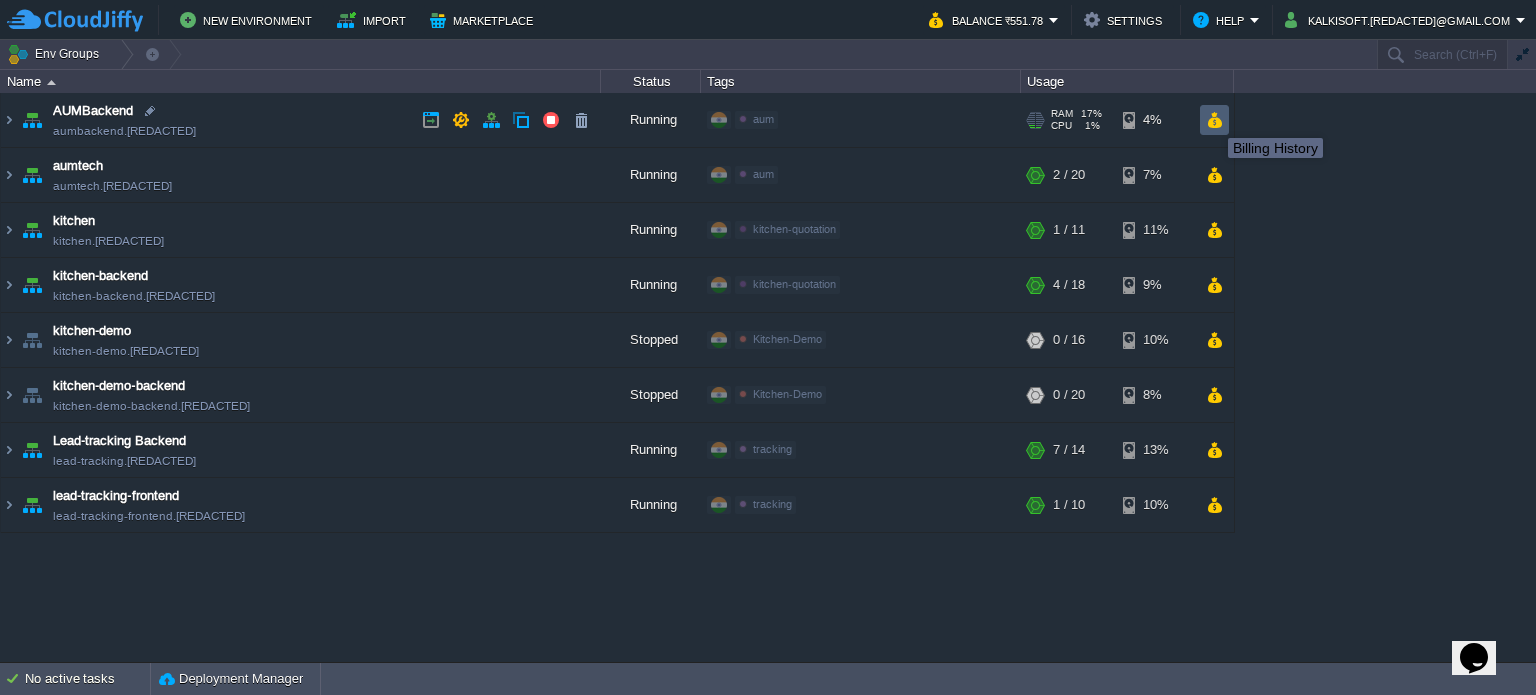 click at bounding box center (1214, 120) 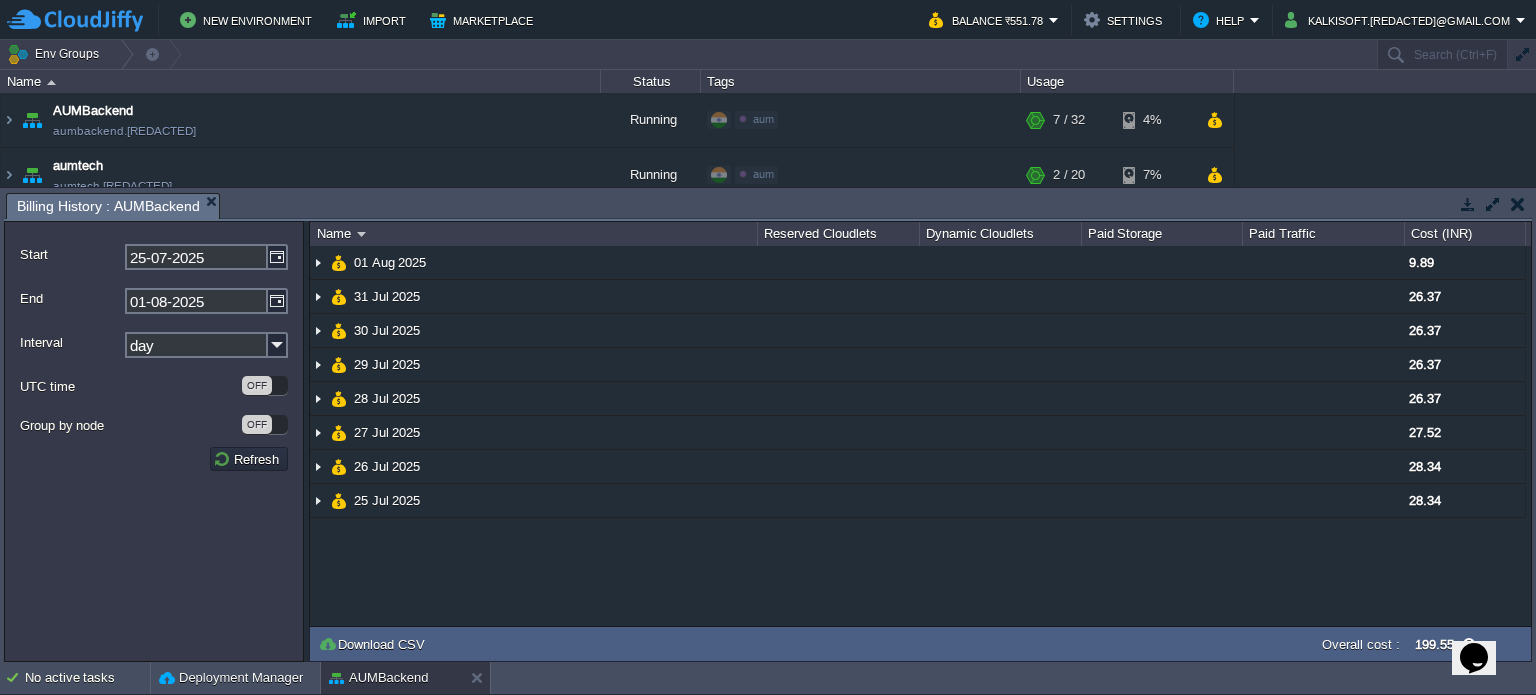 click at bounding box center (1518, 204) 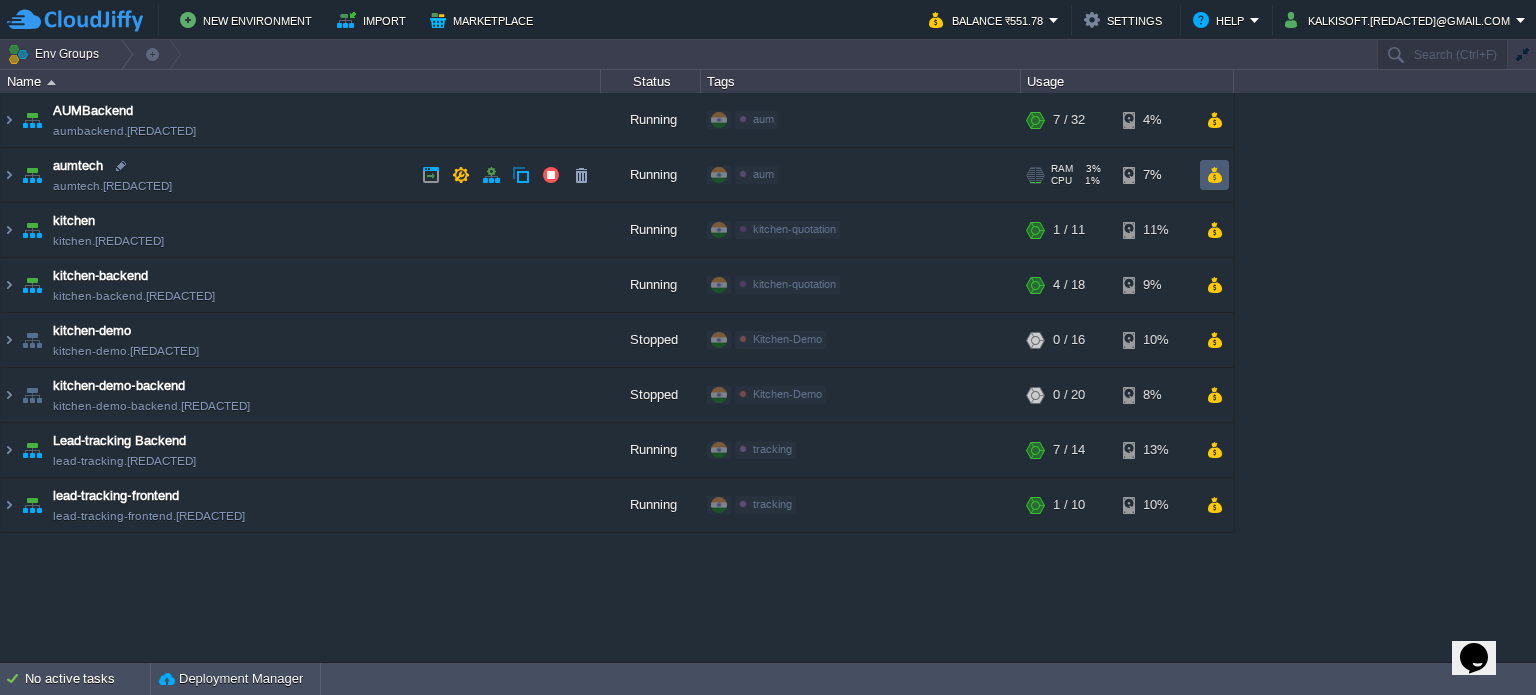 click at bounding box center (1214, 175) 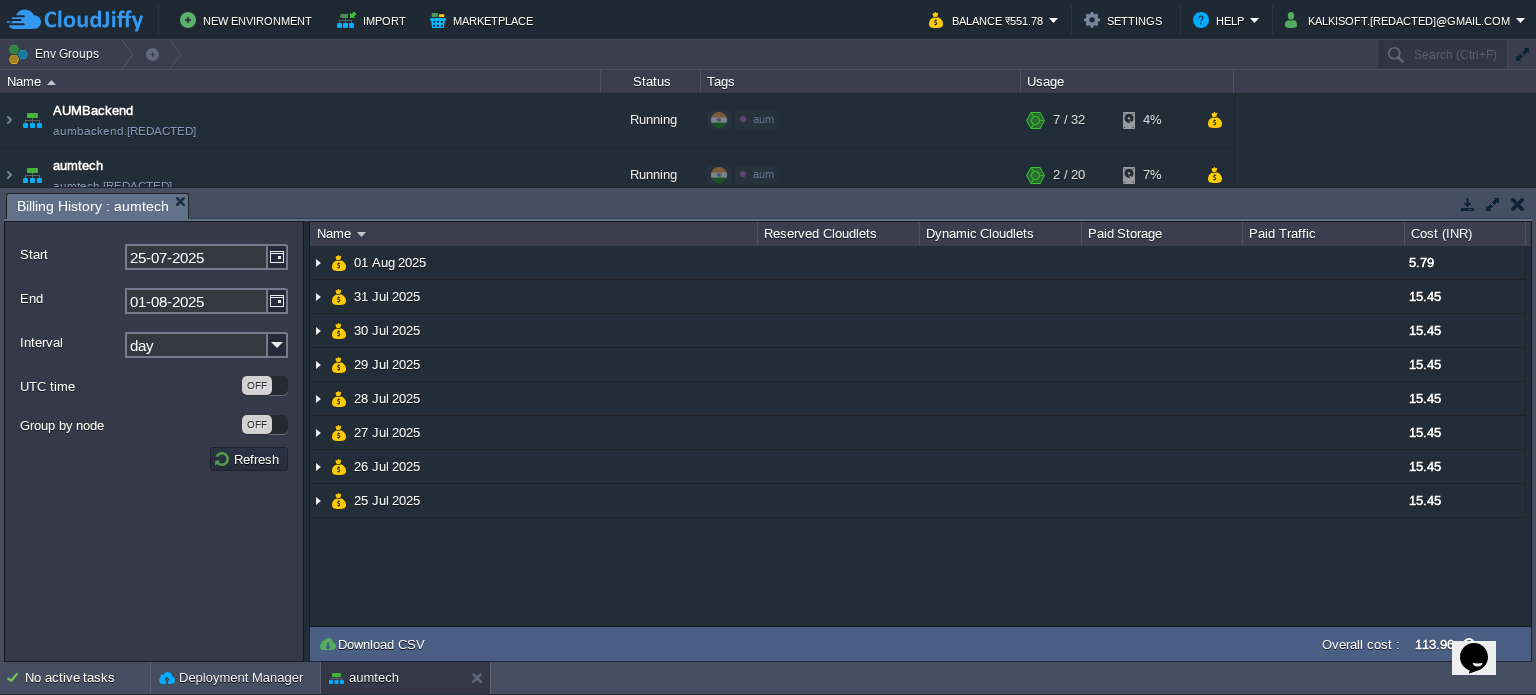 click at bounding box center (1518, 204) 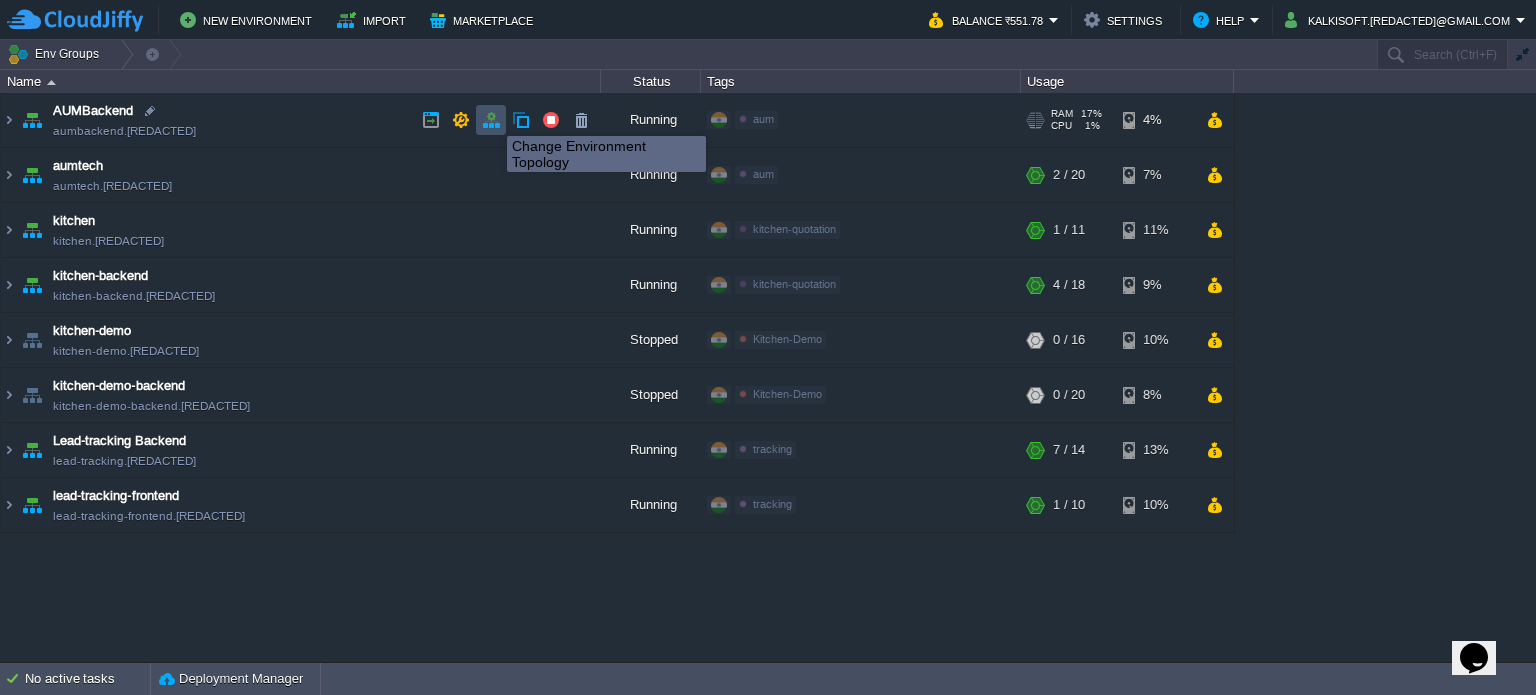 click at bounding box center [491, 120] 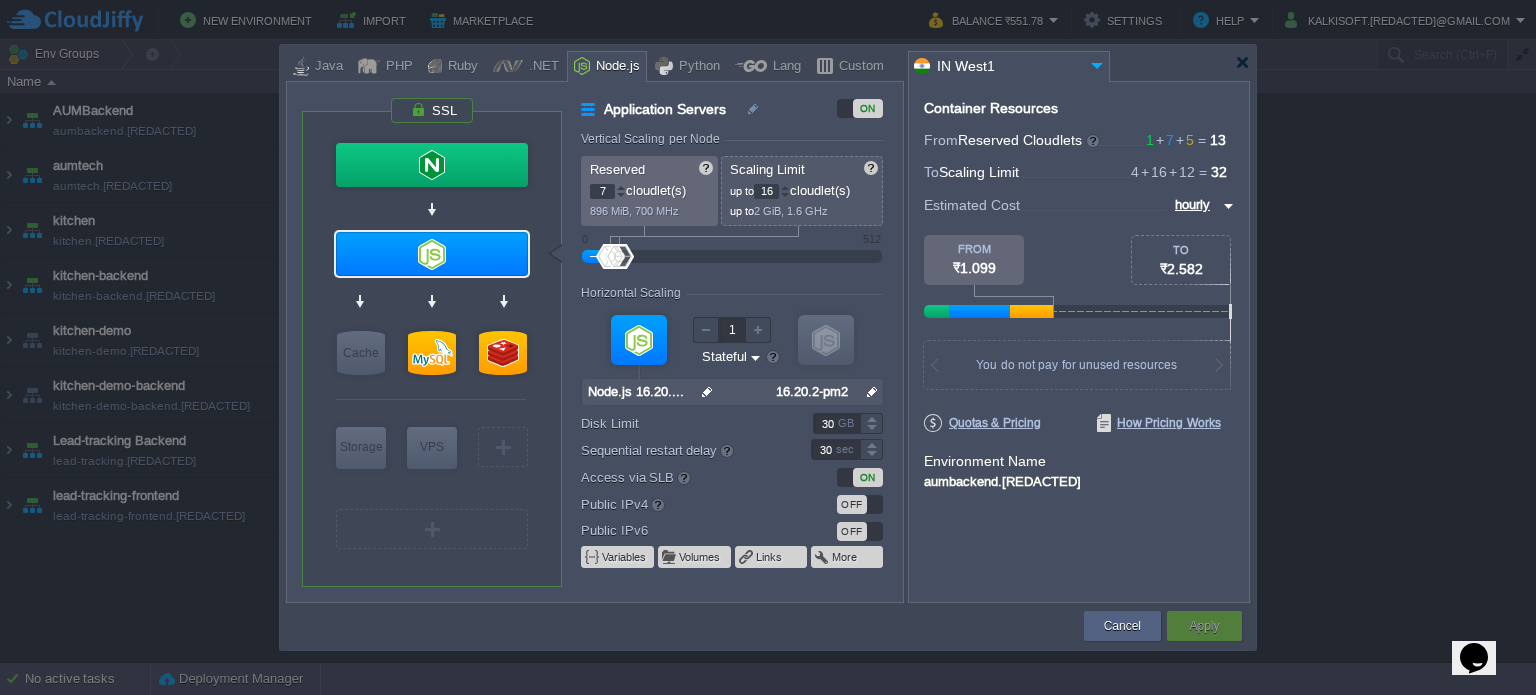click on "Container Resources From  Reserved Cloudlets   1   +   7   +   5 ... = 13 not added To  Scaling Limit 4   +   16   +   12 ... = 32 not added   VM Resources ... = 0 GiB, 0 vCPU not added Estimated Cost hourly TO ₹2.582 FROM ₹1.099 1.62 GiB RAM + 1.3 GHz CPU + 120 GB Disk You pay the fixed price for reserved resources Total cost at  100%  load on  ALL  containers You do not pay for unused resources Disk Limit per Node 200 GB Traffic Limit per Node 300 GB Quotas & Pricing How Pricing Works Environment Name aumbackend.cloudjiffy.net" at bounding box center (1079, 342) 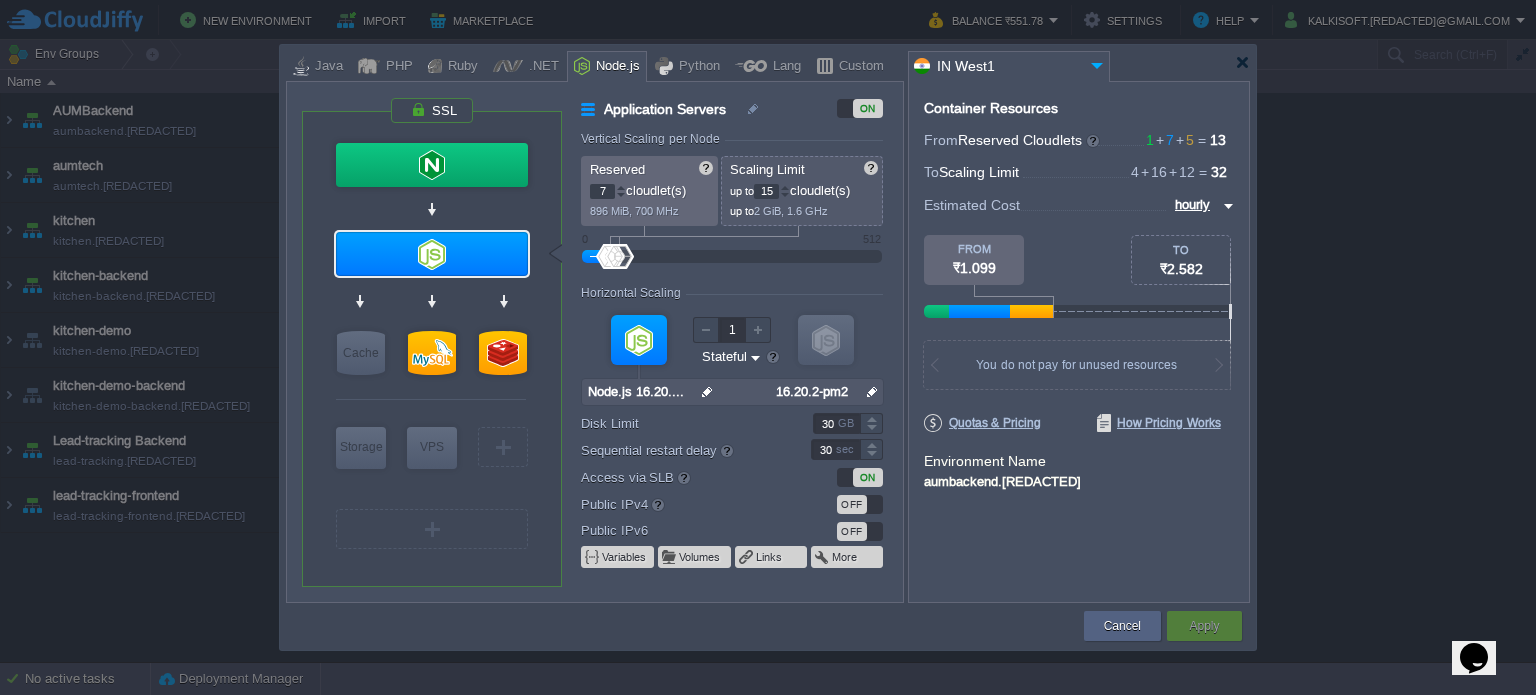click at bounding box center [785, 195] 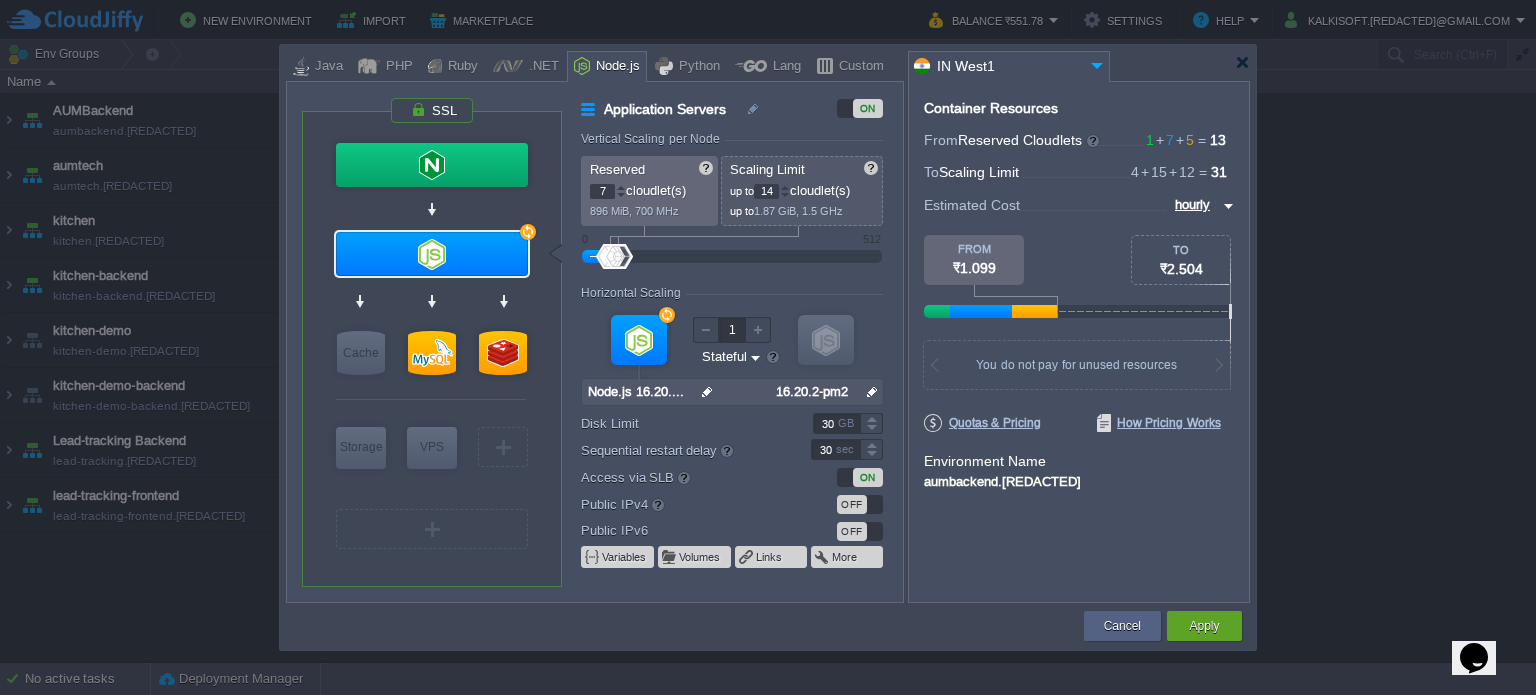 click at bounding box center (785, 195) 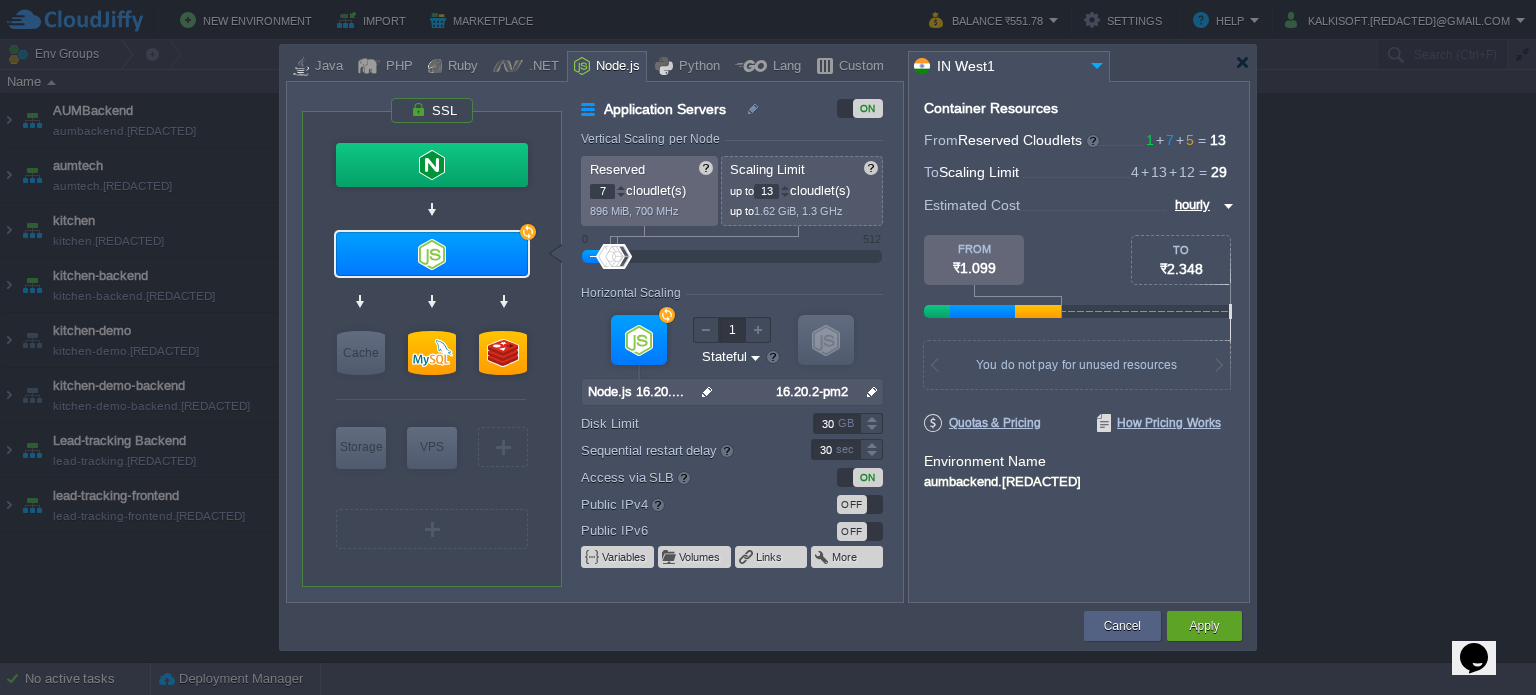 click at bounding box center [785, 195] 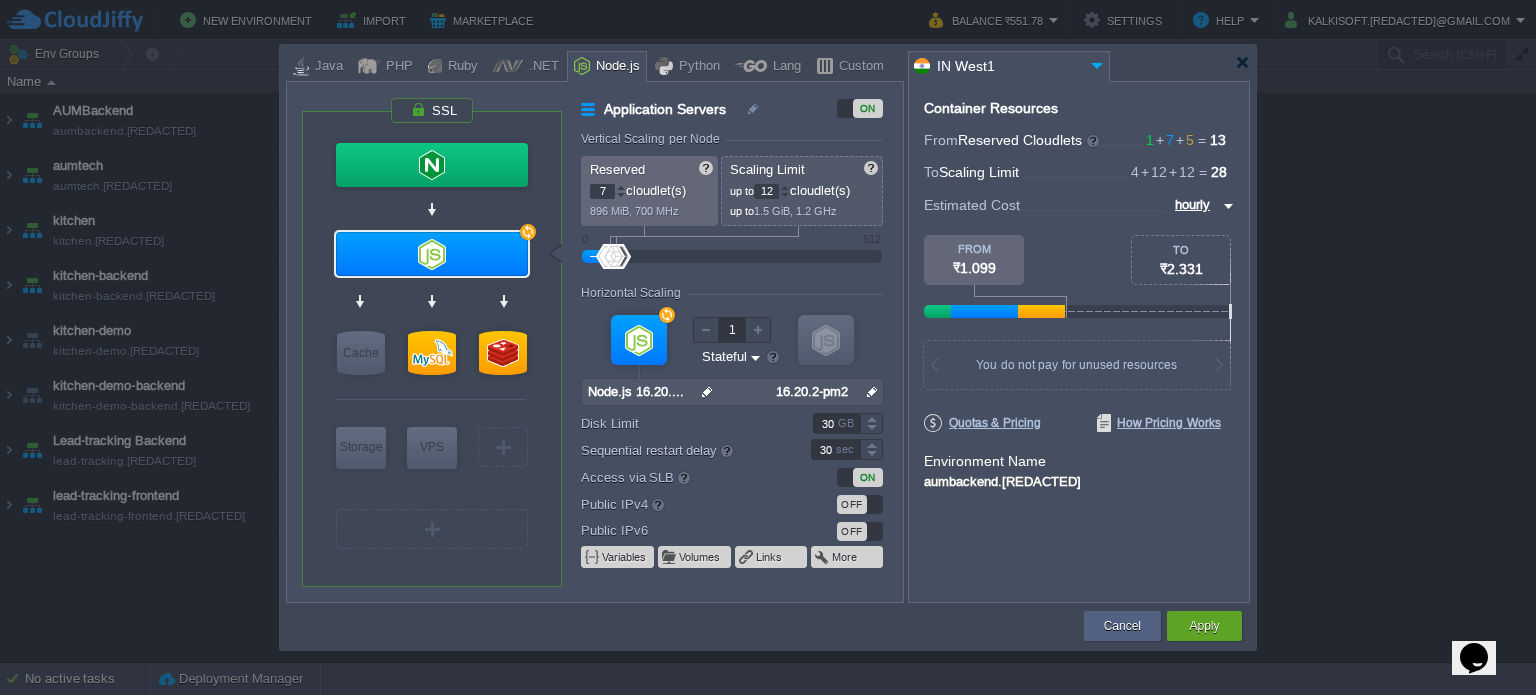 click at bounding box center [785, 195] 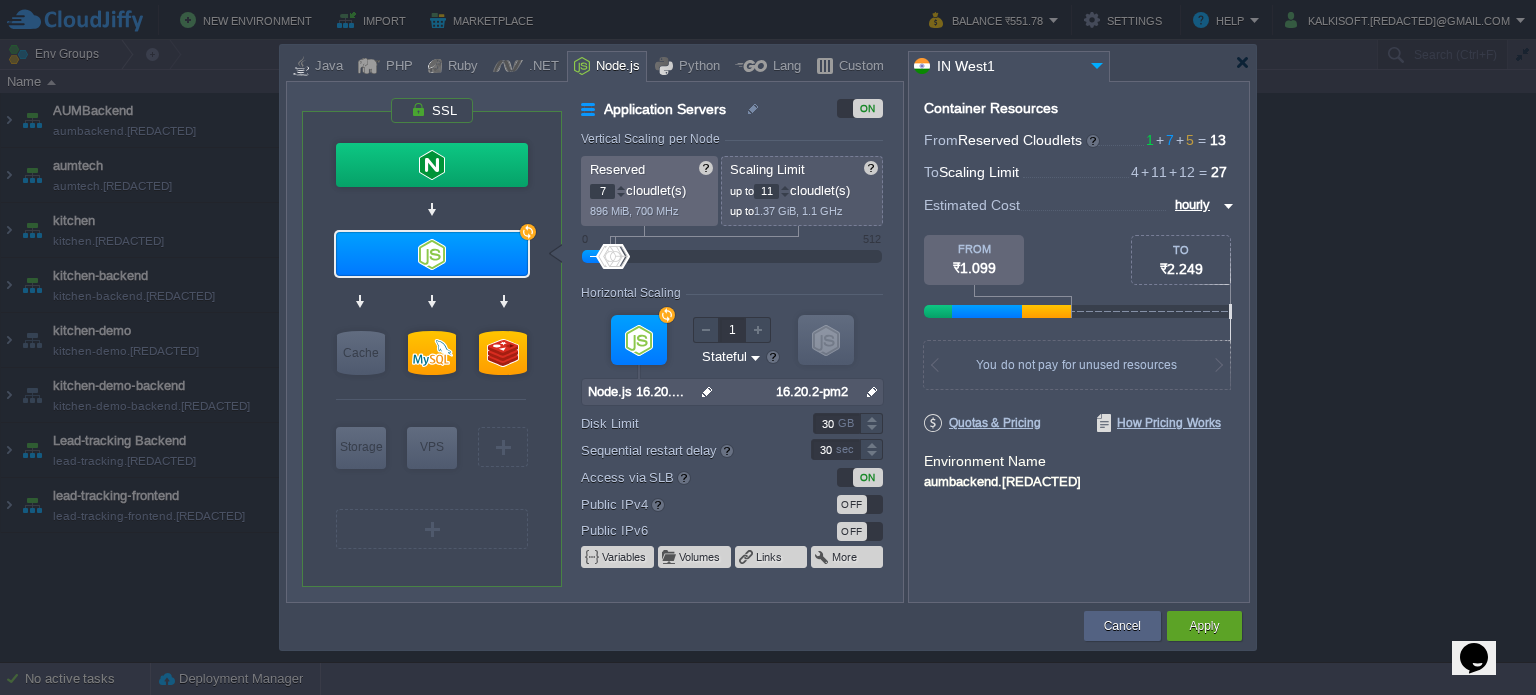 click at bounding box center (785, 195) 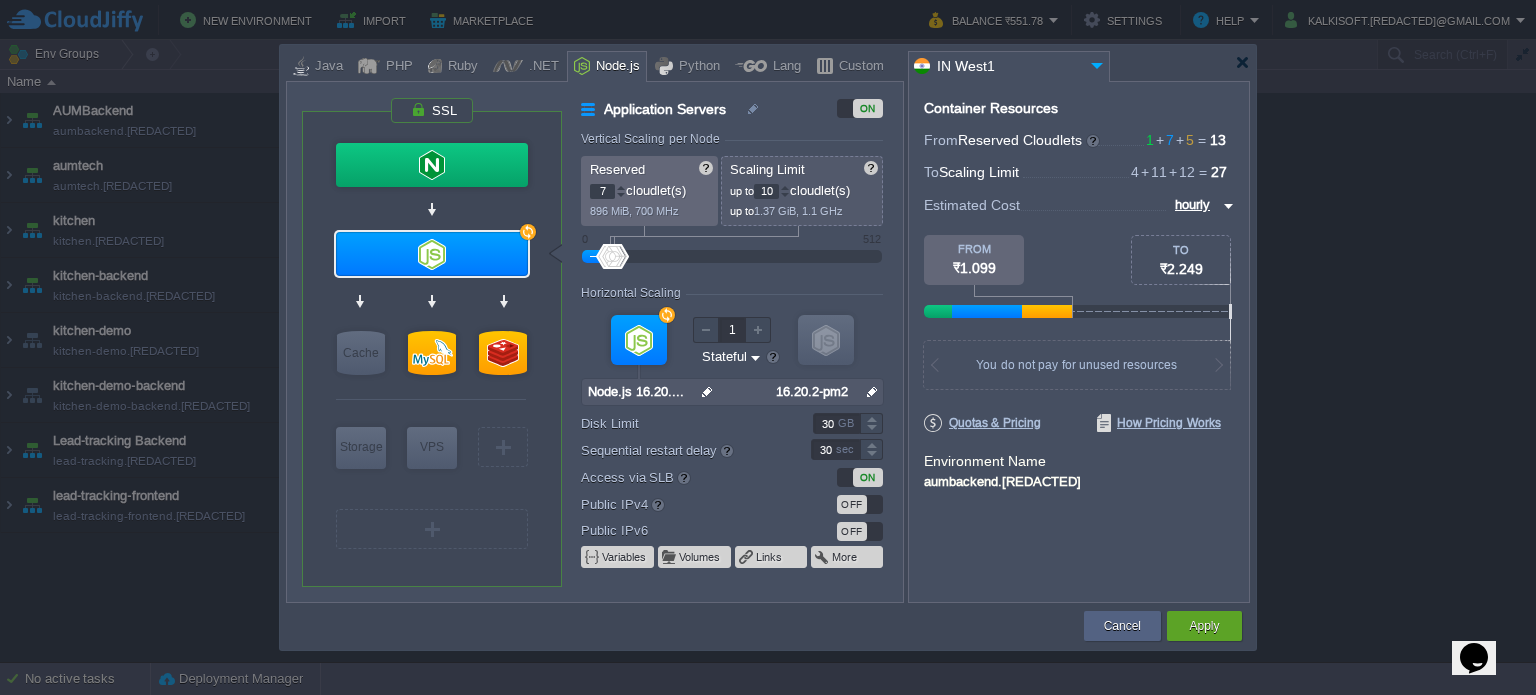click at bounding box center (785, 195) 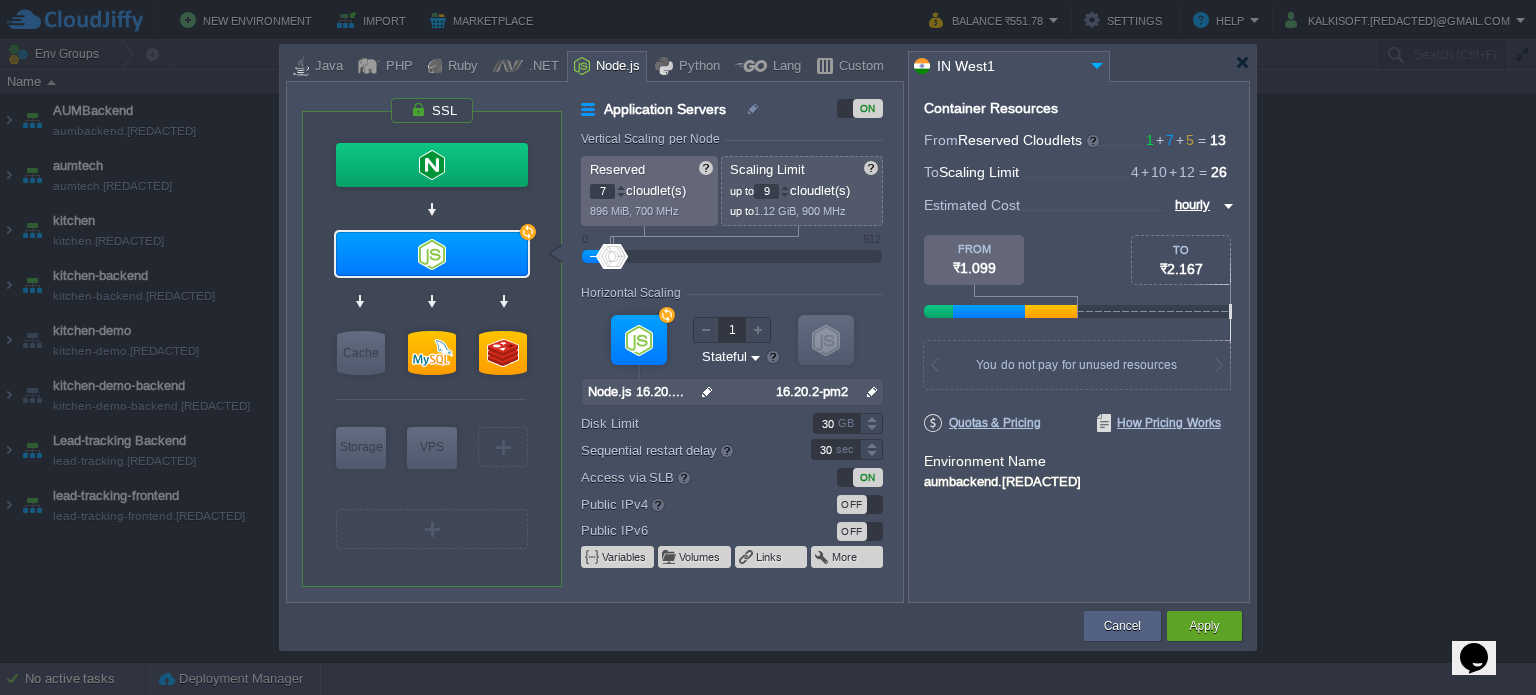 click at bounding box center [785, 195] 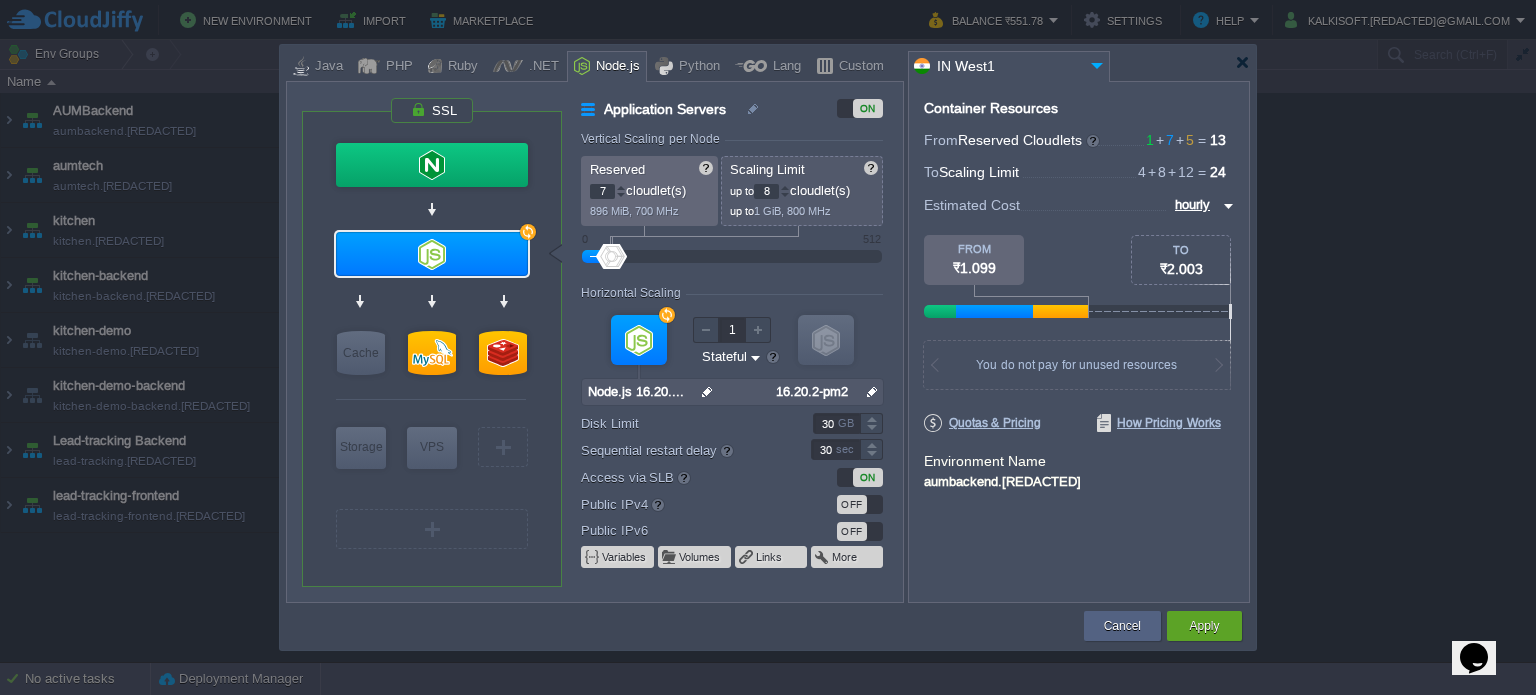 click at bounding box center [785, 195] 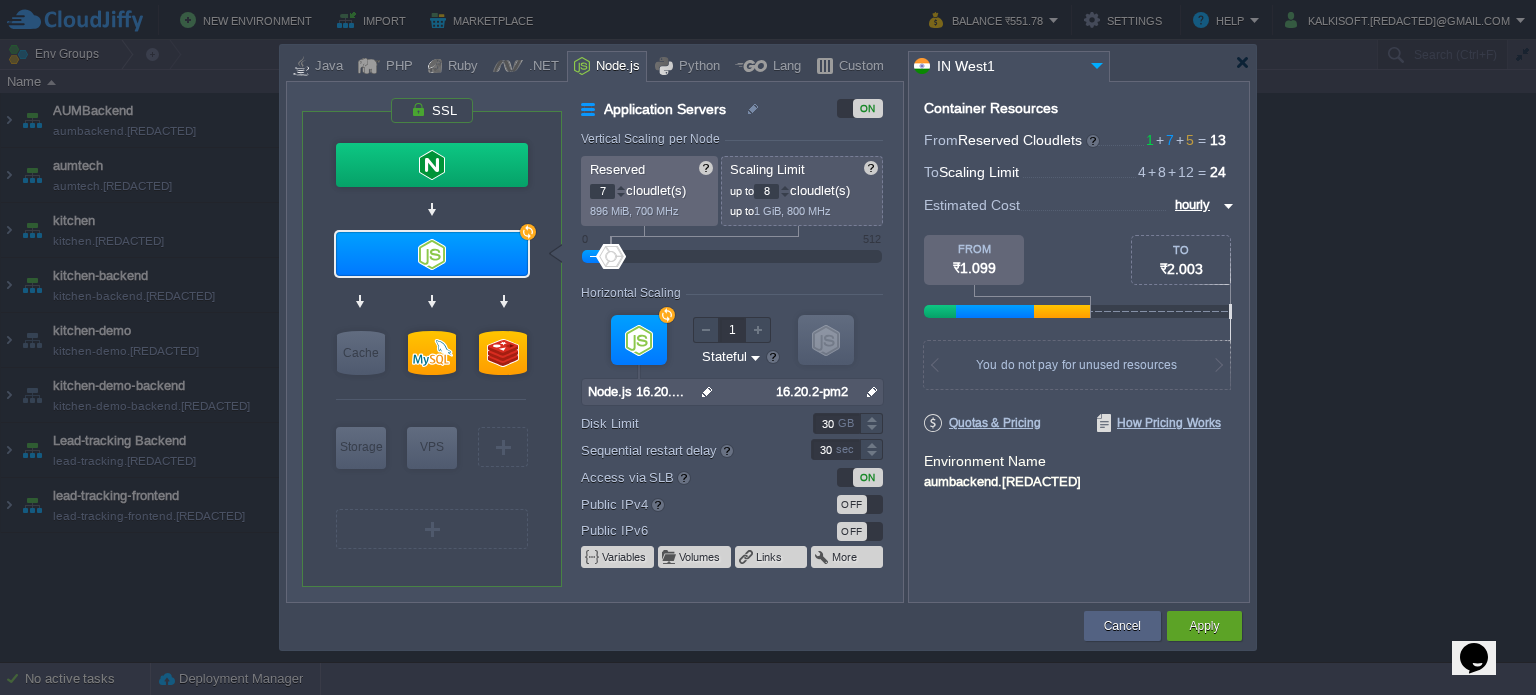 type on "7" 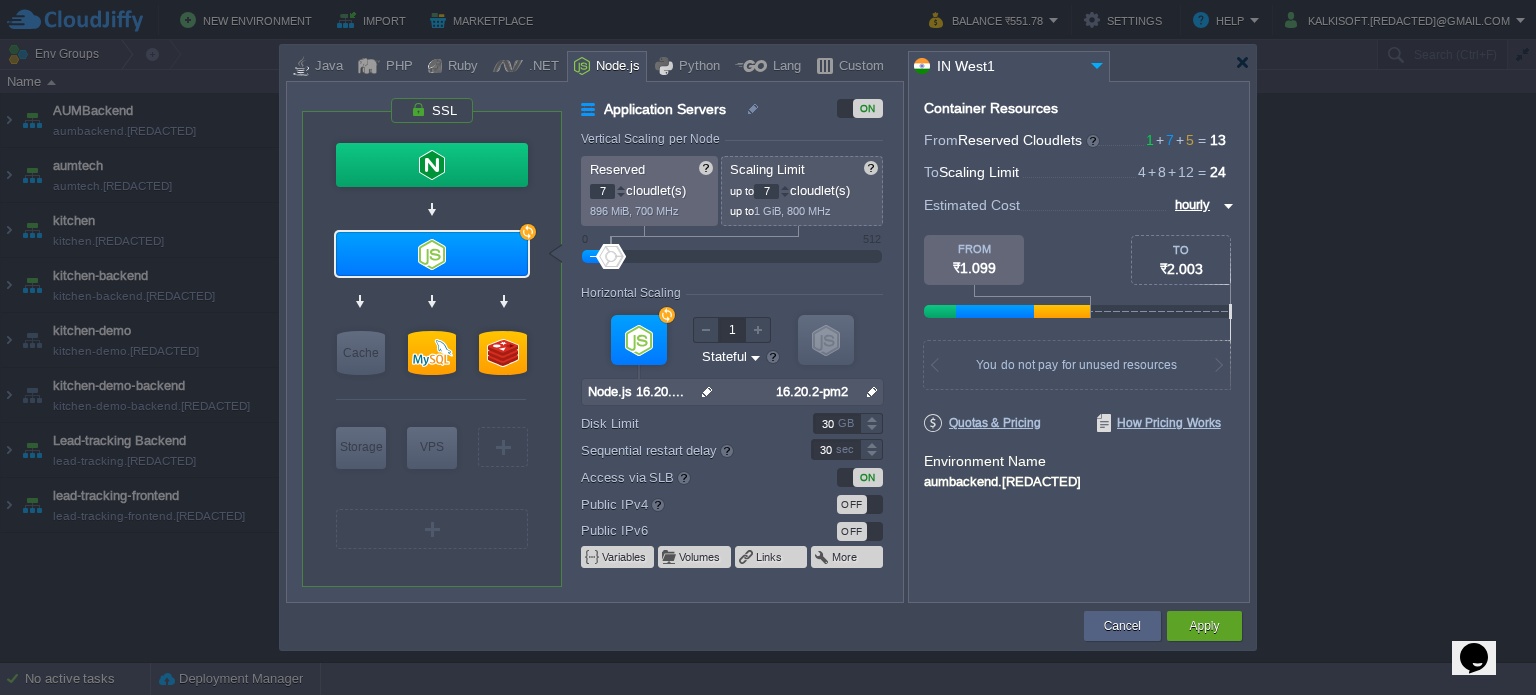 click at bounding box center [785, 195] 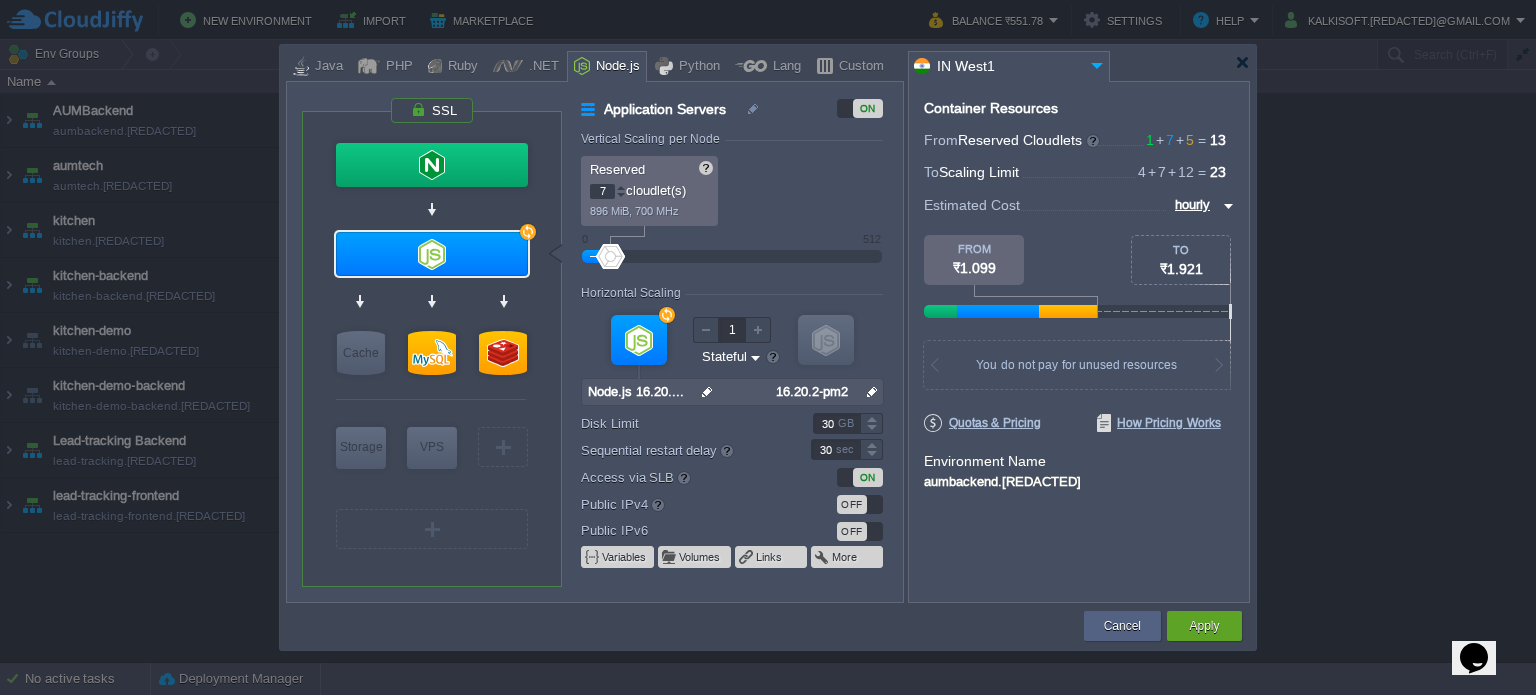 click on "Reserved 7  cloudlet(s)   896 MiB, 700 MHz Scaling Limit up to  7  cloudlet(s)   up to  896 MiB, 700 MHz" at bounding box center (732, 191) 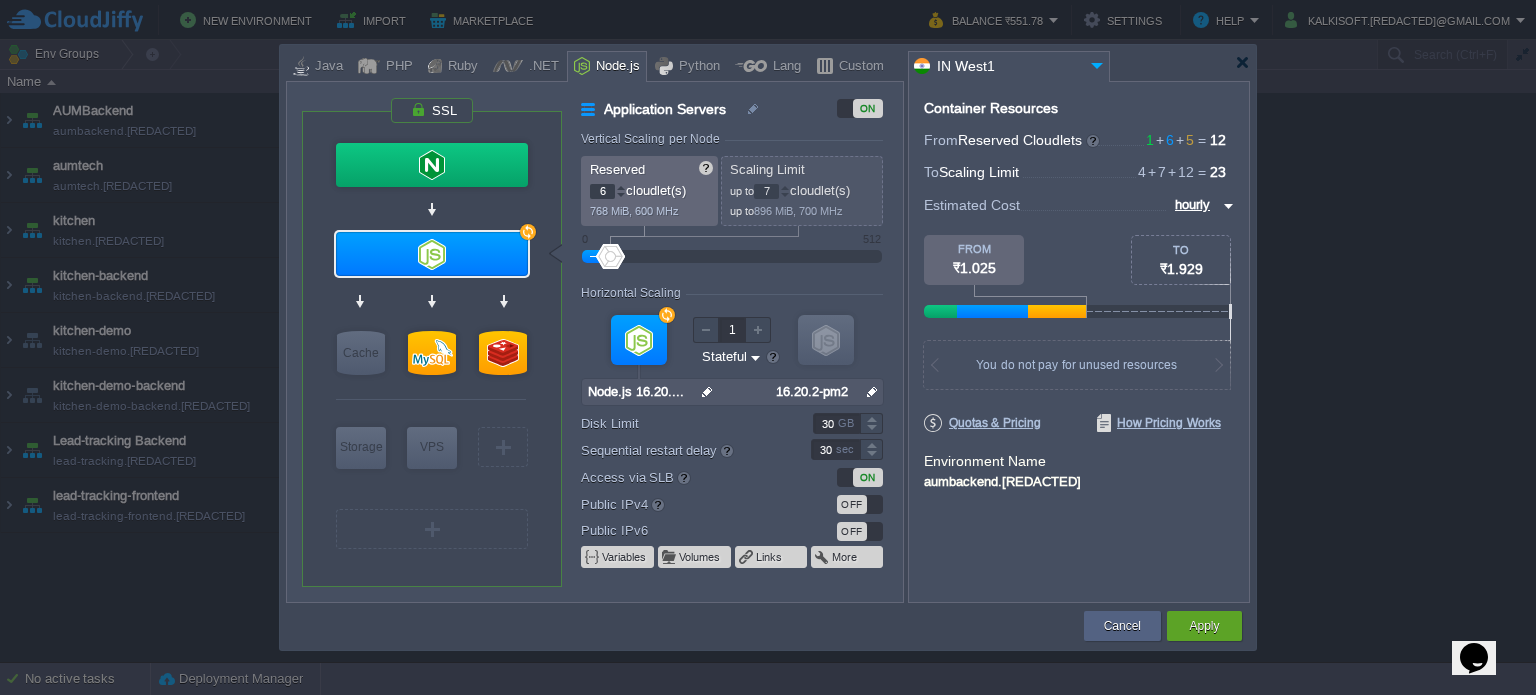 click at bounding box center (621, 195) 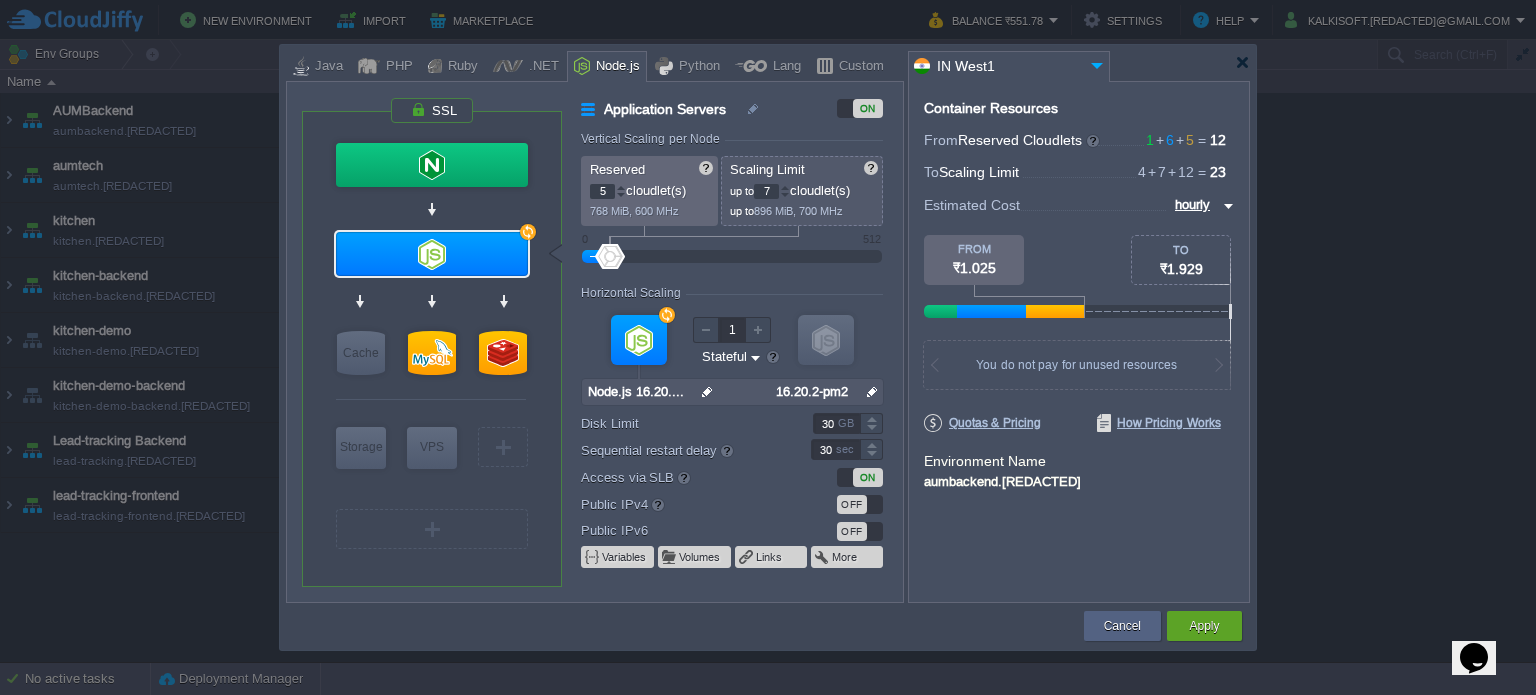 click at bounding box center [621, 195] 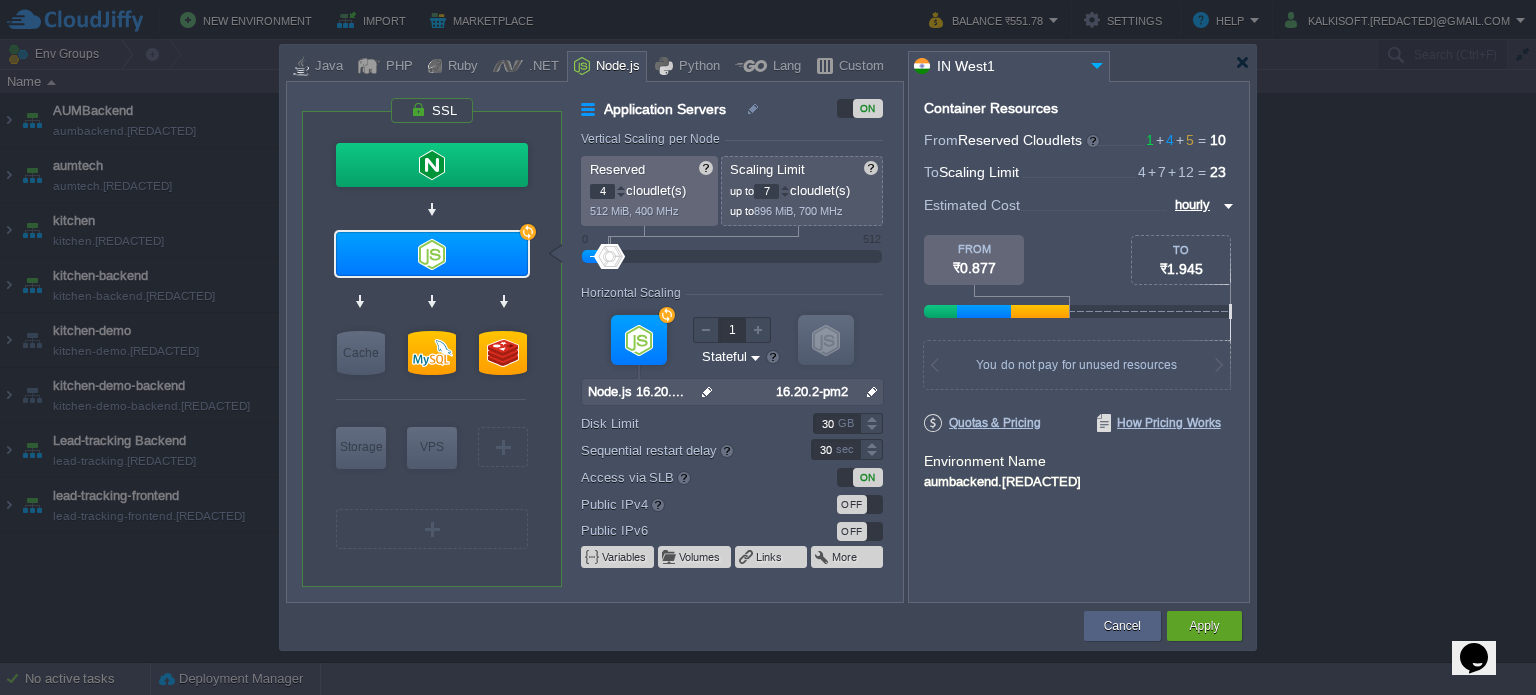 click at bounding box center [621, 195] 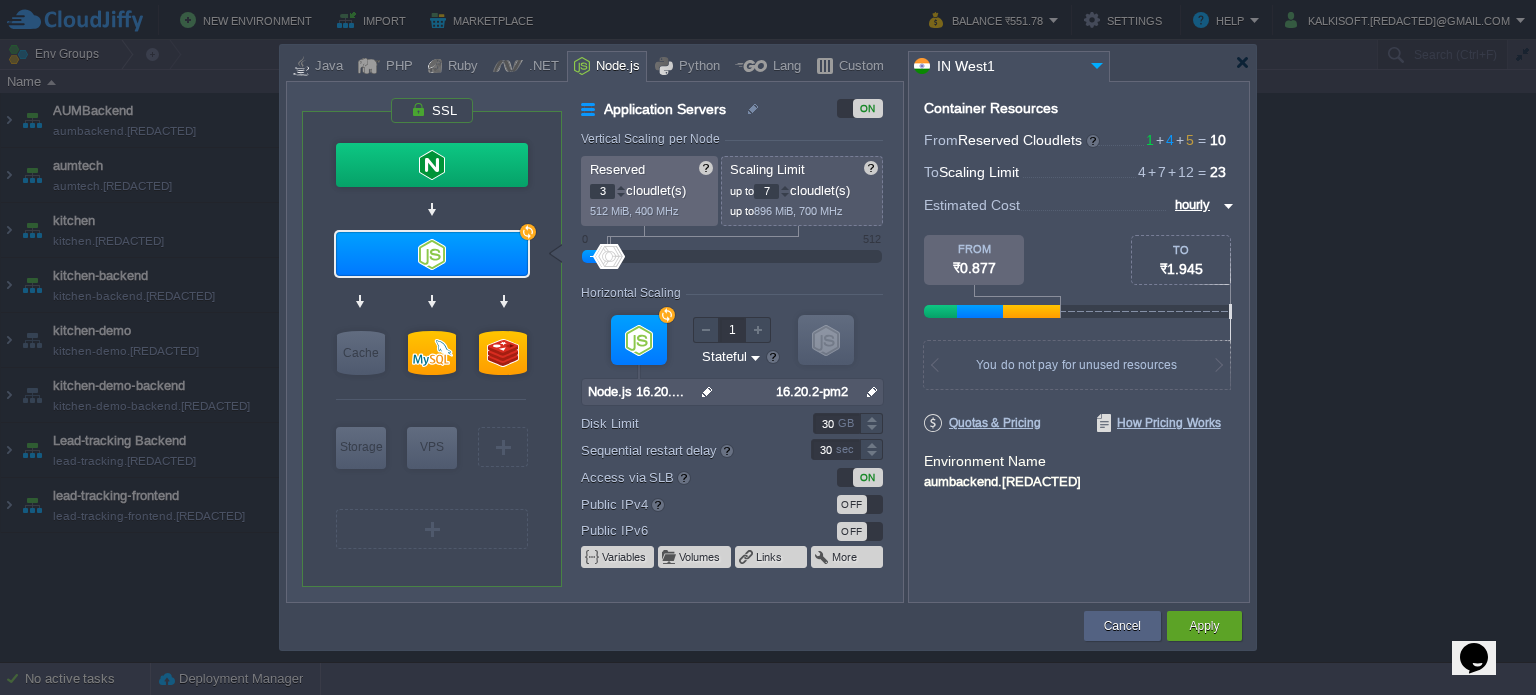 click at bounding box center (621, 195) 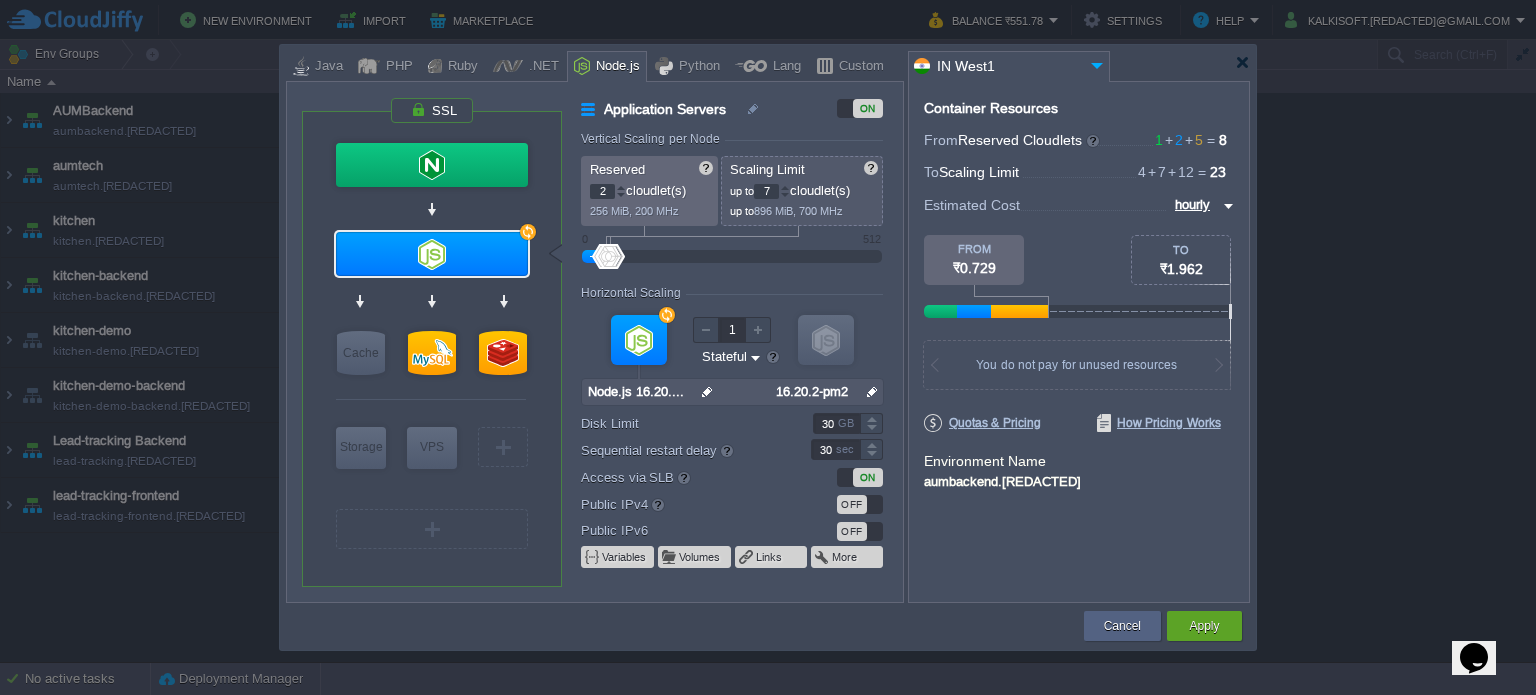 click at bounding box center [621, 195] 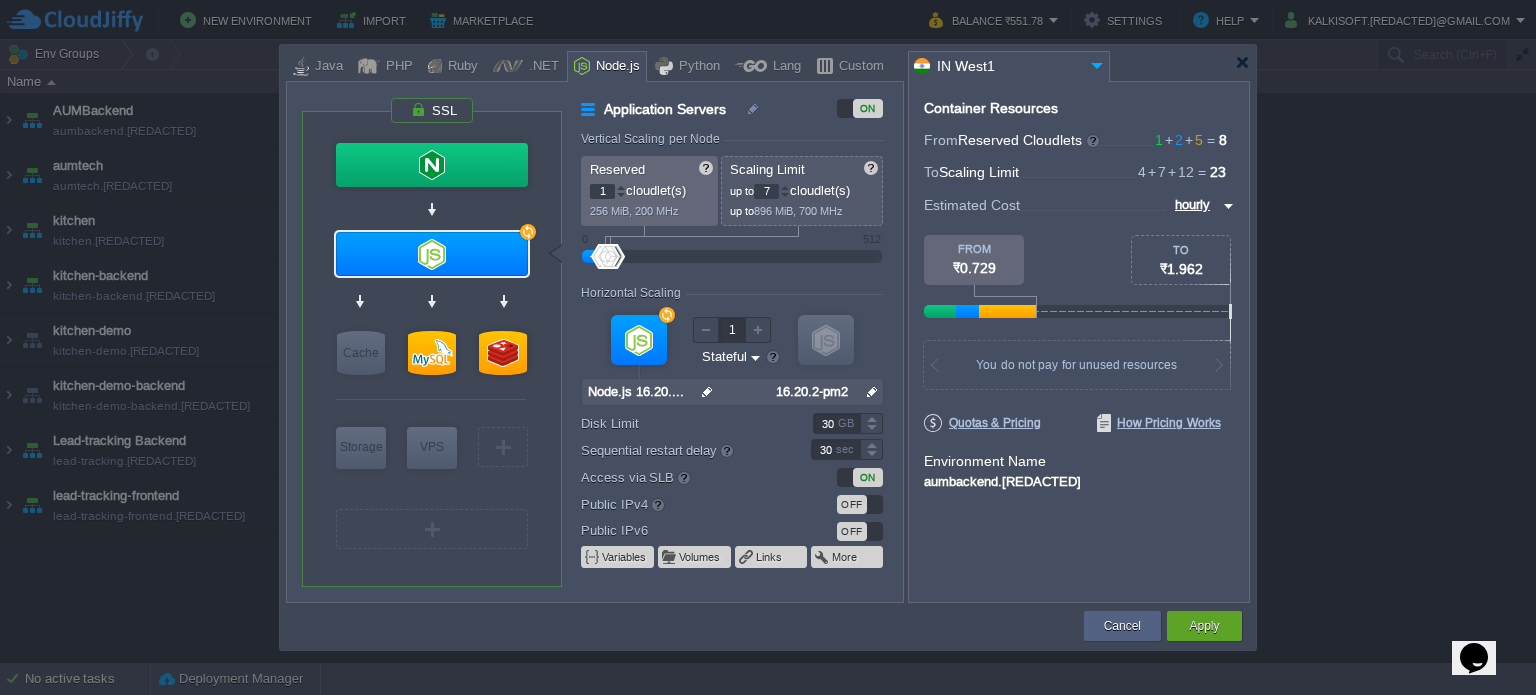 click at bounding box center (621, 195) 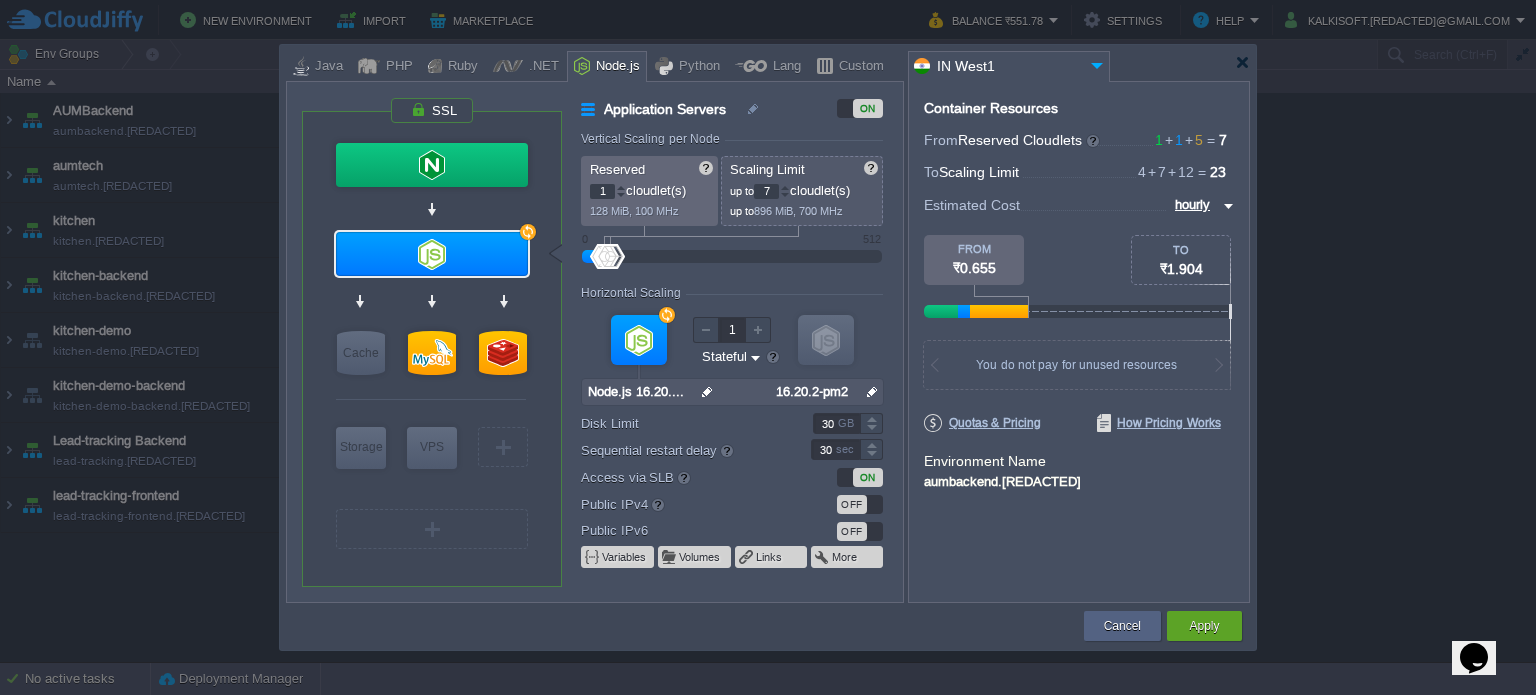type on "0" 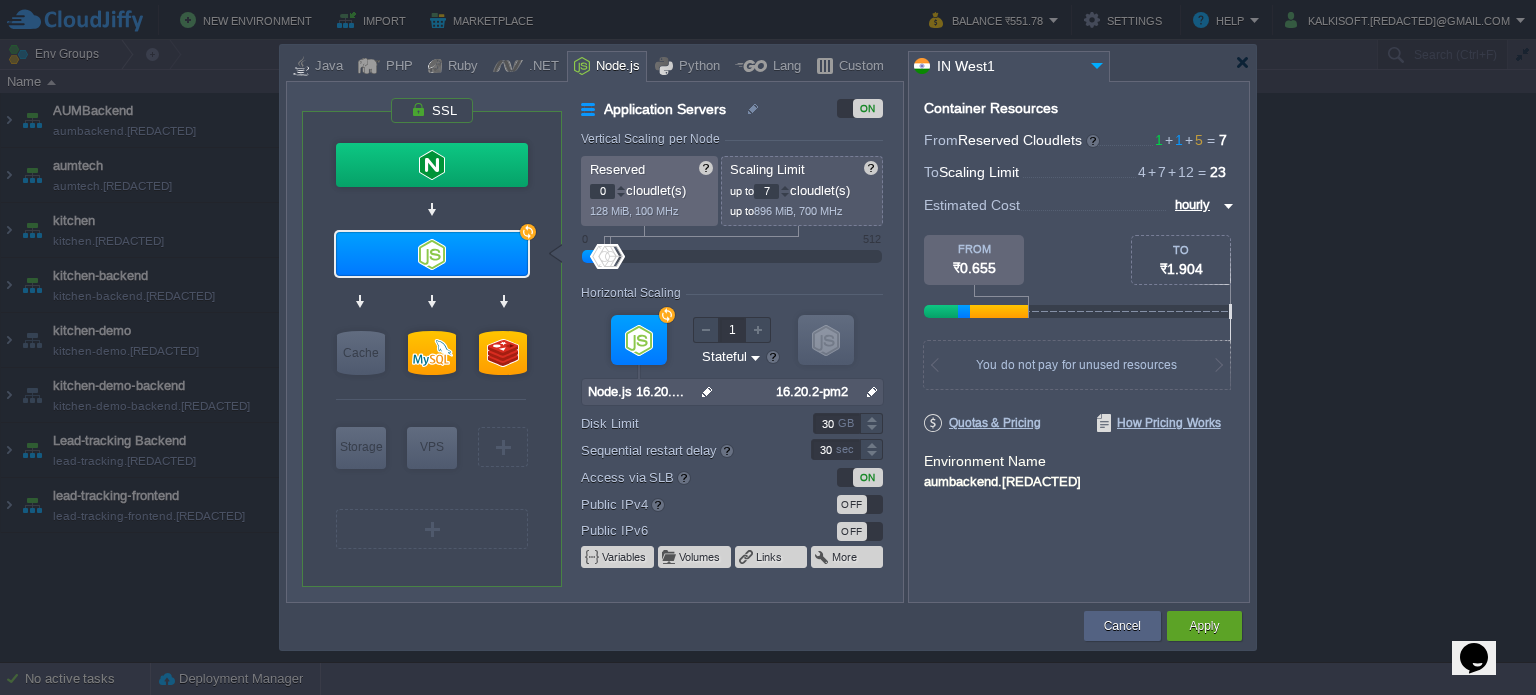 click at bounding box center [621, 195] 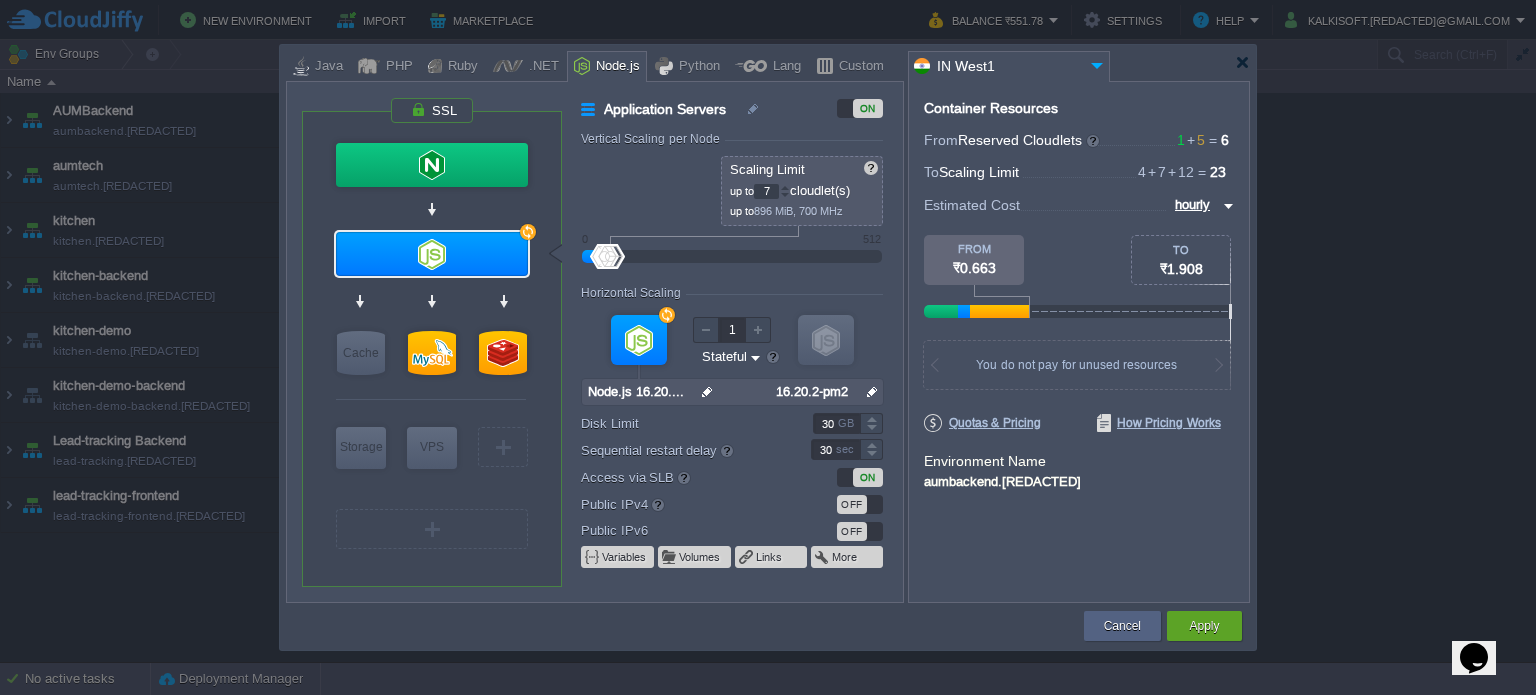 click on "Reserved 0  cloudlet(s)   0 MiB, 0 MHz Scaling Limit up to  7  cloudlet(s)   up to  896 MiB, 700 MHz" at bounding box center (732, 191) 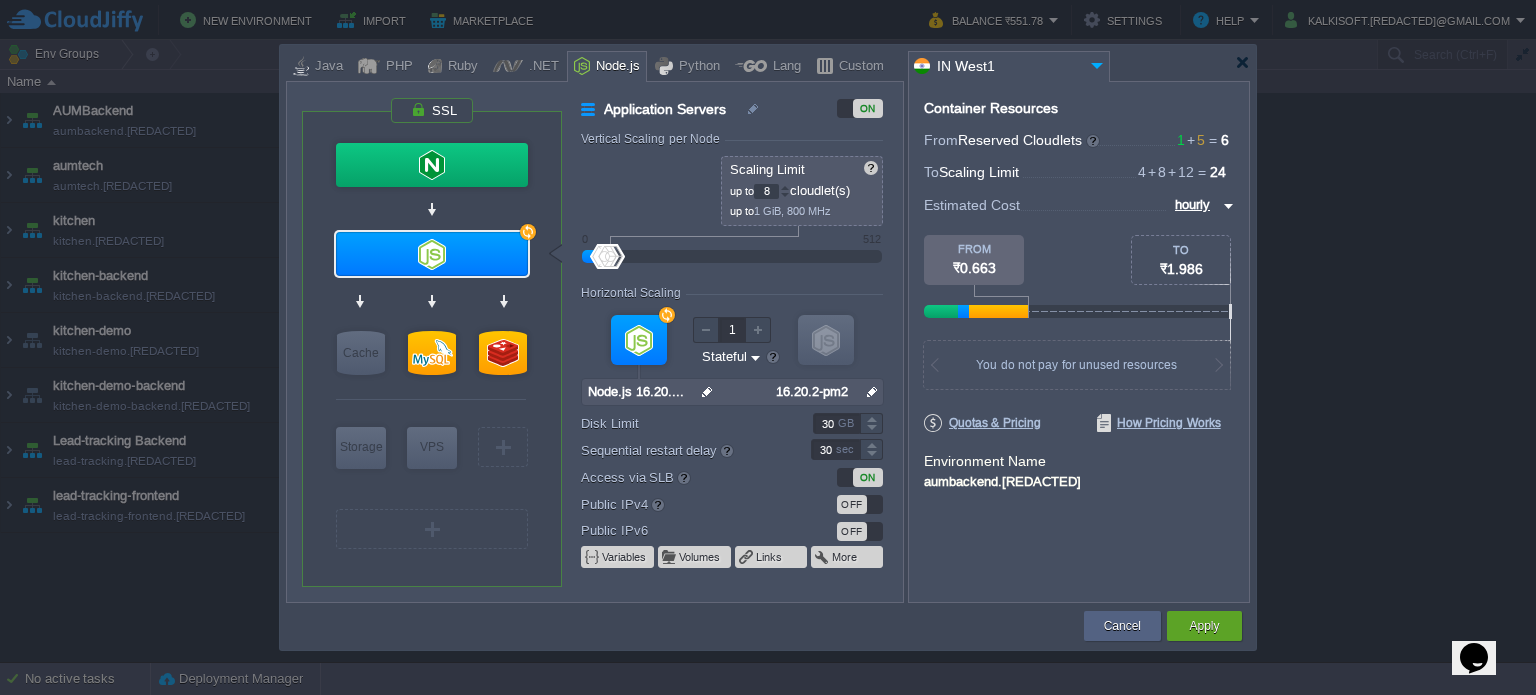 click at bounding box center (785, 187) 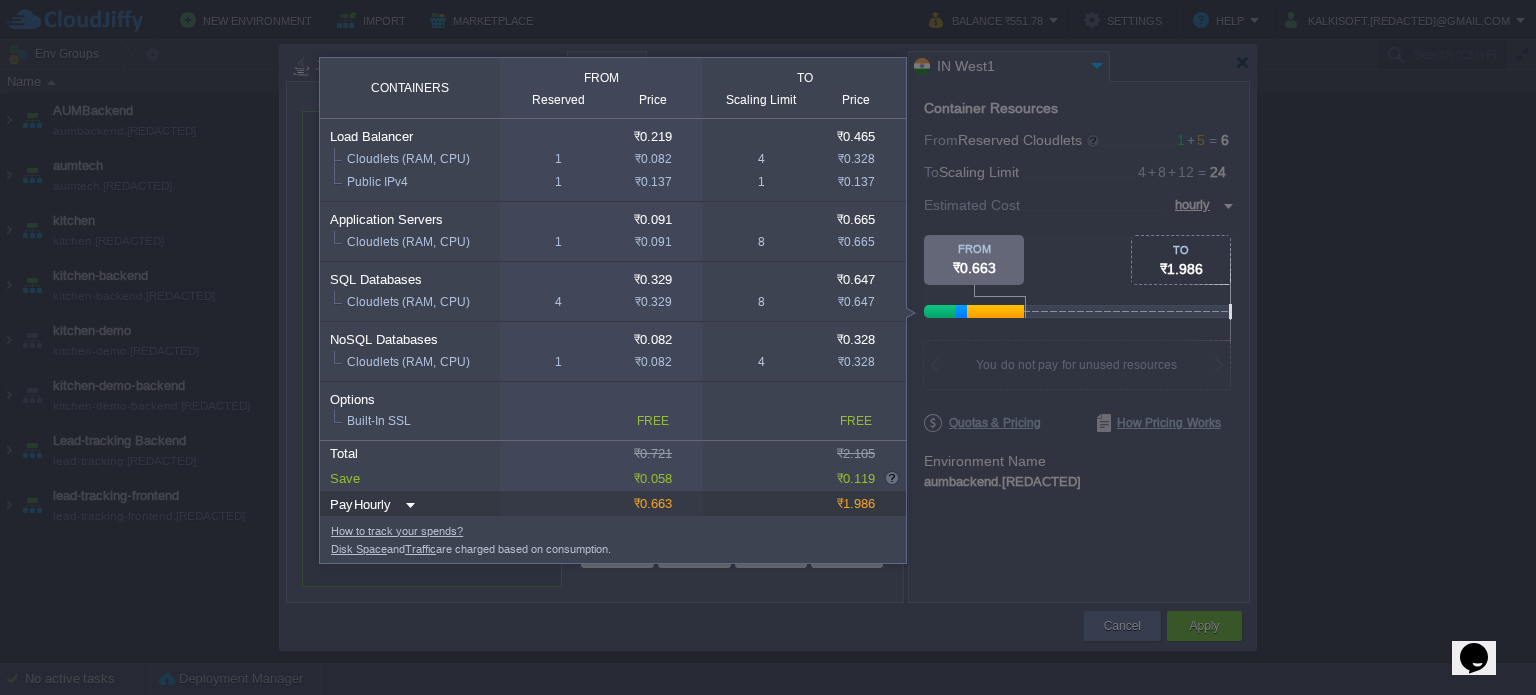 click on "₹1.986" at bounding box center (1181, 269) 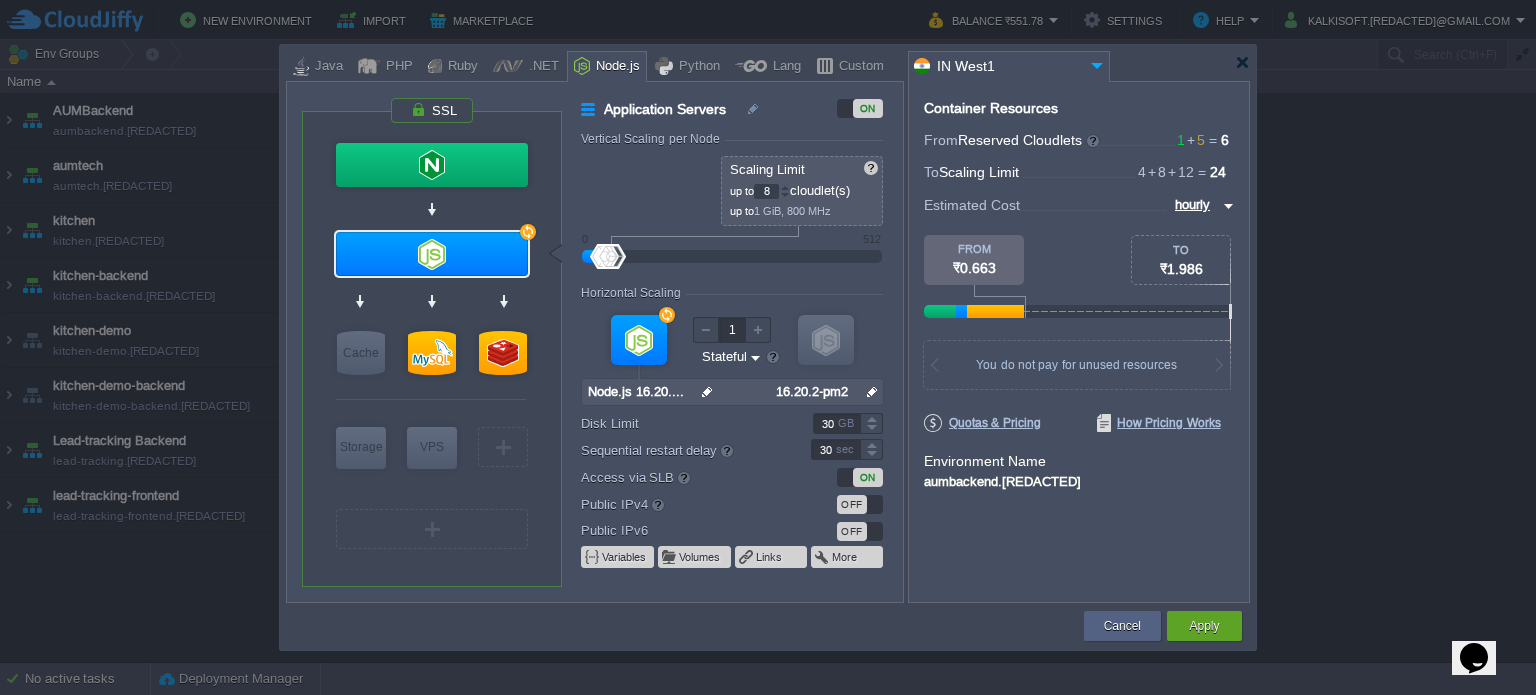 click on "Container Resources From  Reserved Cloudlets   1   +   5 ... = 6 not added To  Scaling Limit 4   +   8   +   12 ... = 24 not added   VM Resources ... = 0 GiB, 0 vCPU not added Estimated Cost hourly TO ₹1.986 FROM ₹0.663 768 MiB RAM + 600 MHz CPU + 120 GB Disk You pay the fixed price for reserved resources Total cost at  100%  load on  ALL  containers You do not pay for unused resources Disk Limit per Node 200 GB Traffic Limit per Node 300 GB Quotas & Pricing How Pricing Works Environment Name aumbackend.cloudjiffy.net" at bounding box center (1079, 342) 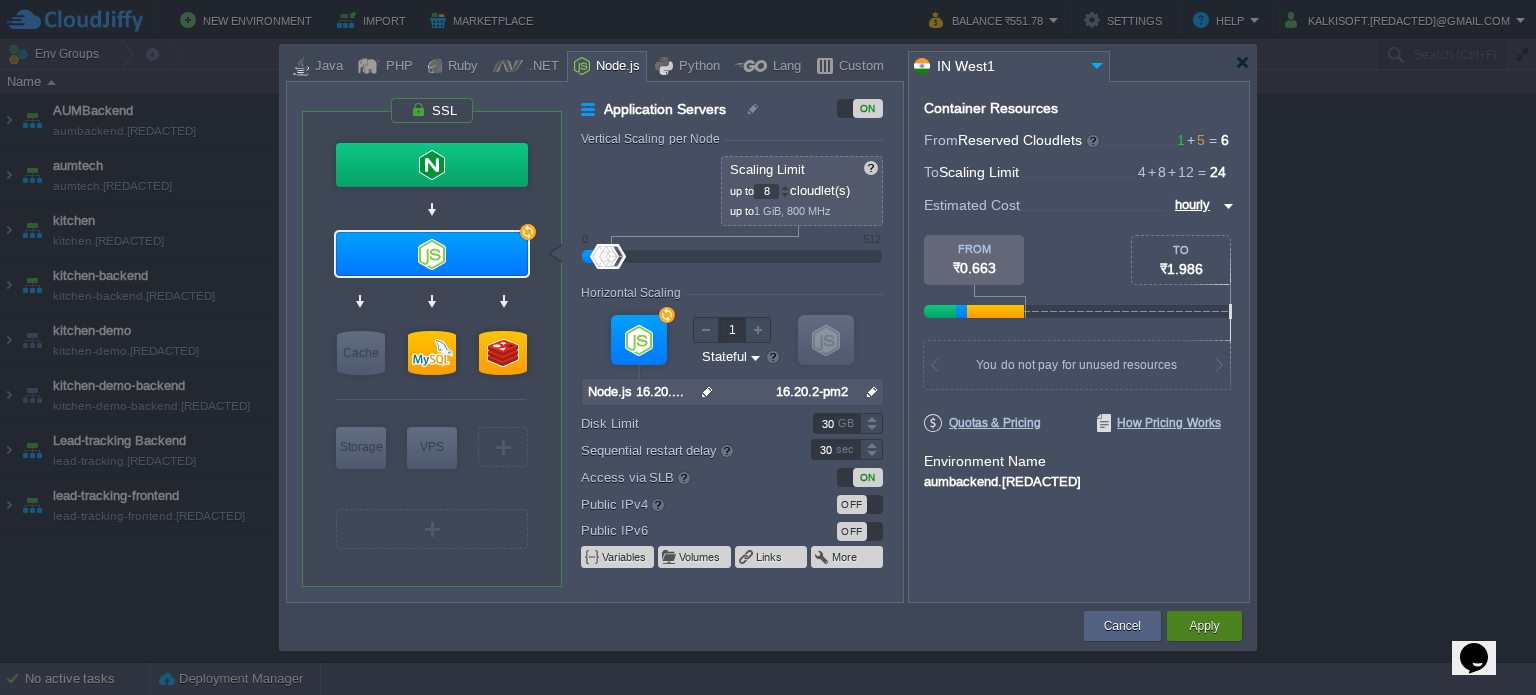 click on "Apply" at bounding box center [1204, 626] 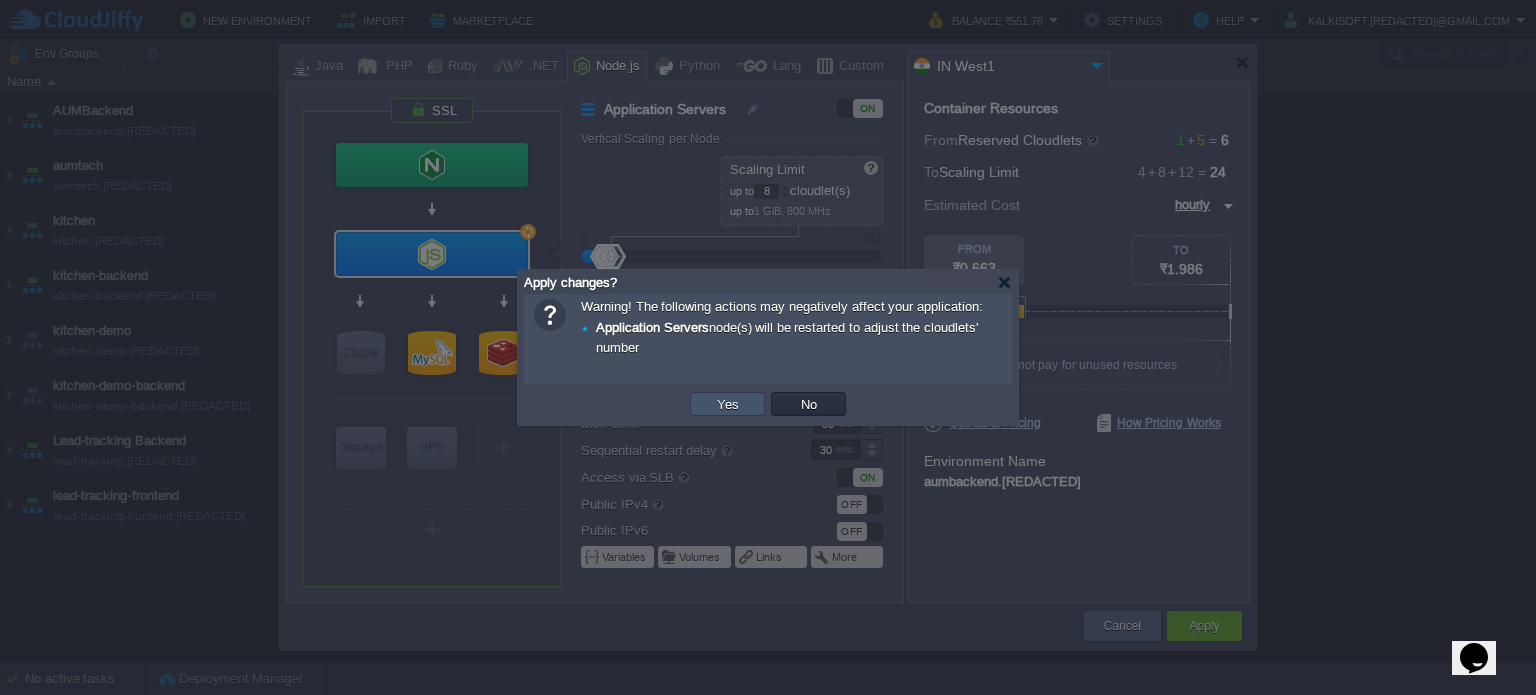 click on "Yes" at bounding box center [728, 404] 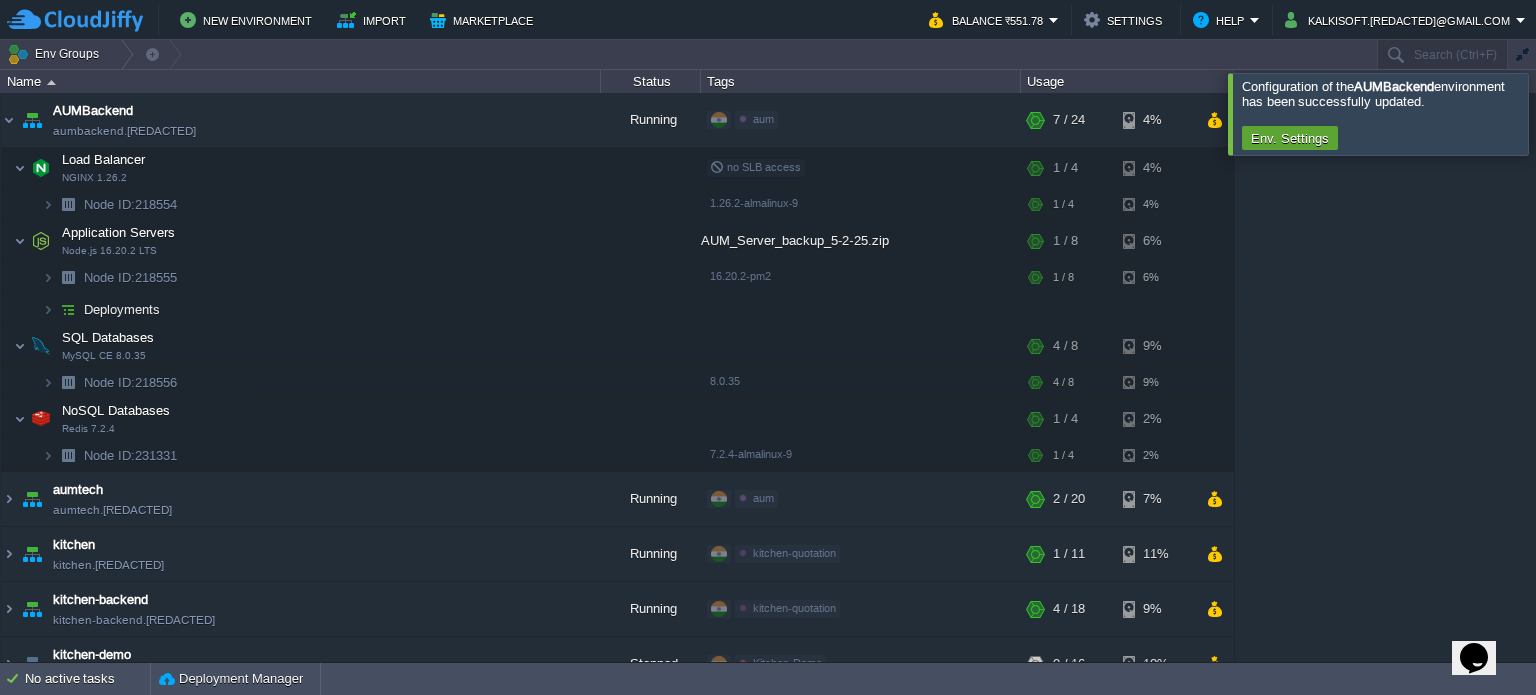 click at bounding box center (1560, 113) 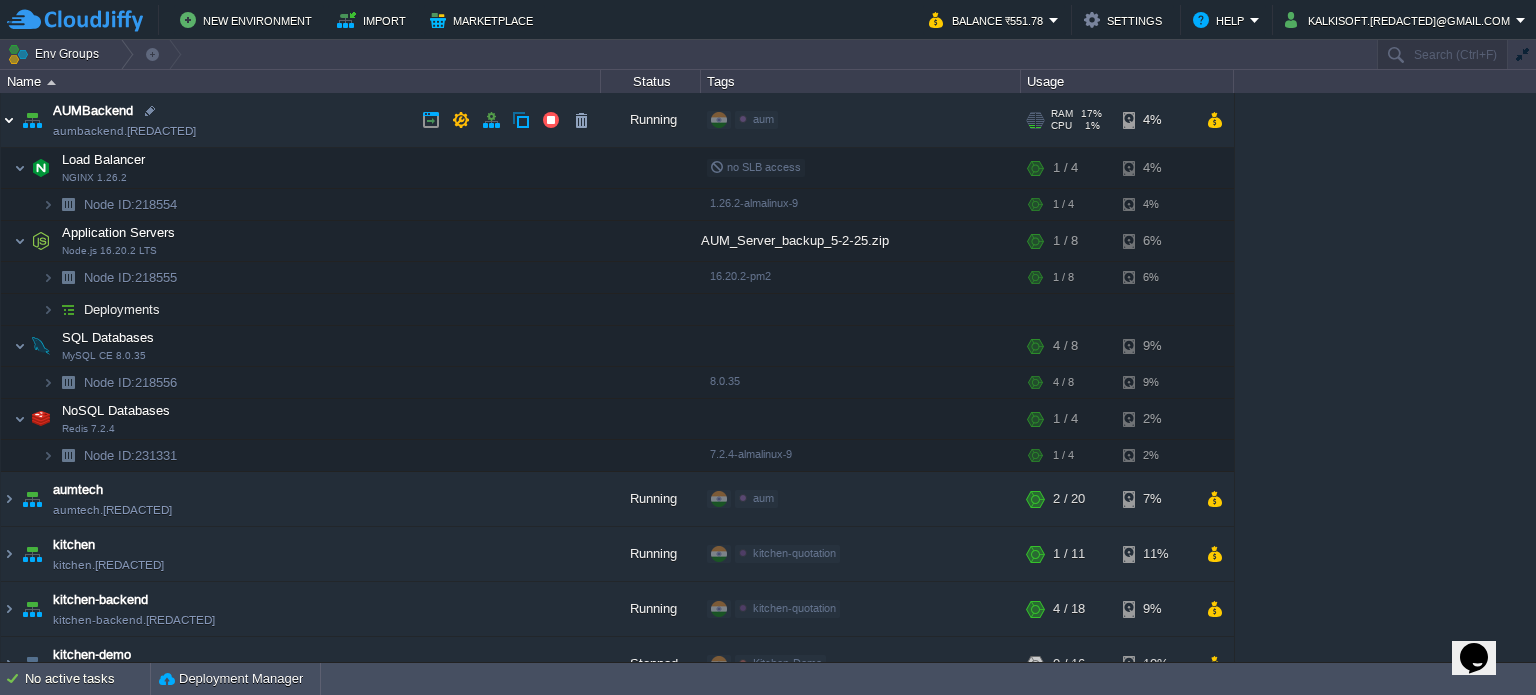 click at bounding box center (9, 120) 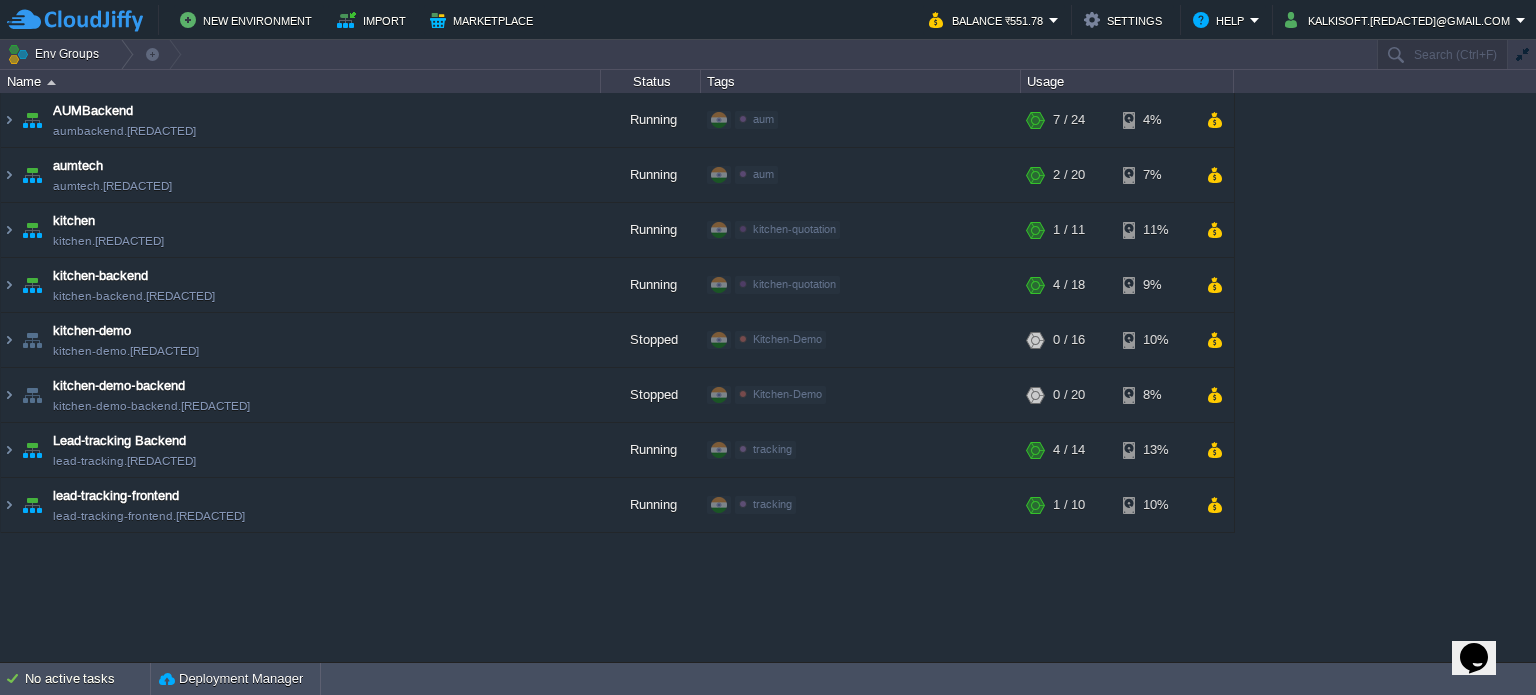 click on "AUMBackend aumbackend.cloudjiffy.net Running                                                                                                                                 aum                           Edit                                                                                                                                                            RAM                 17%                                         CPU                 1%                             7 / 24                    4%       Load Balancer NGINX 1.26.2                                                         no SLB access                                                                                                                                                                                   RAM                 7%                                         CPU                 3%                             1 / 4                    4%     Node ID:  218554                                                1.26.2-almalinux-9" at bounding box center [768, 377] 